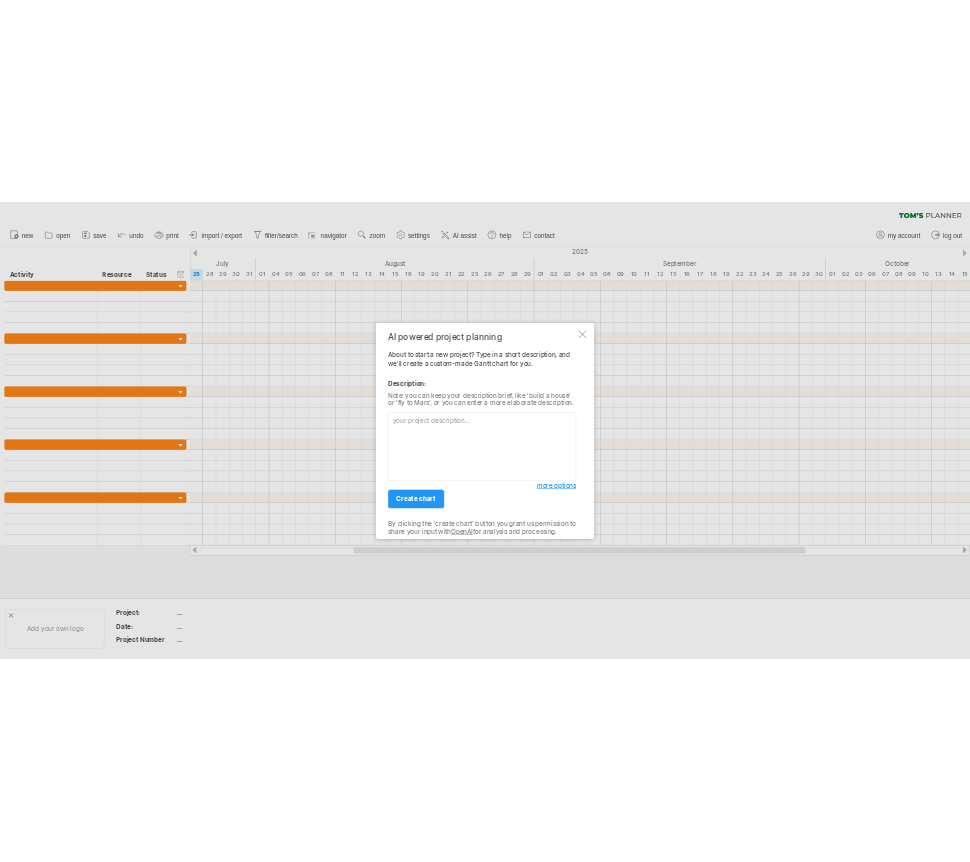 scroll, scrollTop: 0, scrollLeft: 0, axis: both 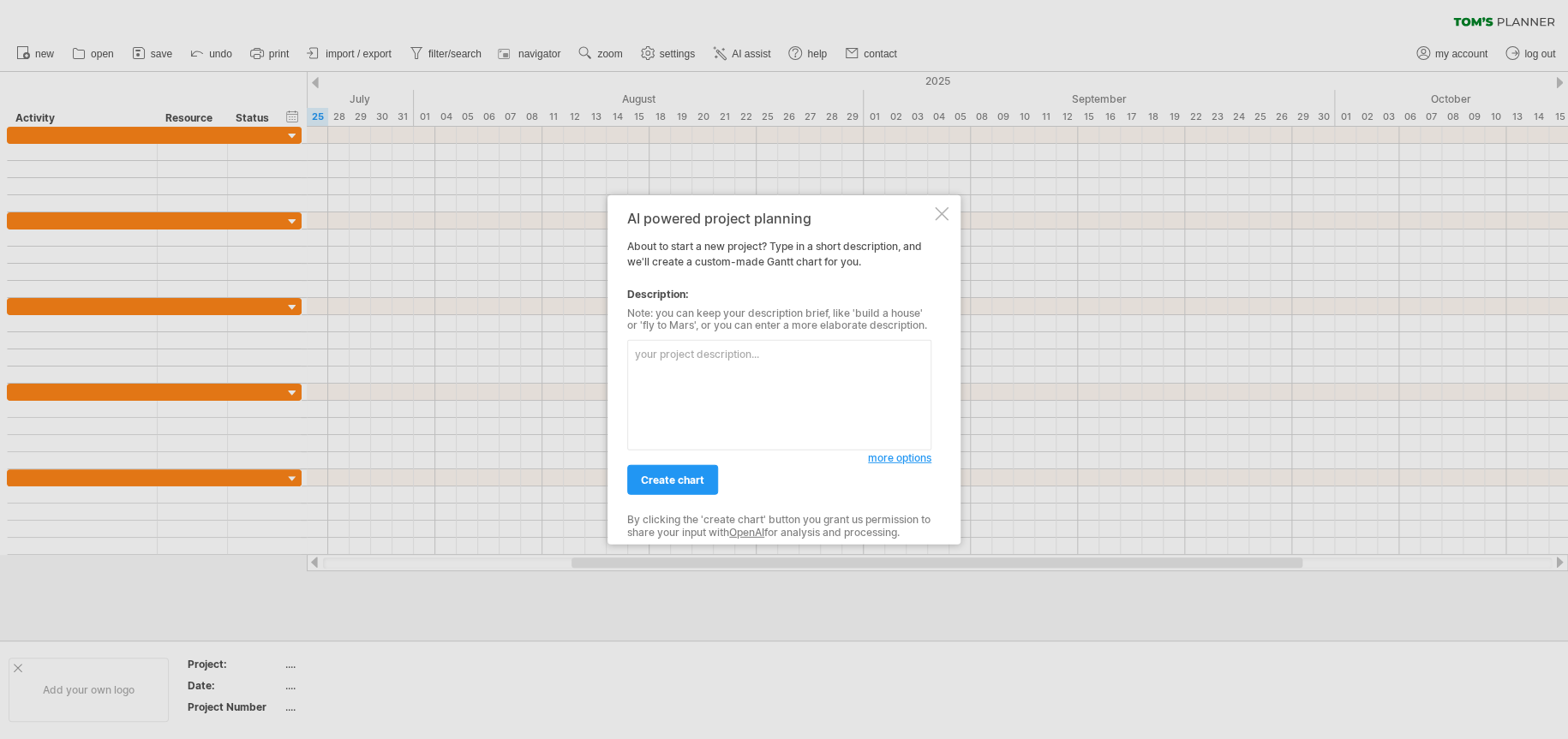 click at bounding box center [942, 213] 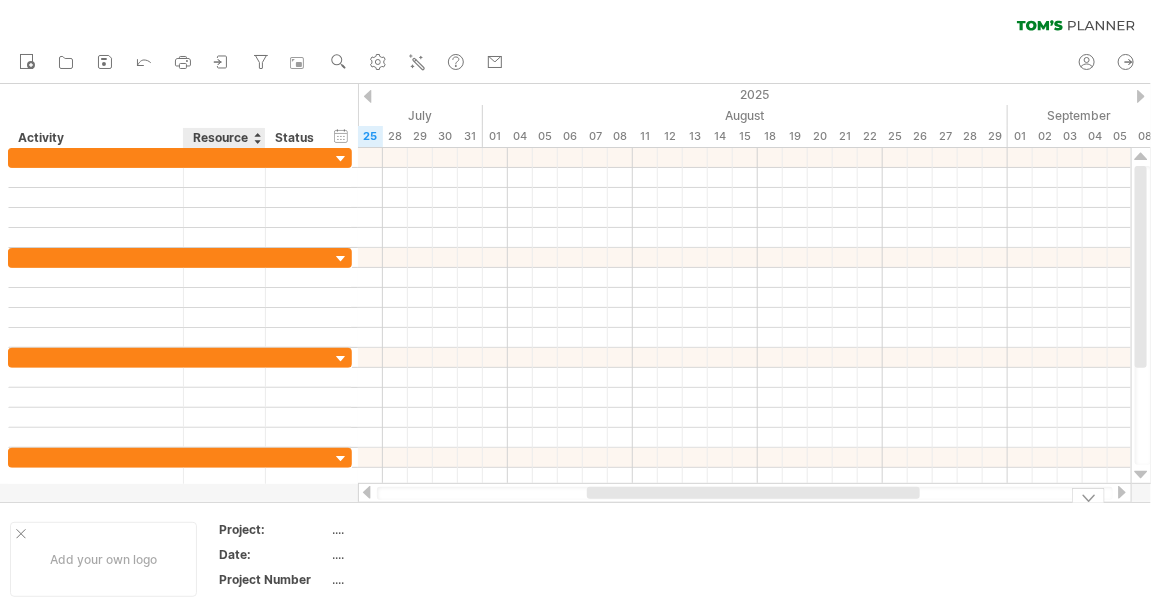 click on "Add your own logo Project: .... Date: .... Project Number ...." at bounding box center (50000, 559) 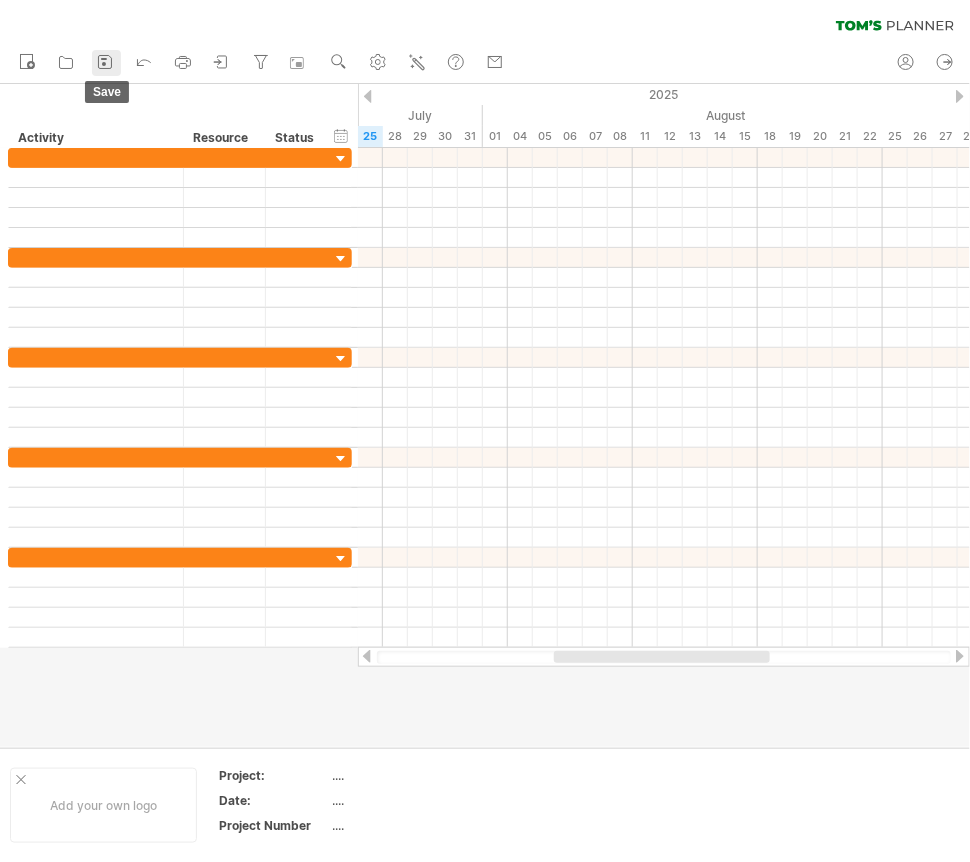 click 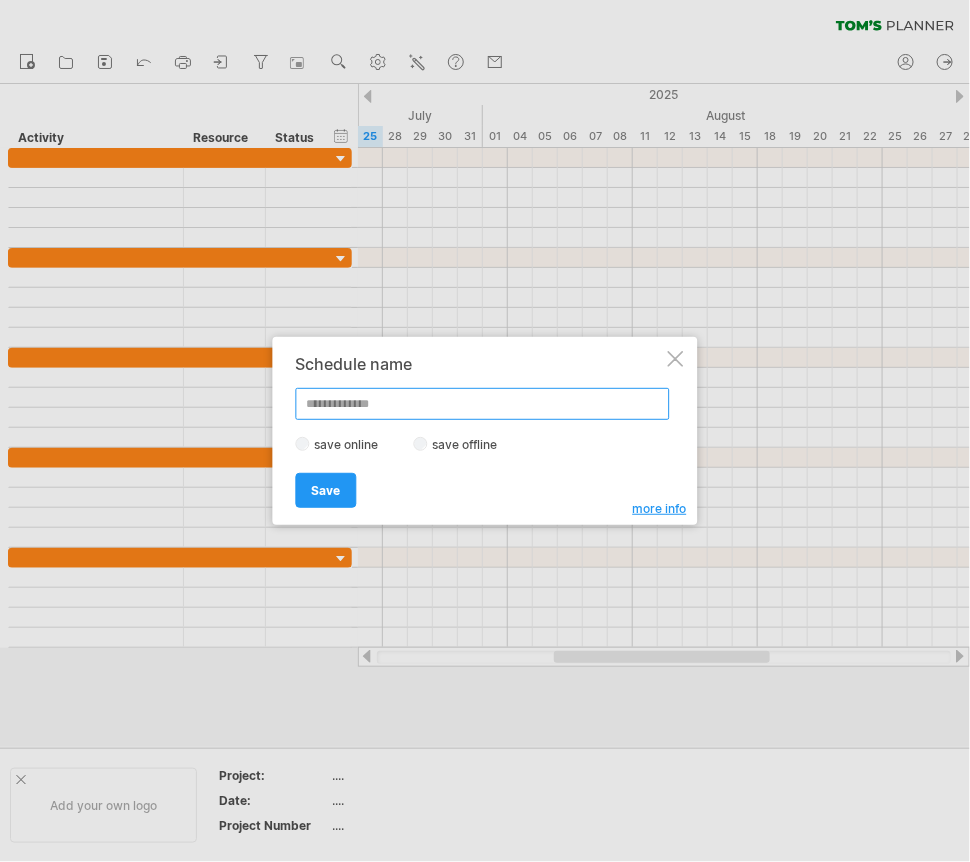 click at bounding box center [483, 404] 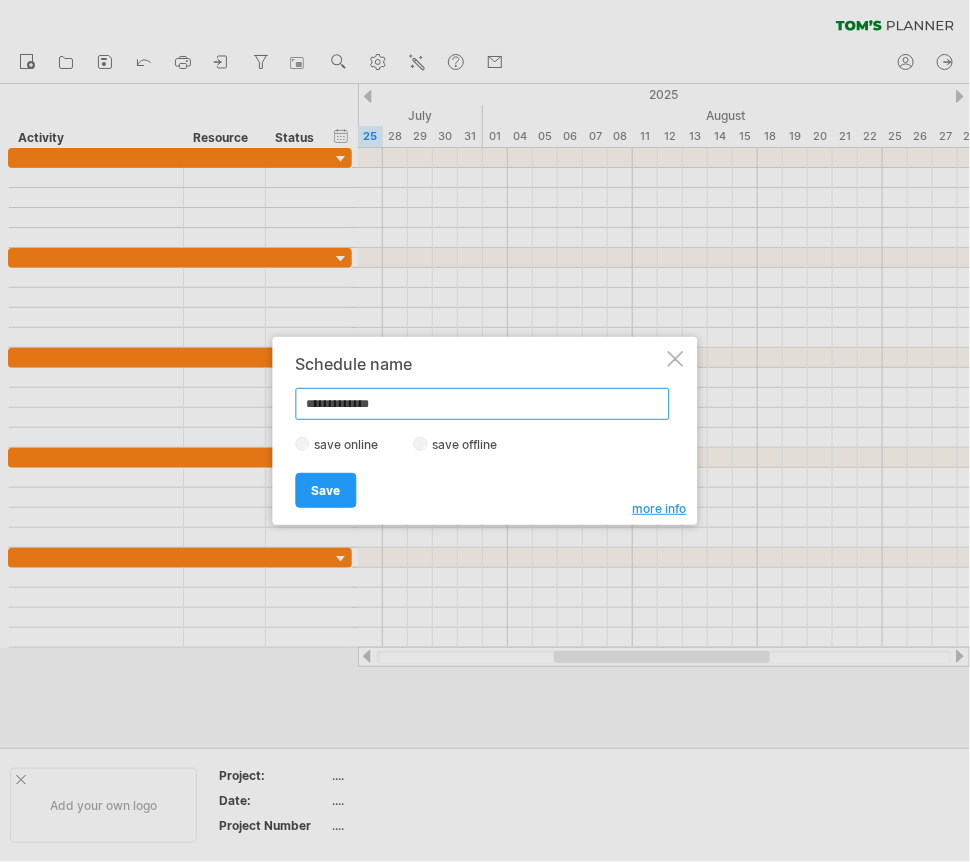 type on "**********" 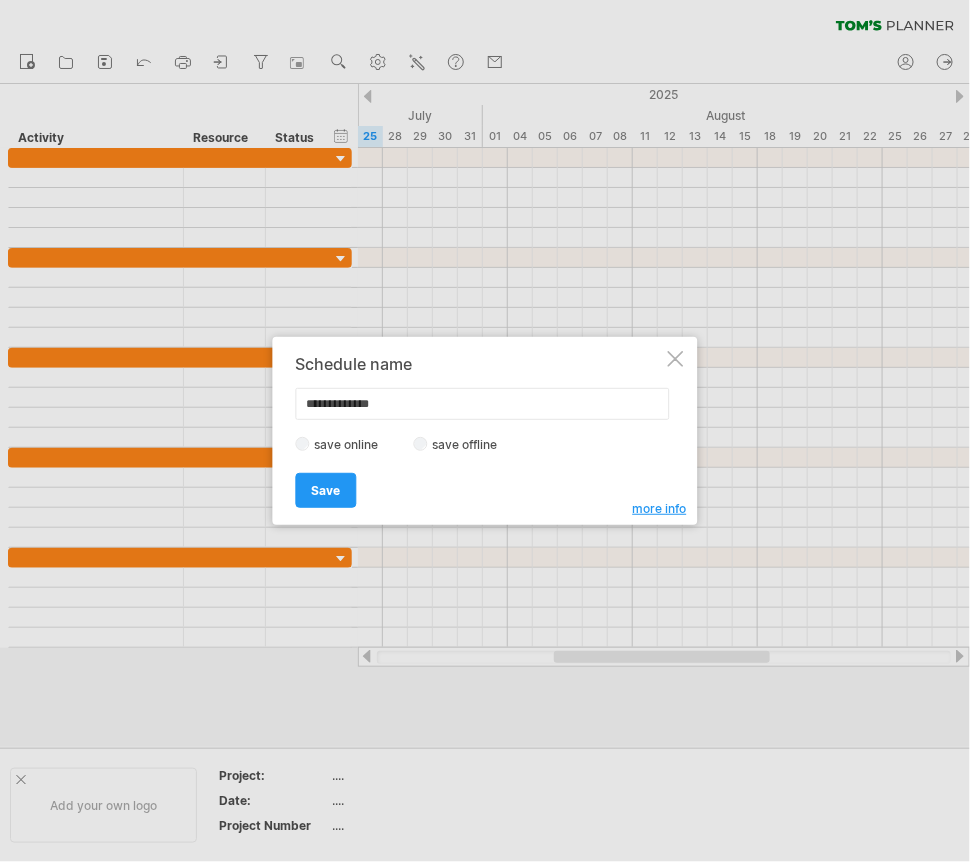 click on "save offline" at bounding box center [471, 444] 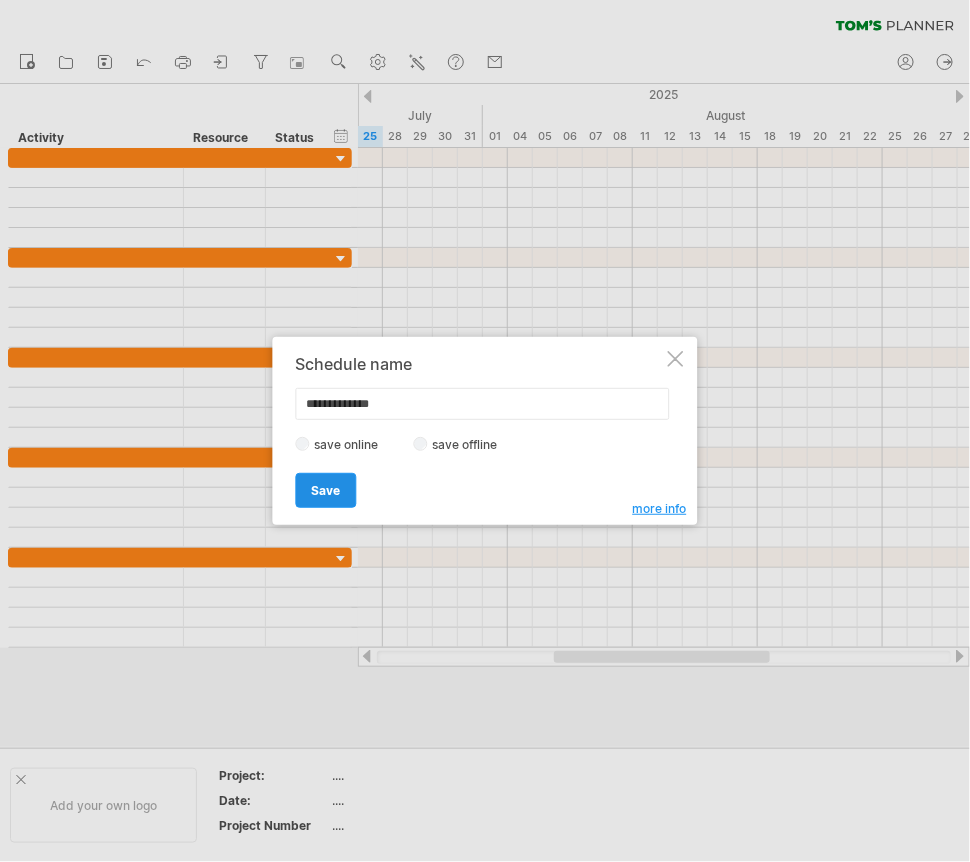 click on "Save" at bounding box center (326, 490) 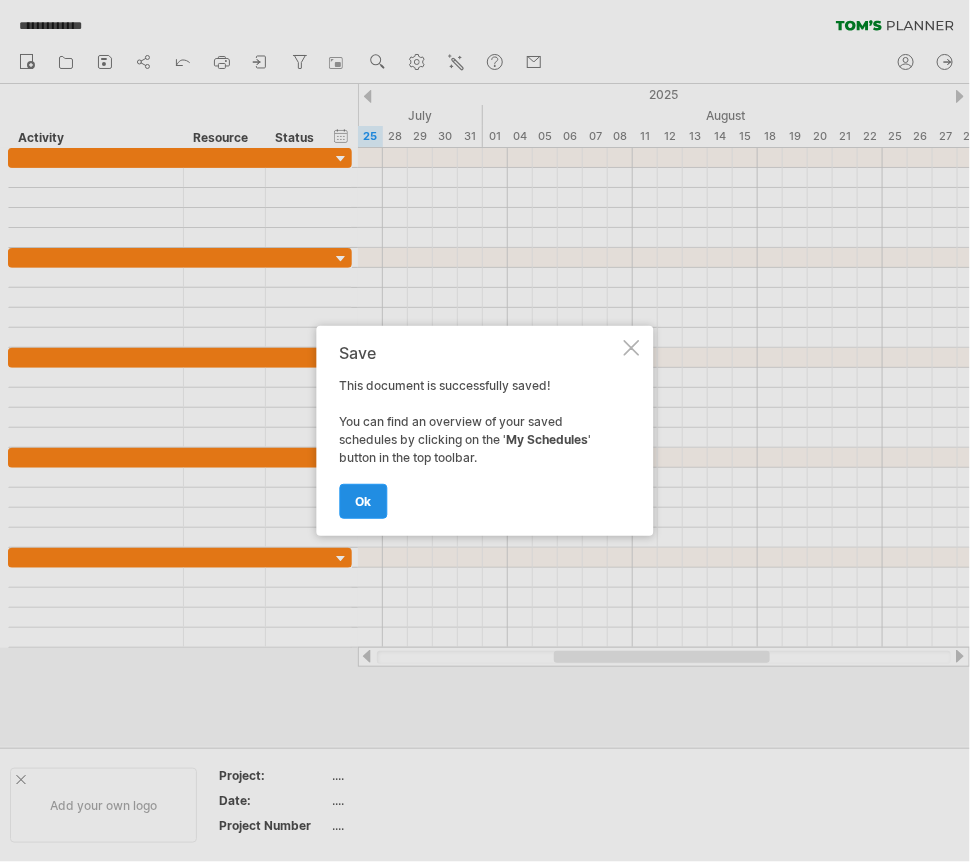 click on "ok" at bounding box center (364, 501) 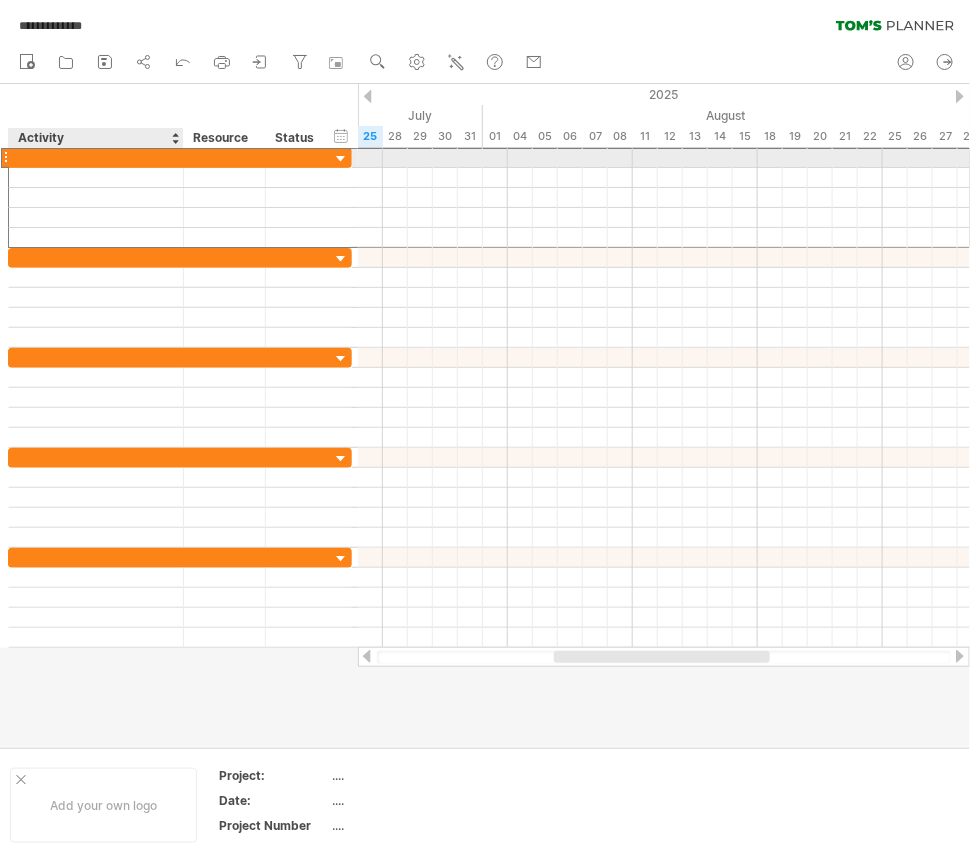 click at bounding box center (96, 157) 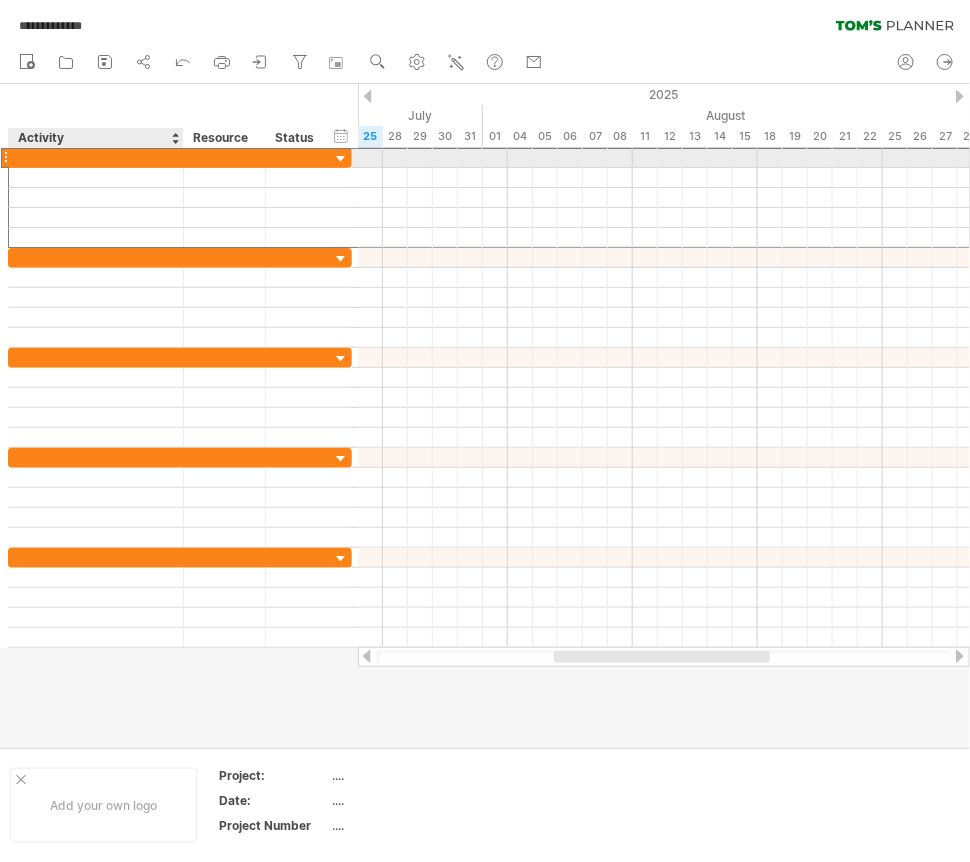 click at bounding box center [96, 157] 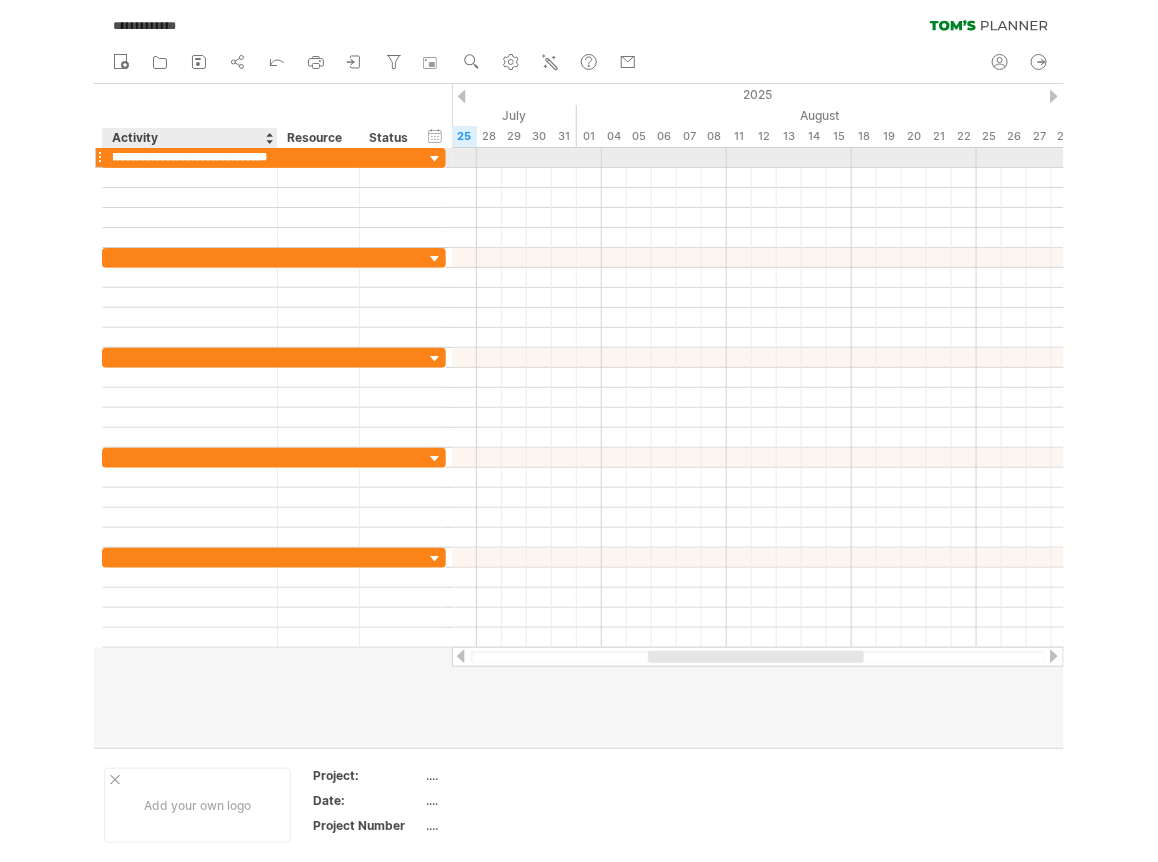 scroll, scrollTop: 0, scrollLeft: 191, axis: horizontal 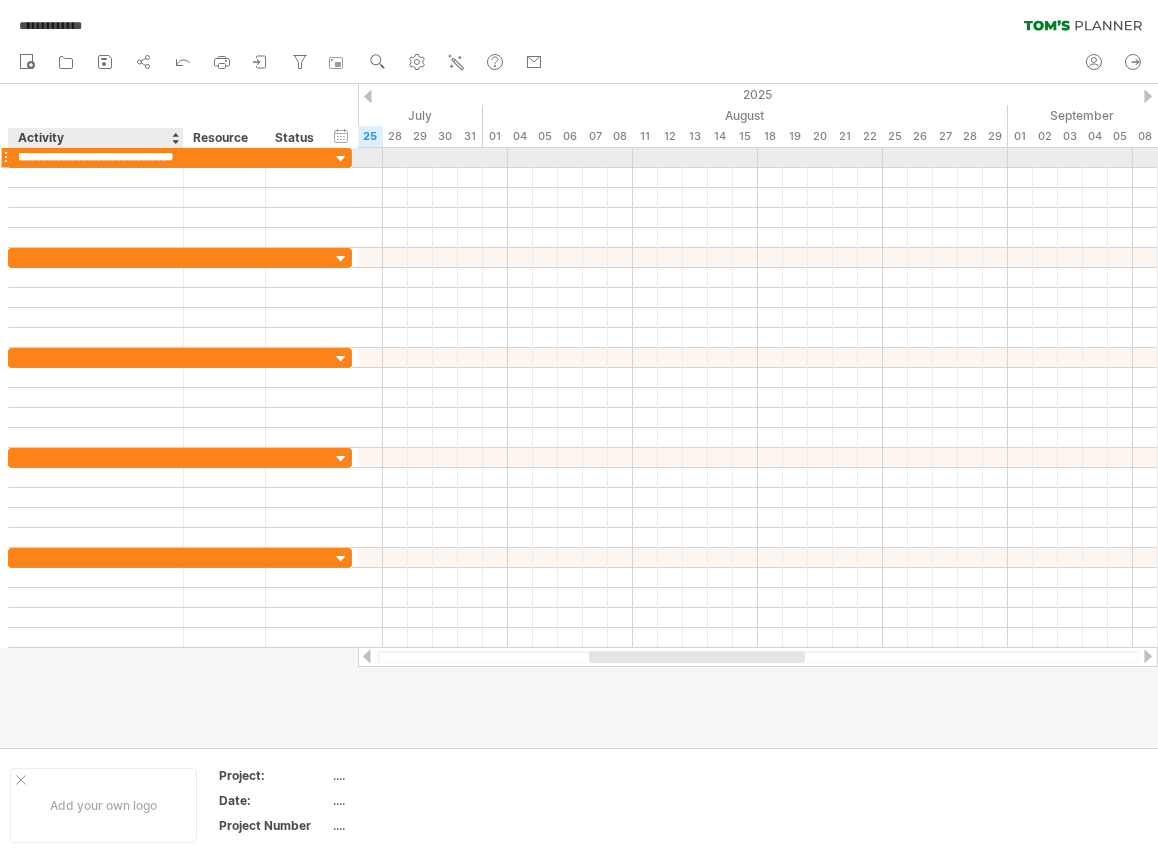 click on "**********" at bounding box center (96, 157) 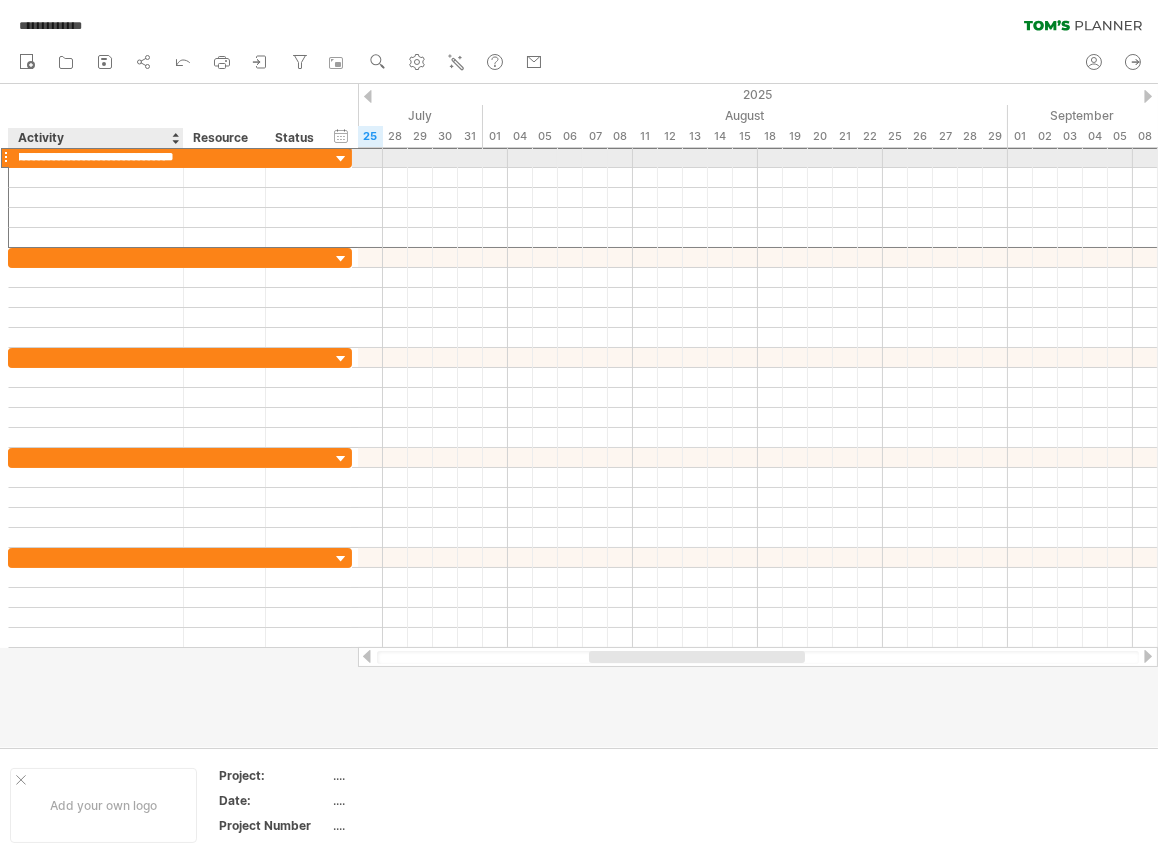 click on "**********" at bounding box center (96, 157) 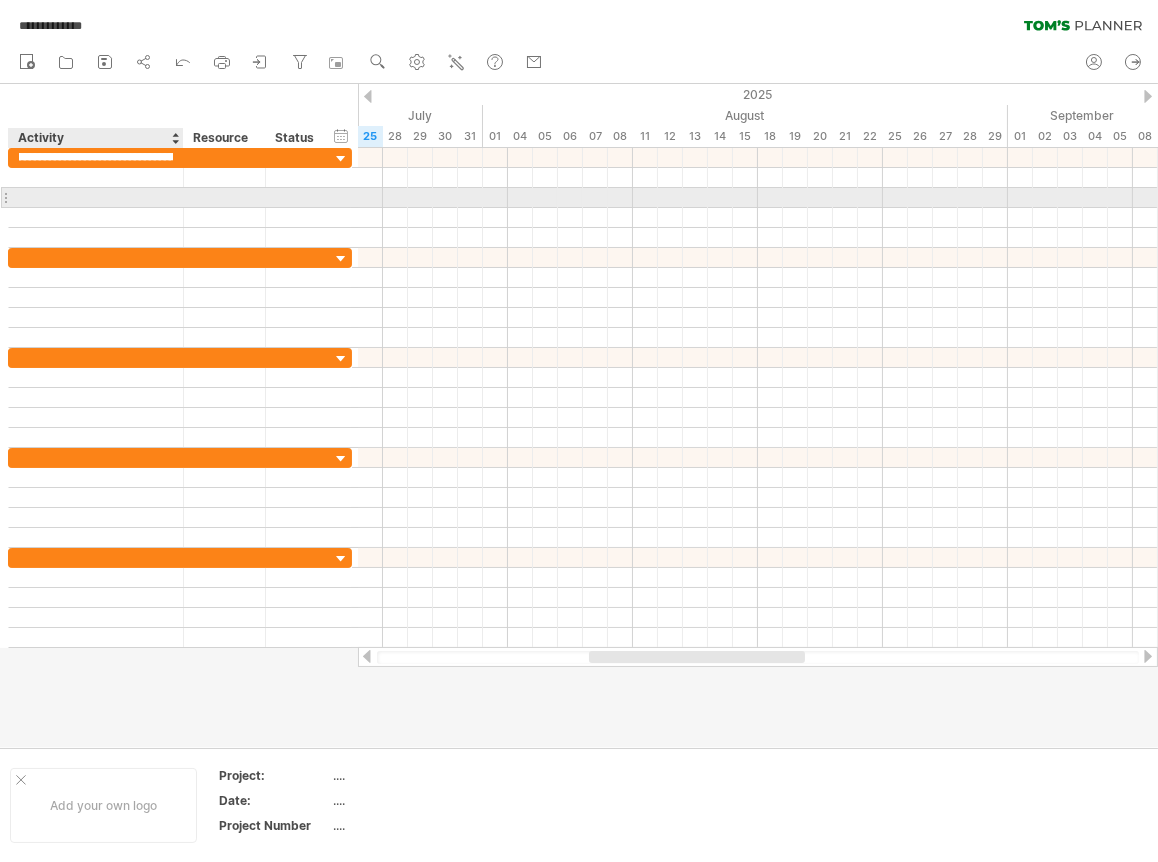 scroll, scrollTop: 0, scrollLeft: 24, axis: horizontal 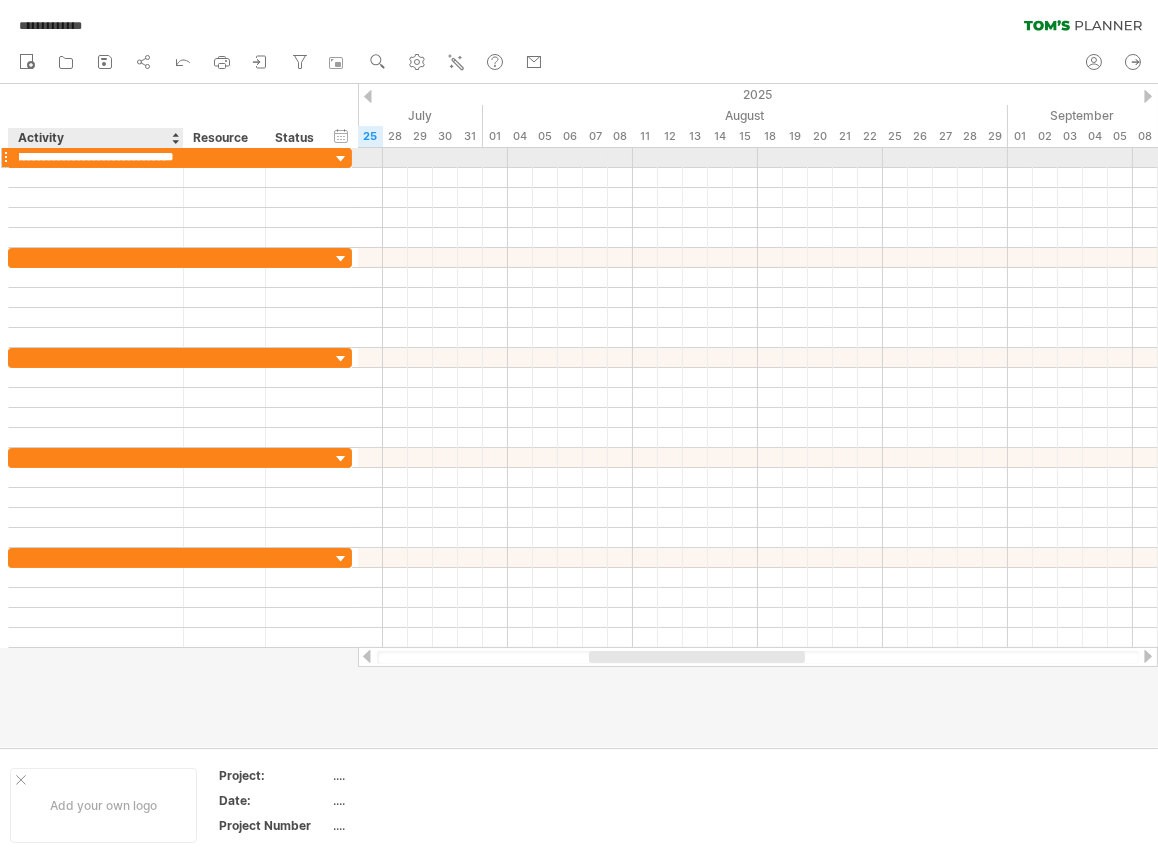 click on "**********" at bounding box center (96, 157) 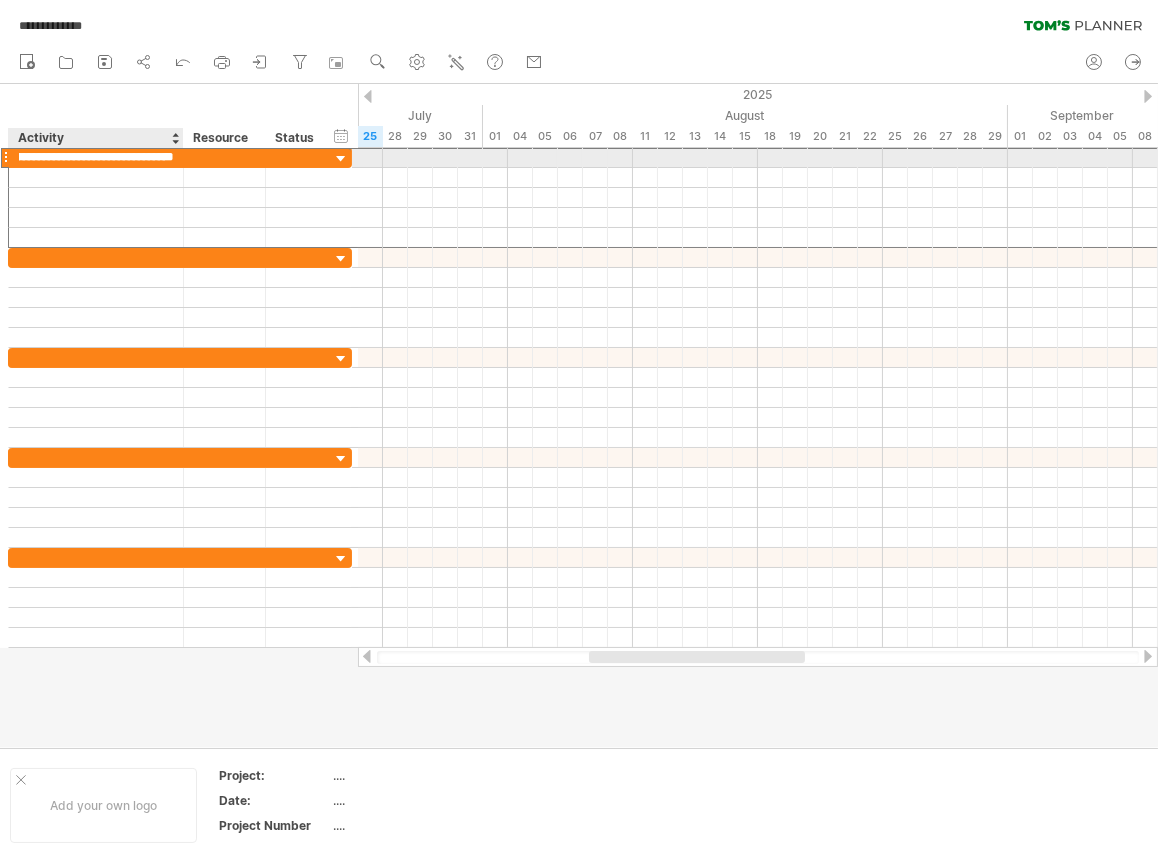 click on "**********" at bounding box center (96, 157) 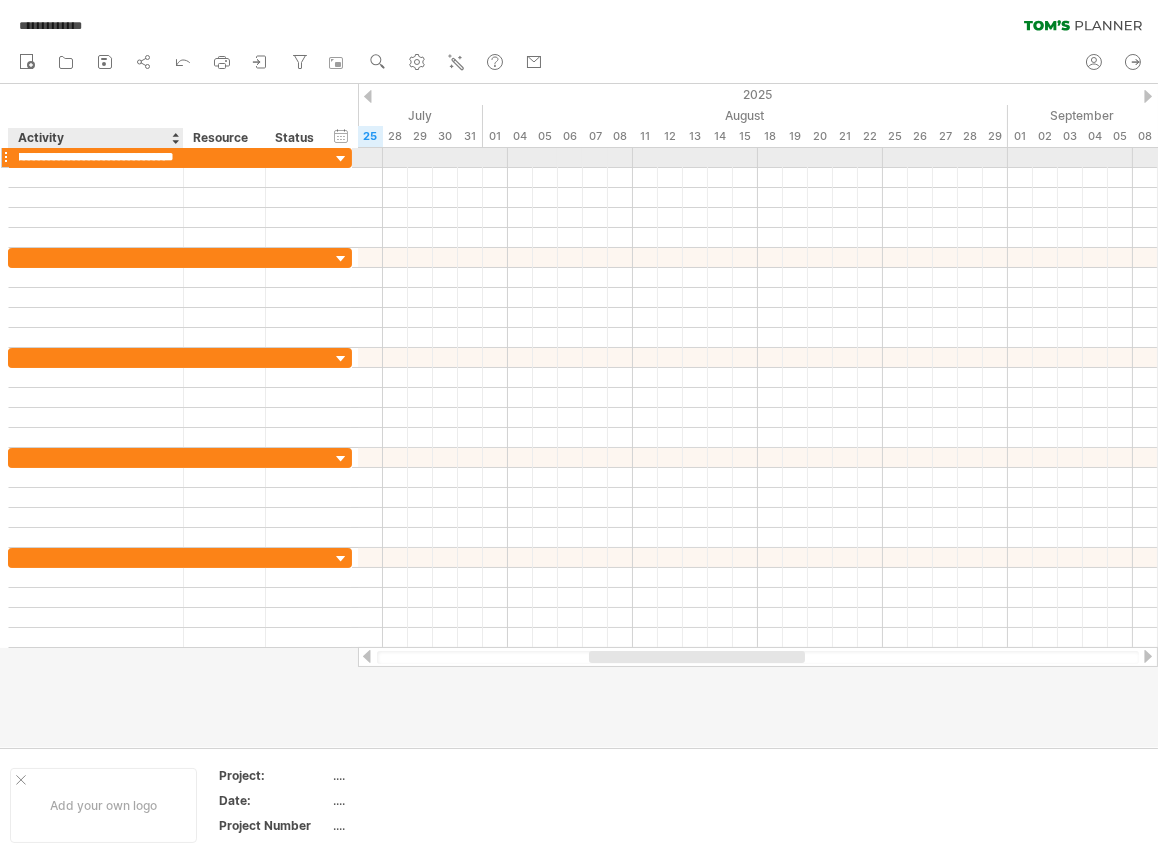 click on "**********" at bounding box center (96, 157) 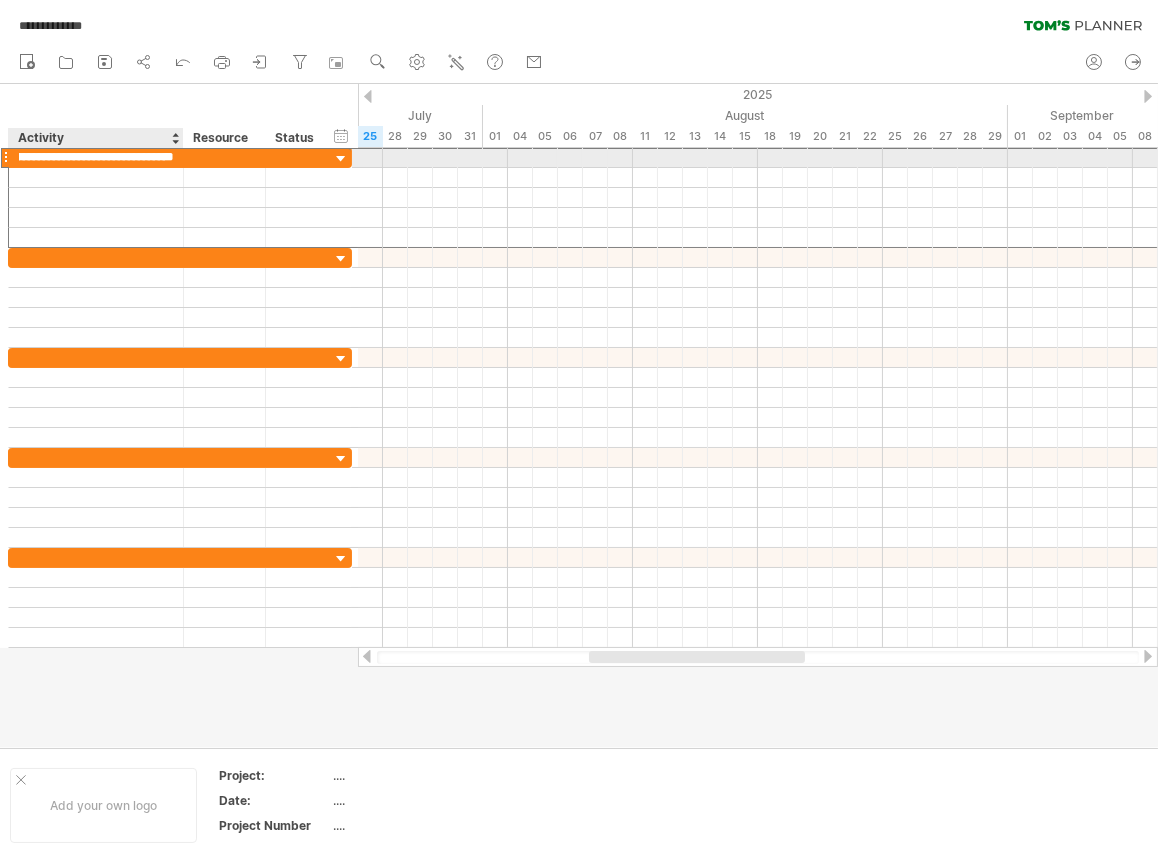 click on "**********" at bounding box center (96, 157) 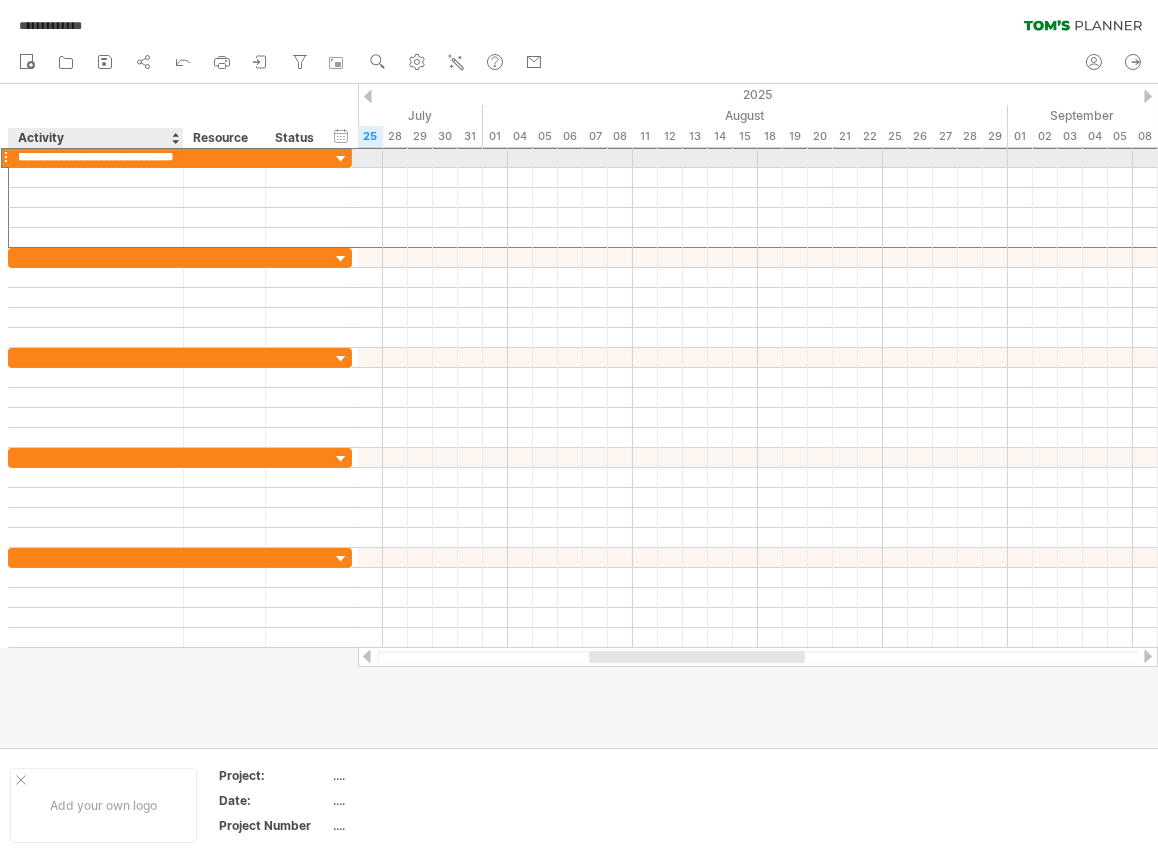 click on "**********" at bounding box center (96, 157) 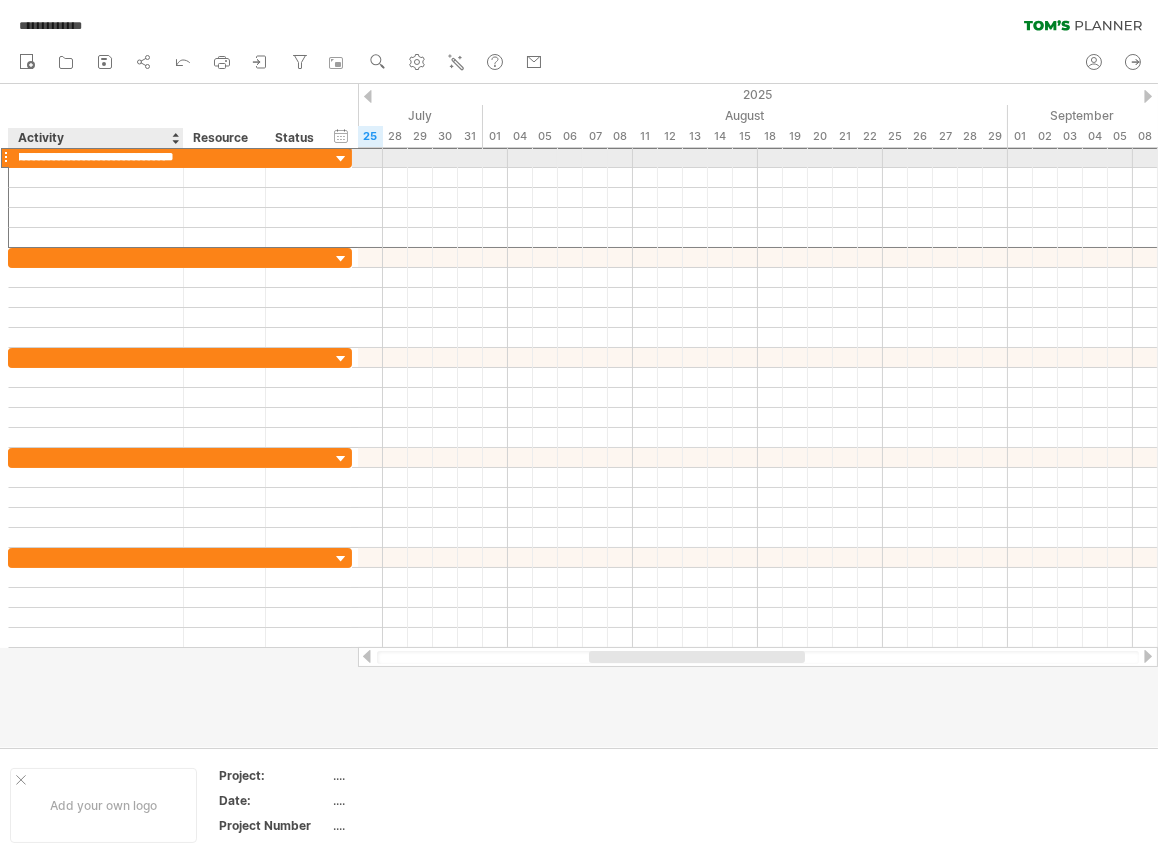 click on "**********" at bounding box center (96, 157) 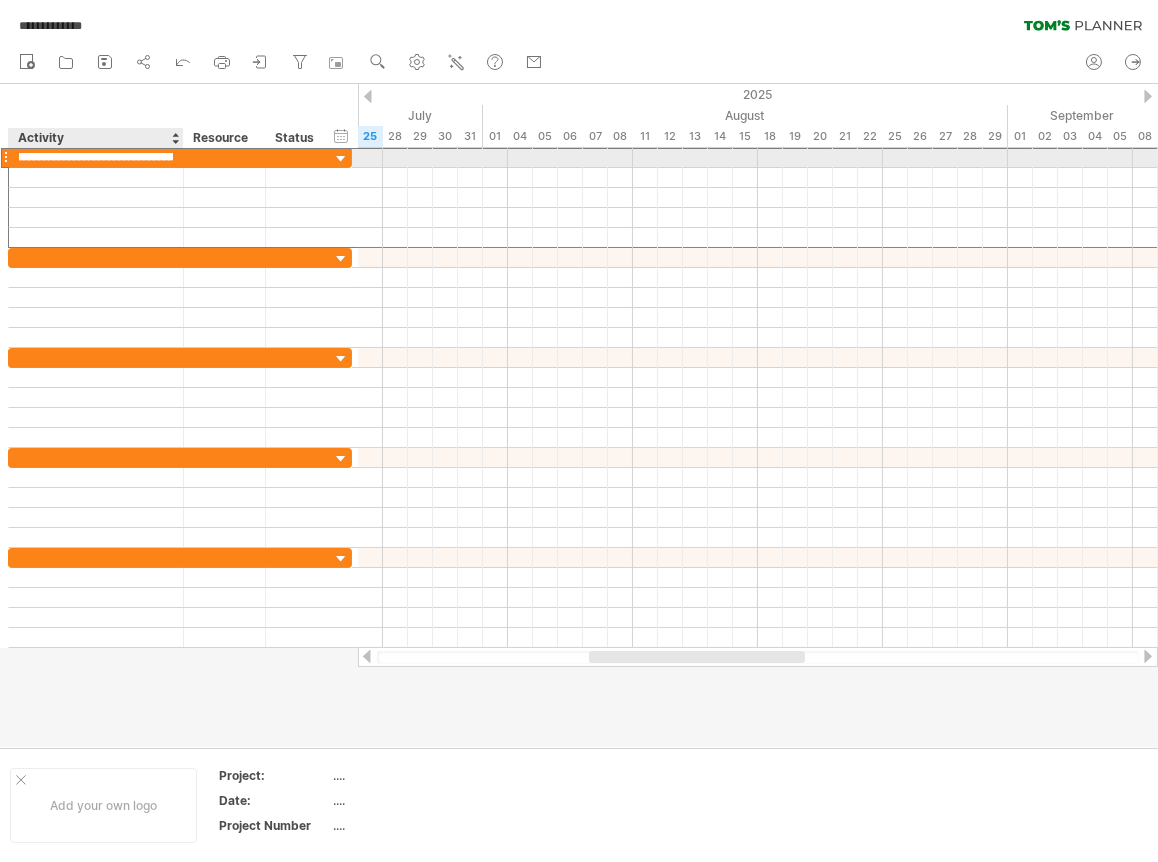 scroll, scrollTop: 0, scrollLeft: 0, axis: both 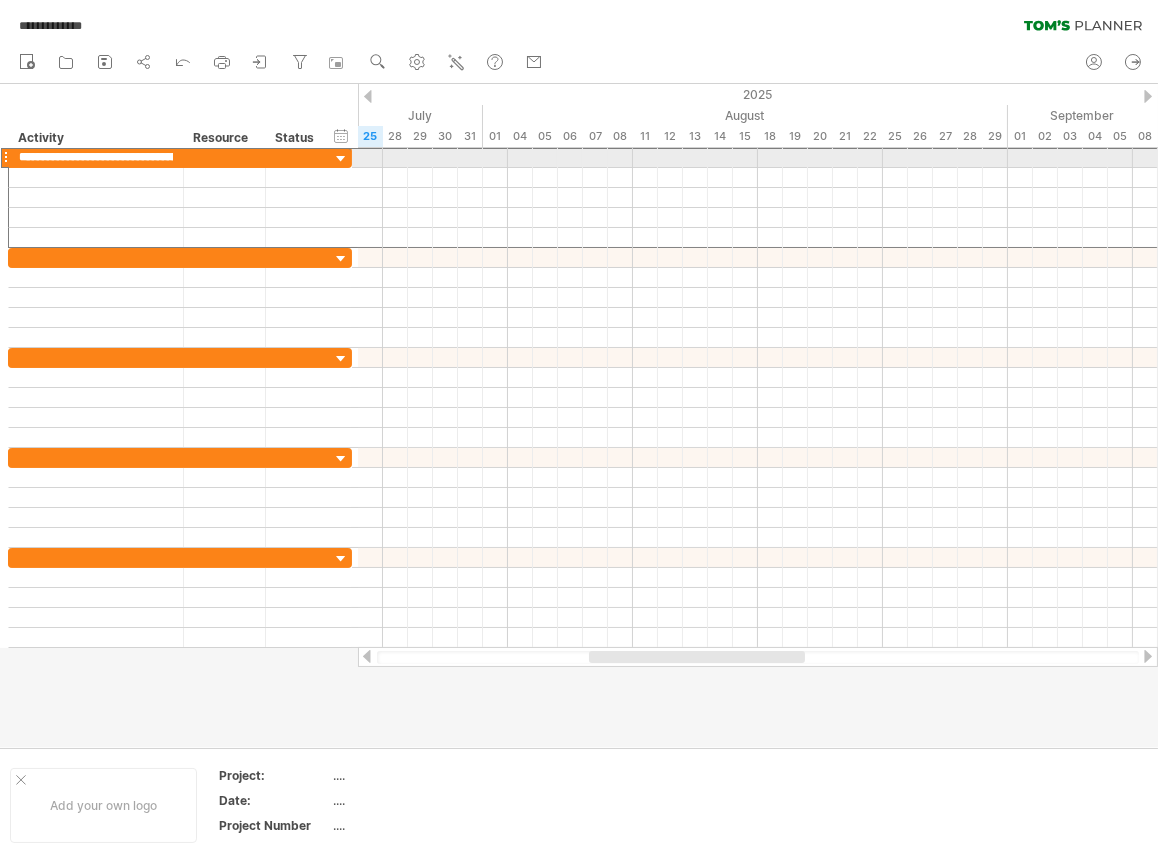 drag, startPoint x: 100, startPoint y: 157, endPoint x: -101, endPoint y: 146, distance: 201.30077 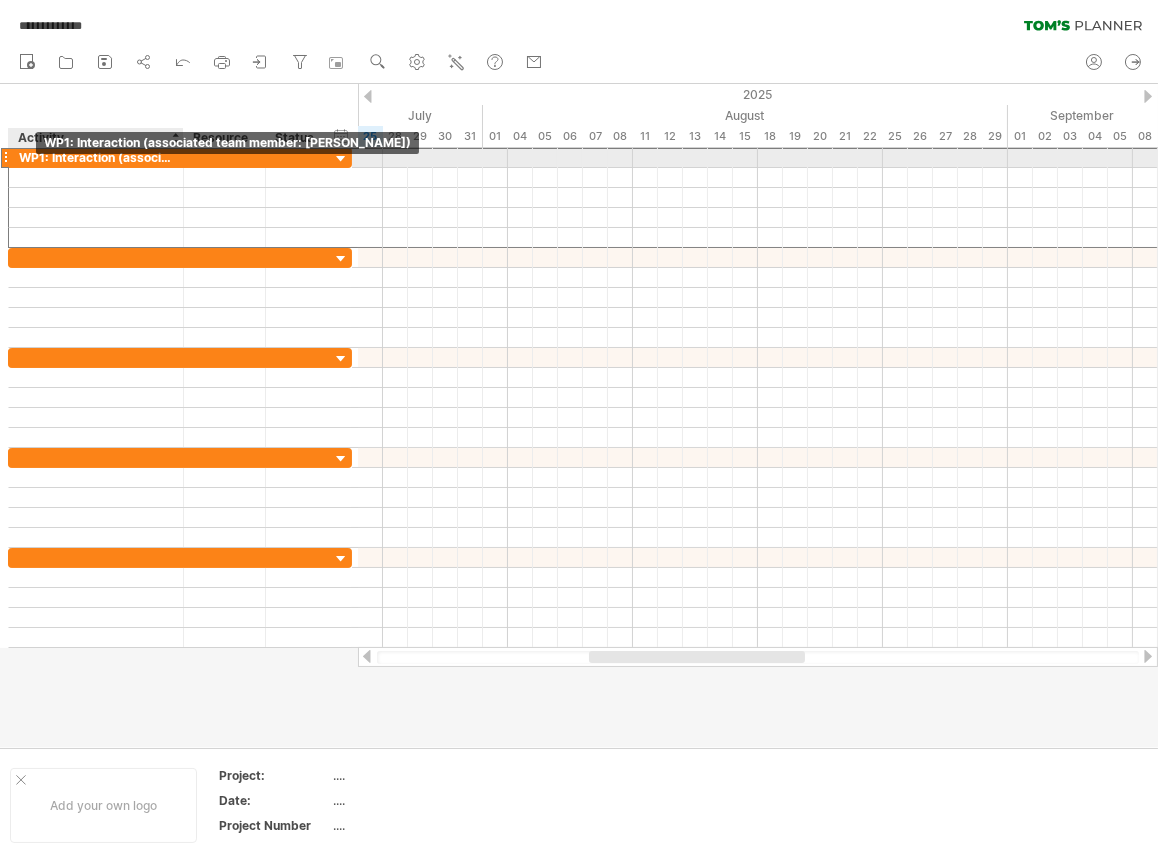 click on "WP1: Interaction (associated team member: [PERSON_NAME])" at bounding box center (96, 157) 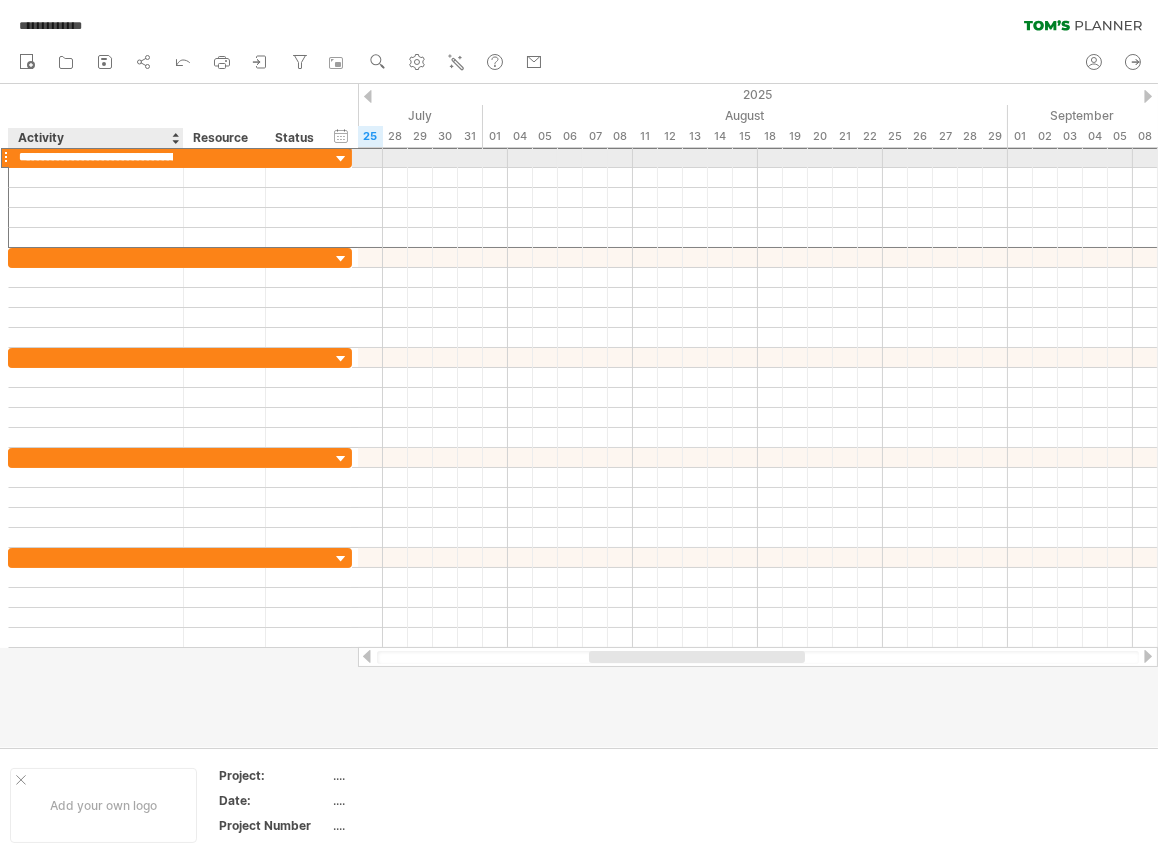 click on "**********" at bounding box center [96, 157] 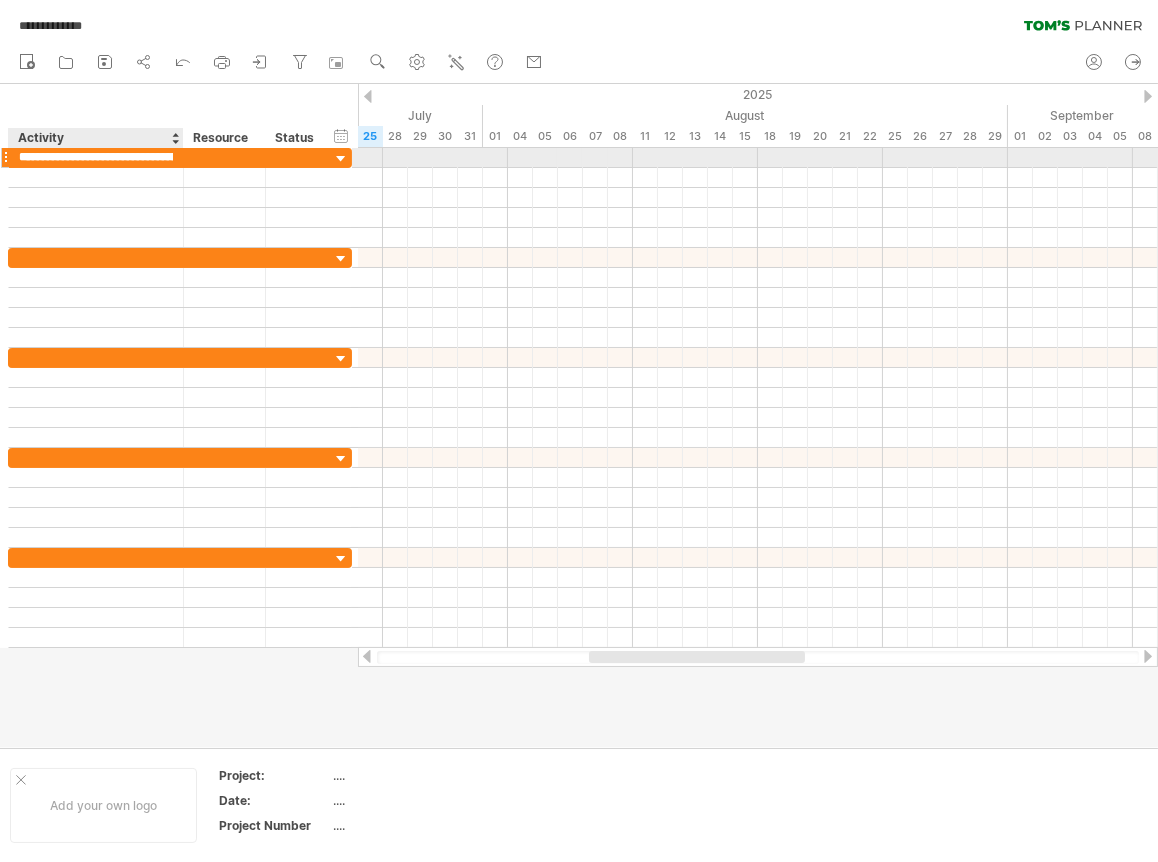 type on "**********" 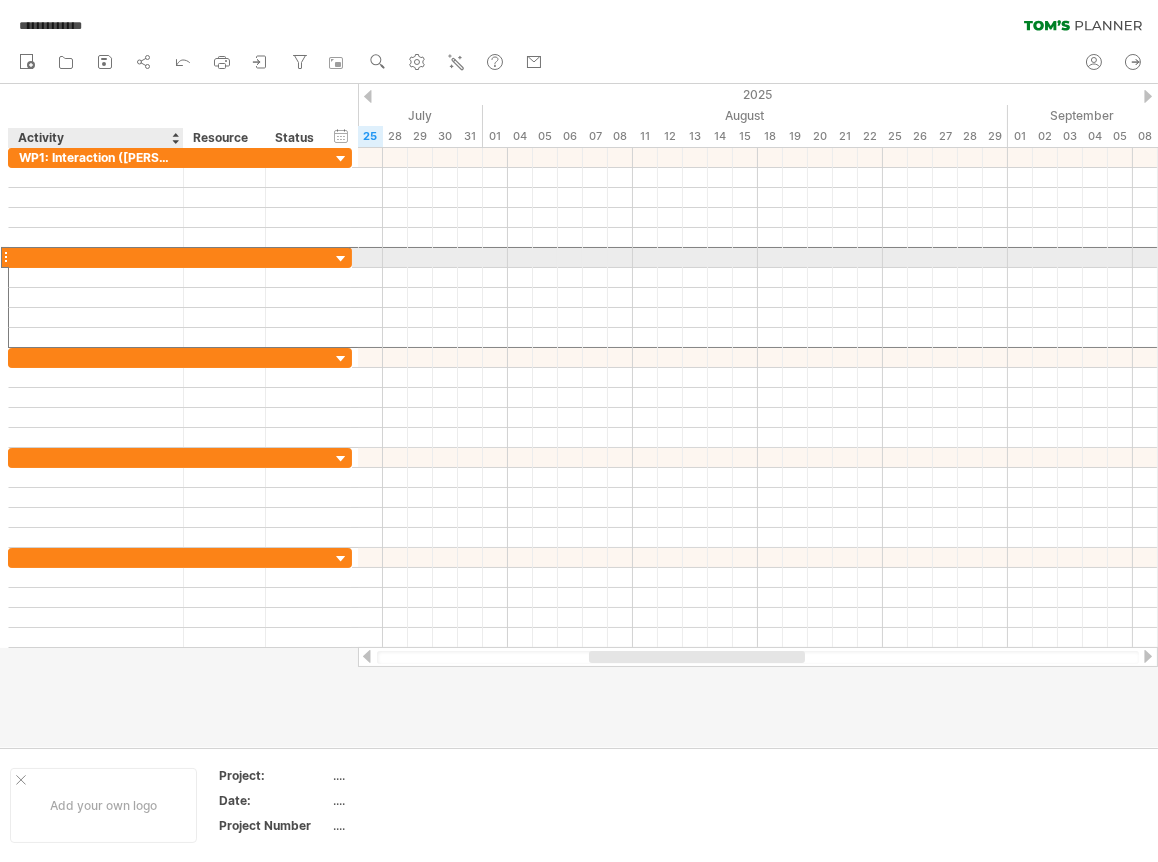 click at bounding box center [96, 257] 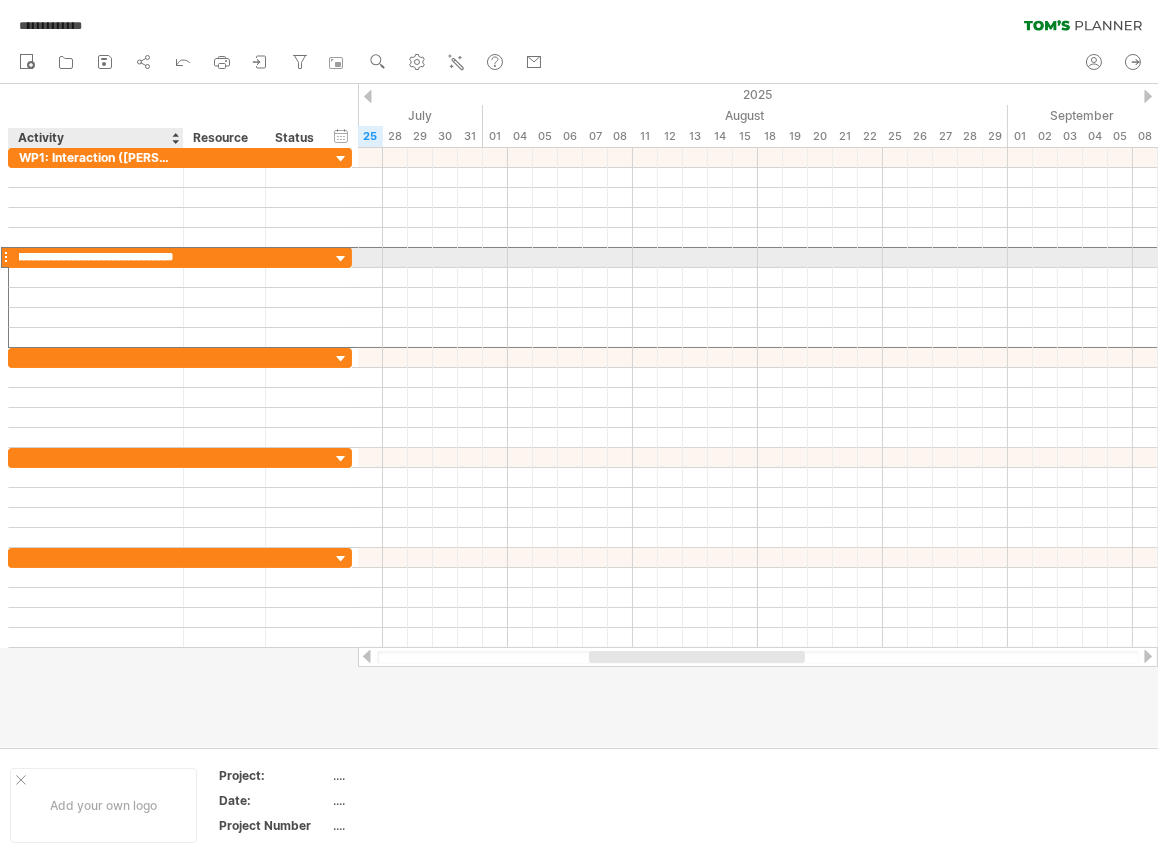 scroll, scrollTop: 0, scrollLeft: 73, axis: horizontal 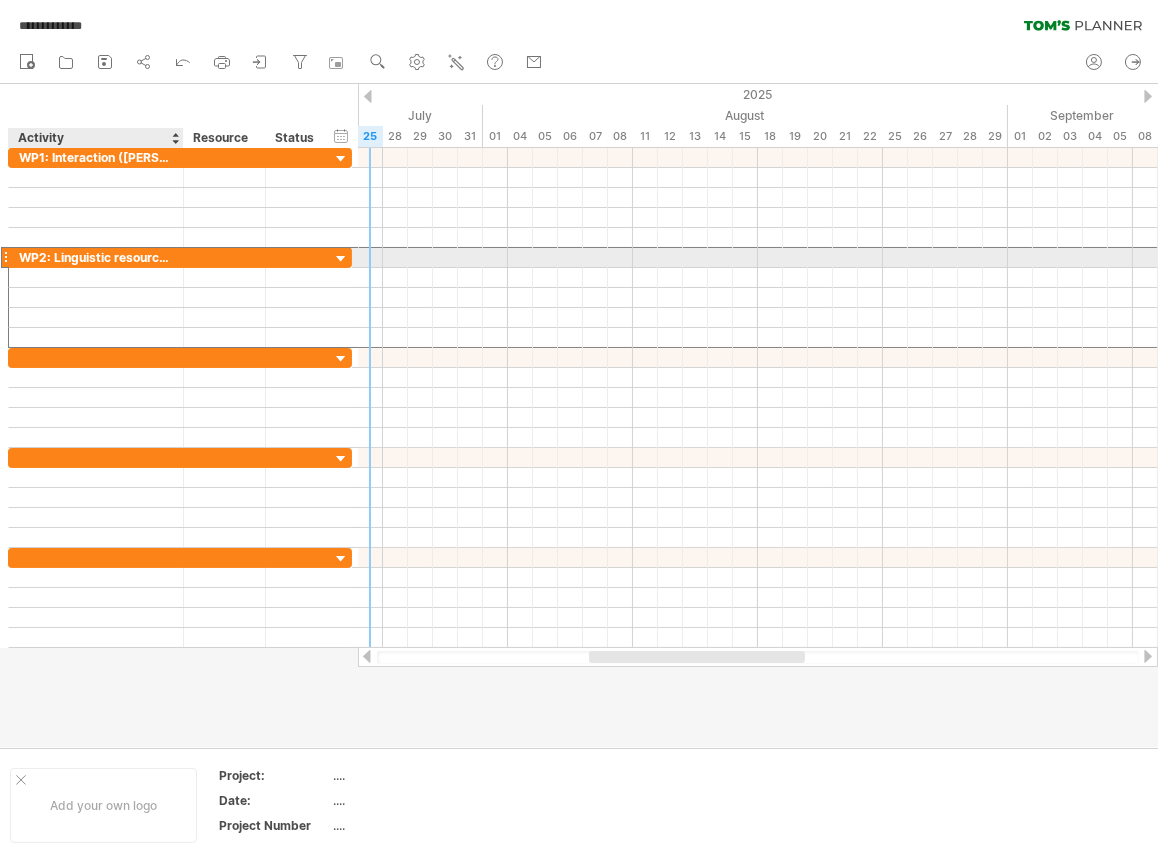 click on "WP2: Linguistic resources ([PERSON_NAME])" at bounding box center (96, 257) 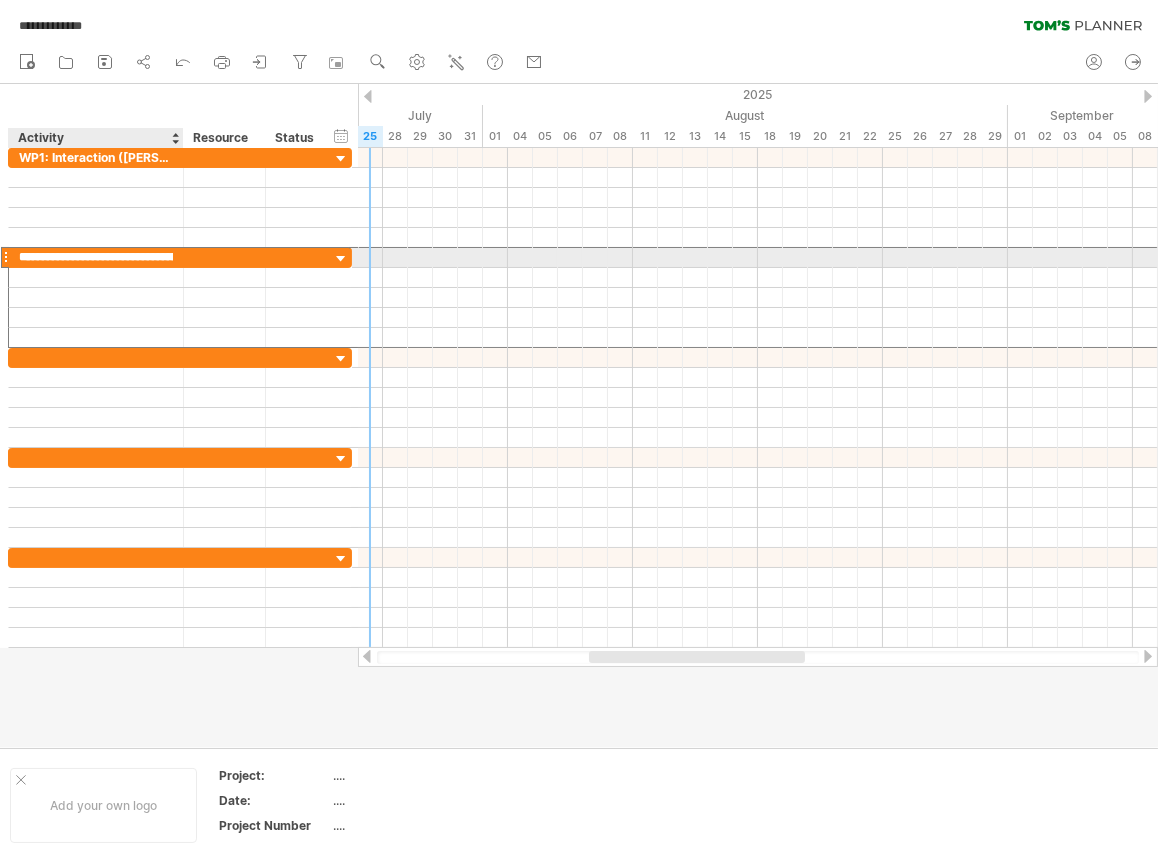 click on "**********" at bounding box center [96, 257] 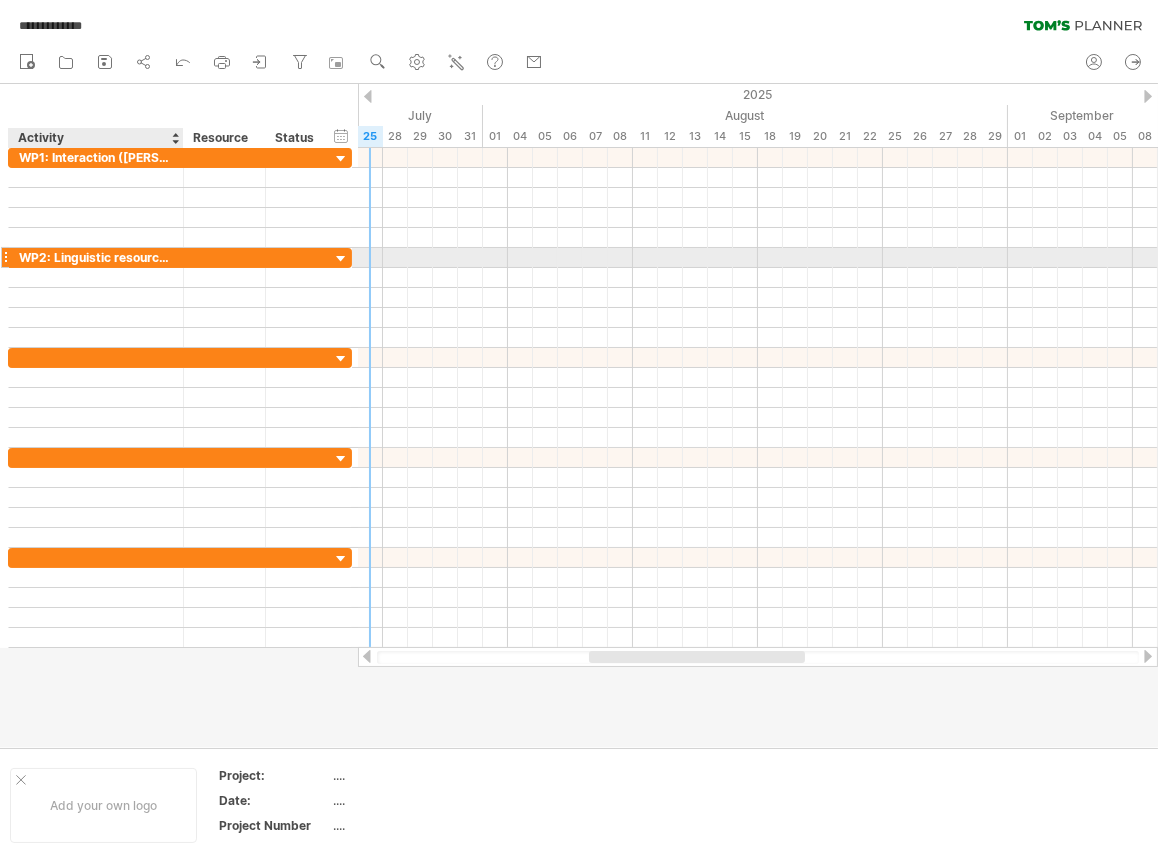 click at bounding box center (181, 258) 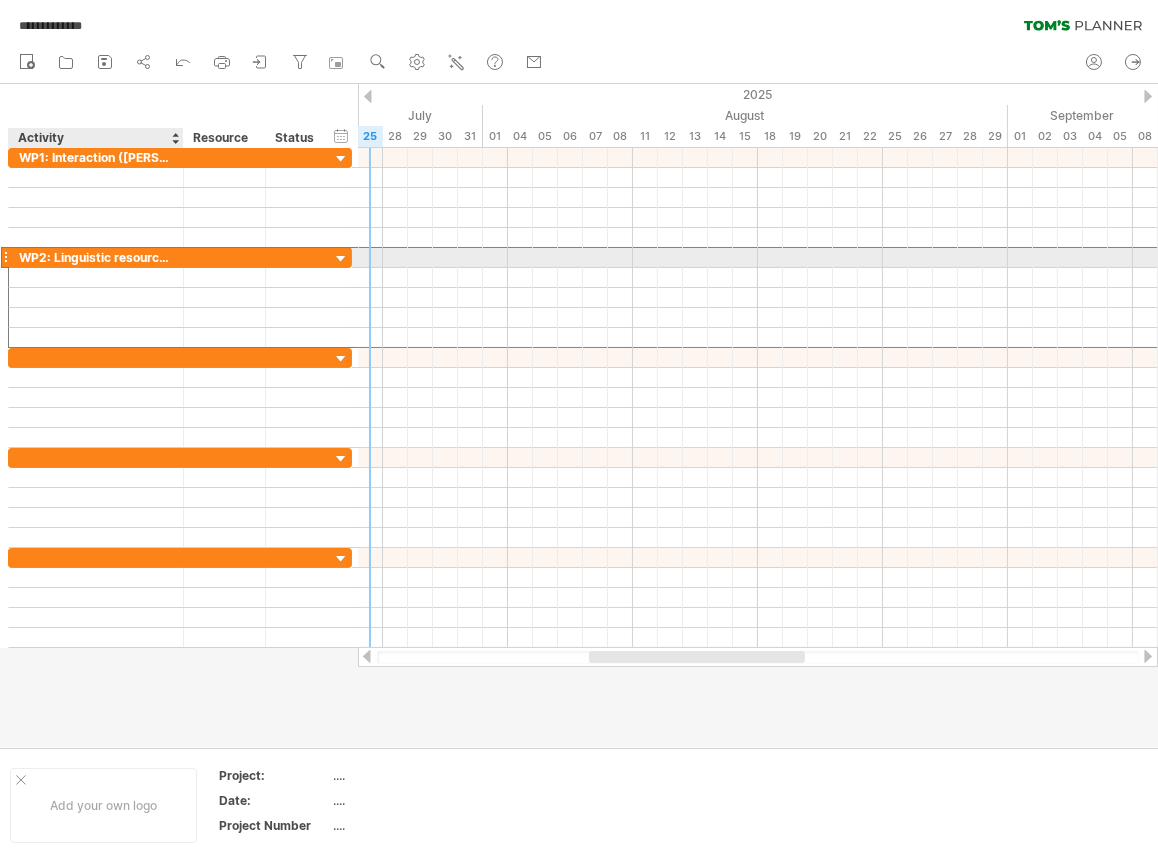 click on "WP2: Linguistic resources ([PERSON_NAME])" at bounding box center [96, 257] 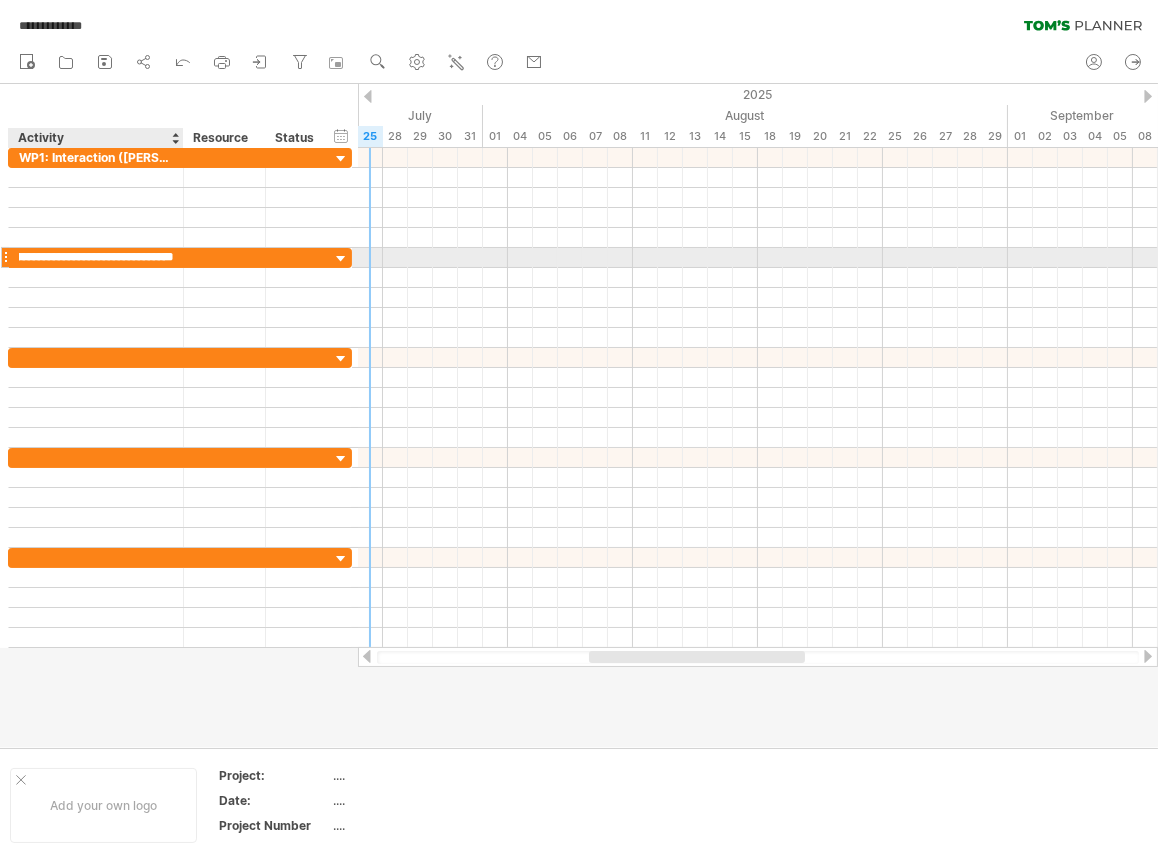 scroll, scrollTop: 0, scrollLeft: 66, axis: horizontal 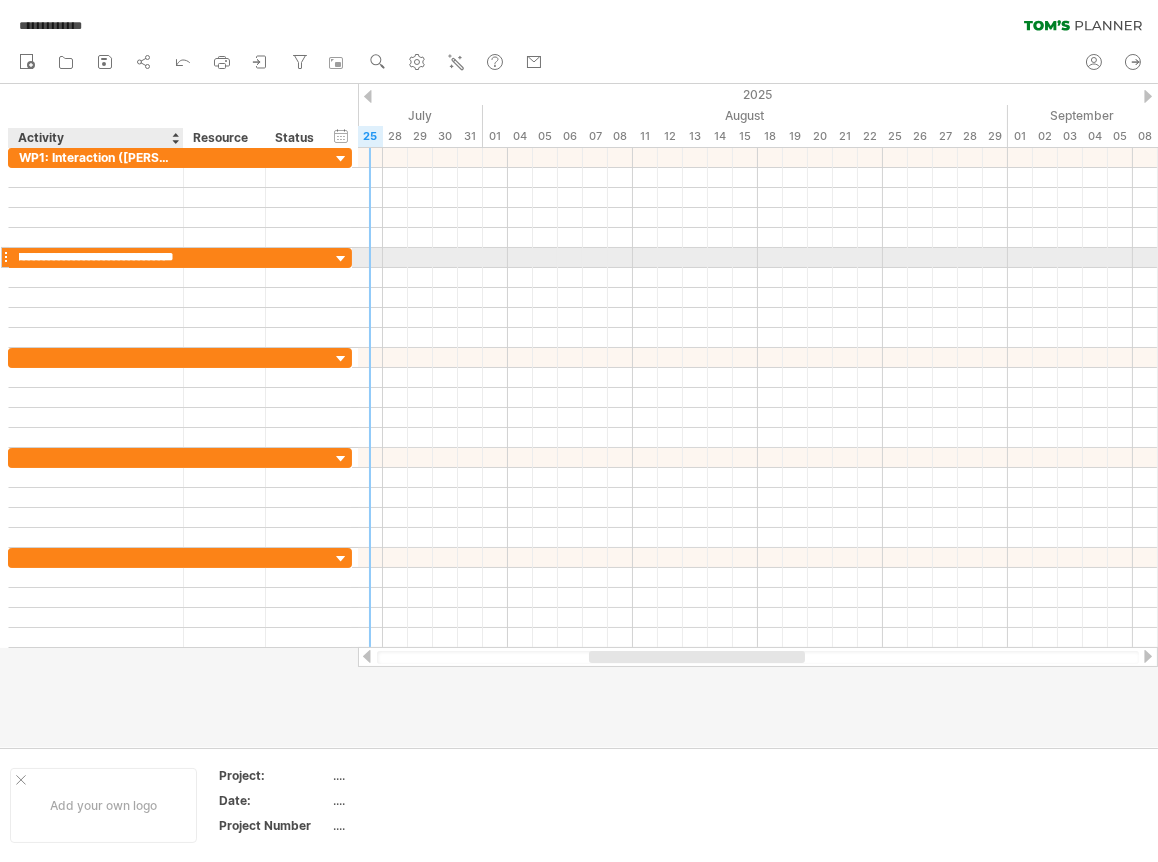 type on "**********" 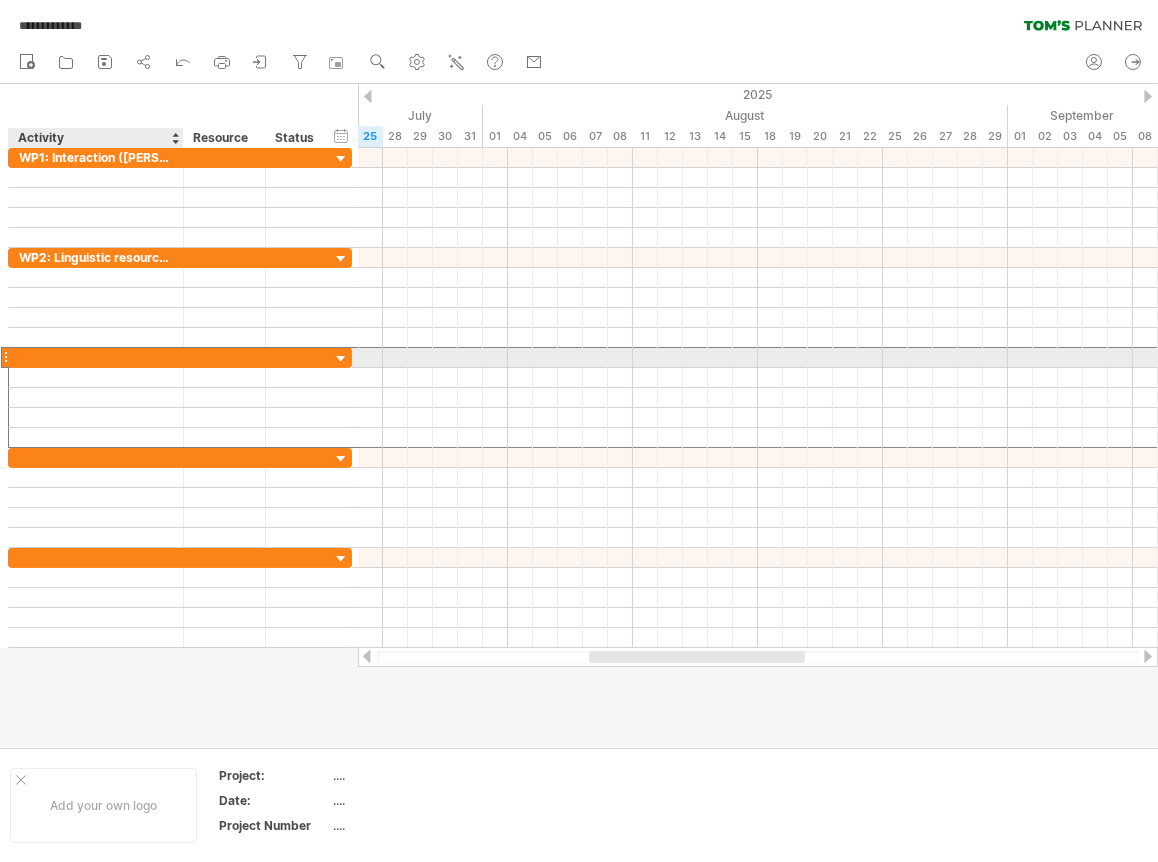 click at bounding box center [96, 357] 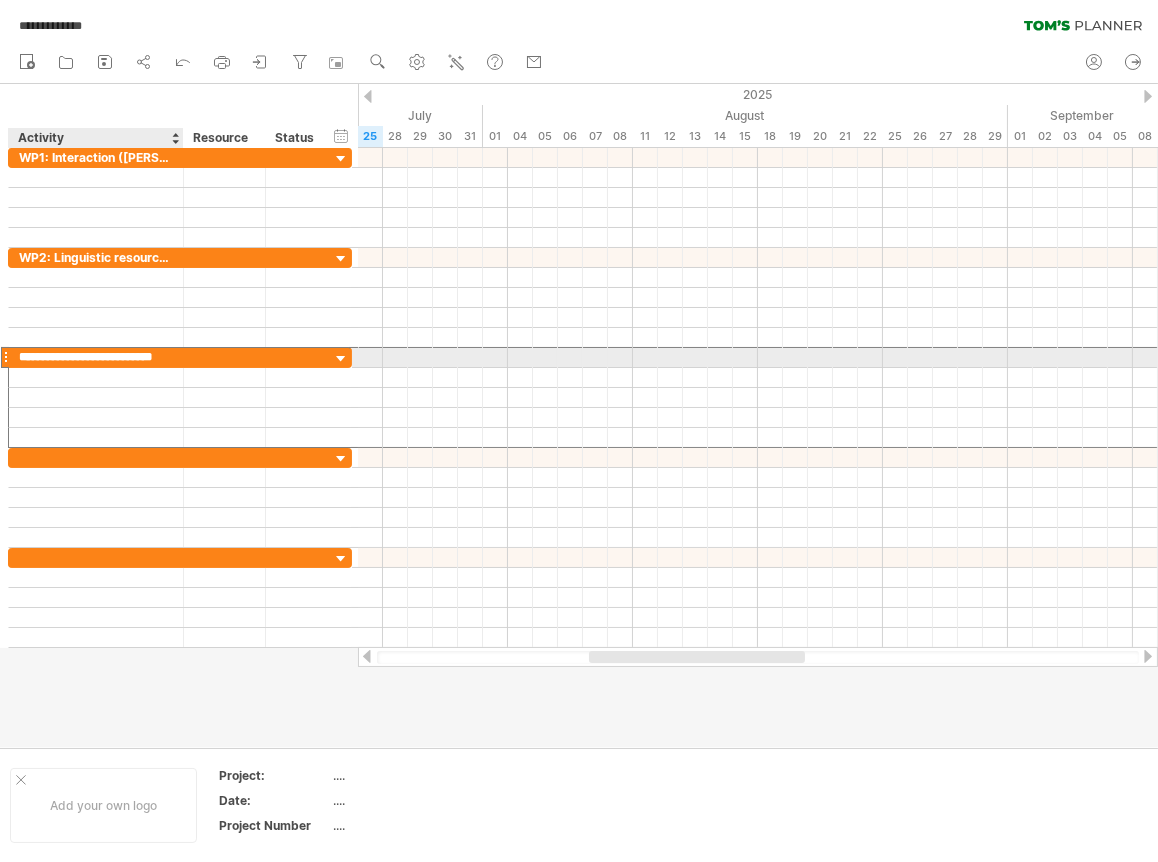 type on "**********" 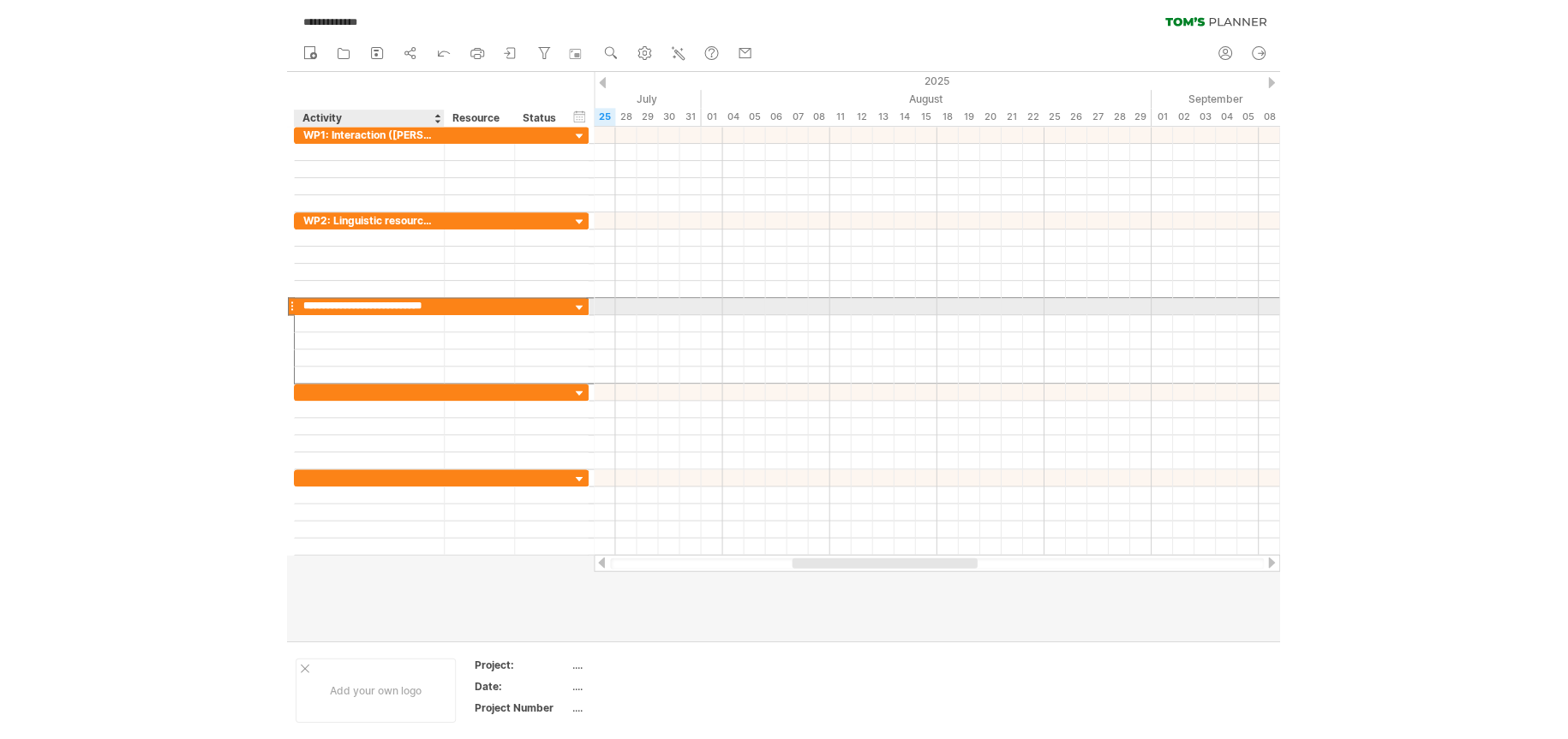 scroll, scrollTop: 0, scrollLeft: 15, axis: horizontal 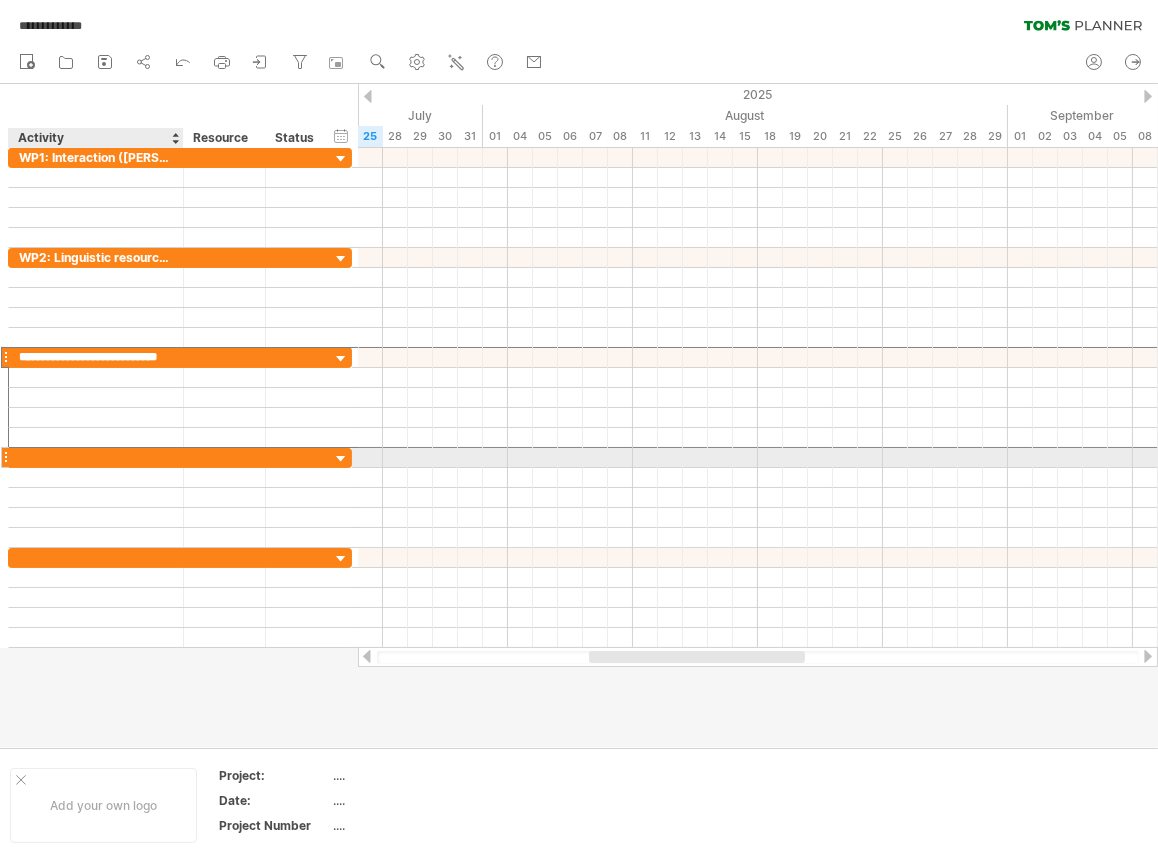 click at bounding box center (96, 457) 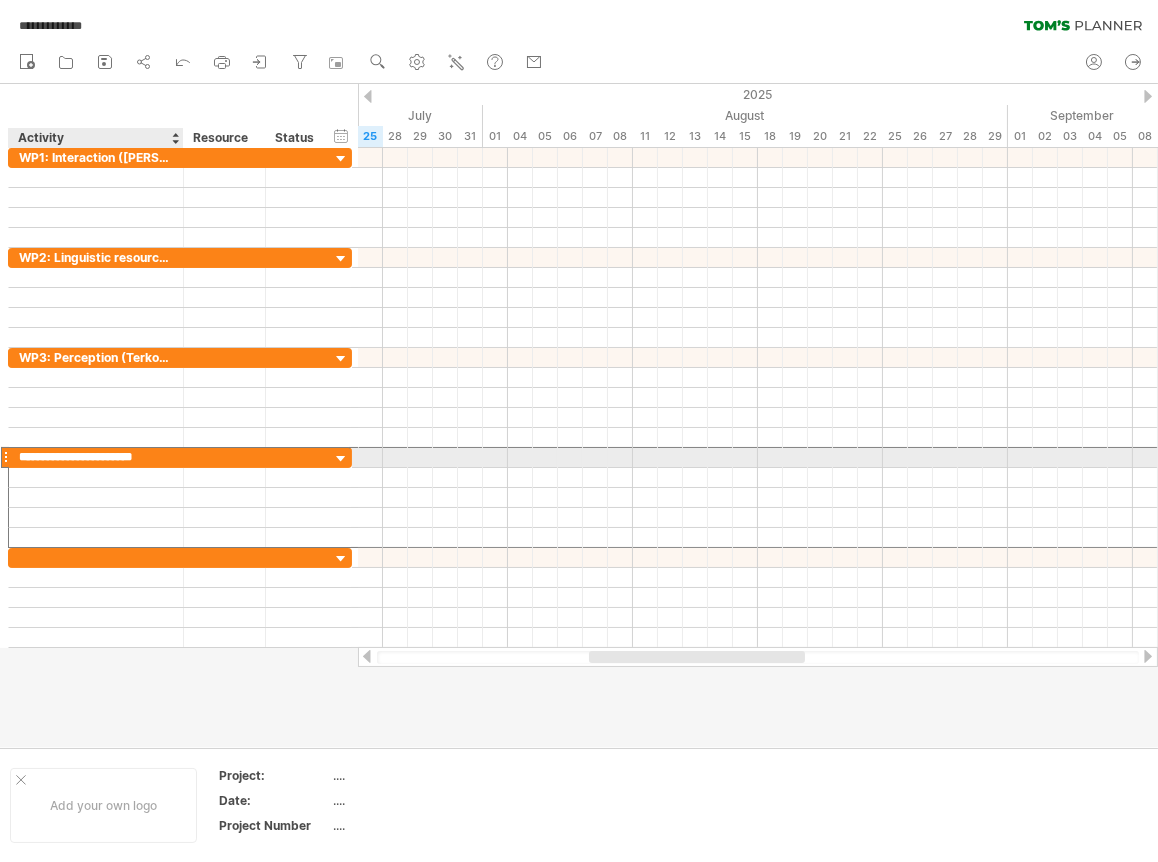type on "**********" 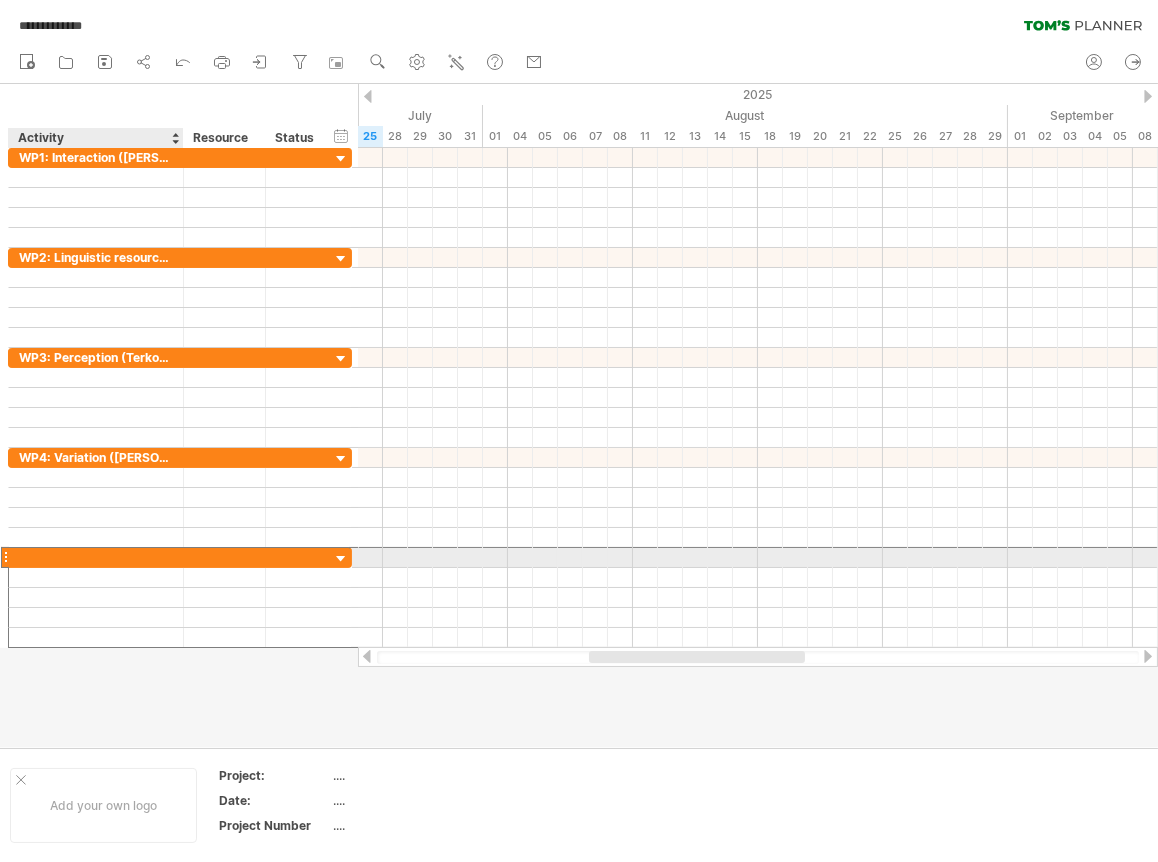 click at bounding box center [96, 557] 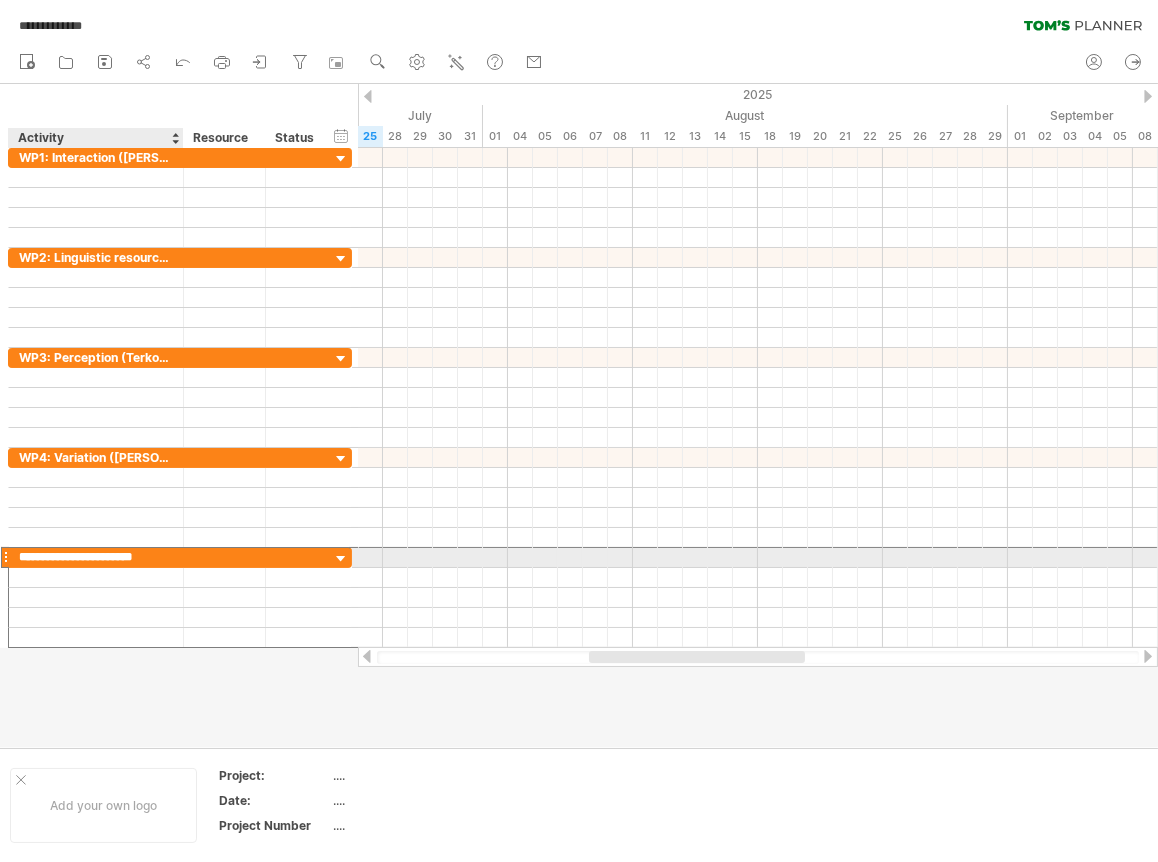 type on "**********" 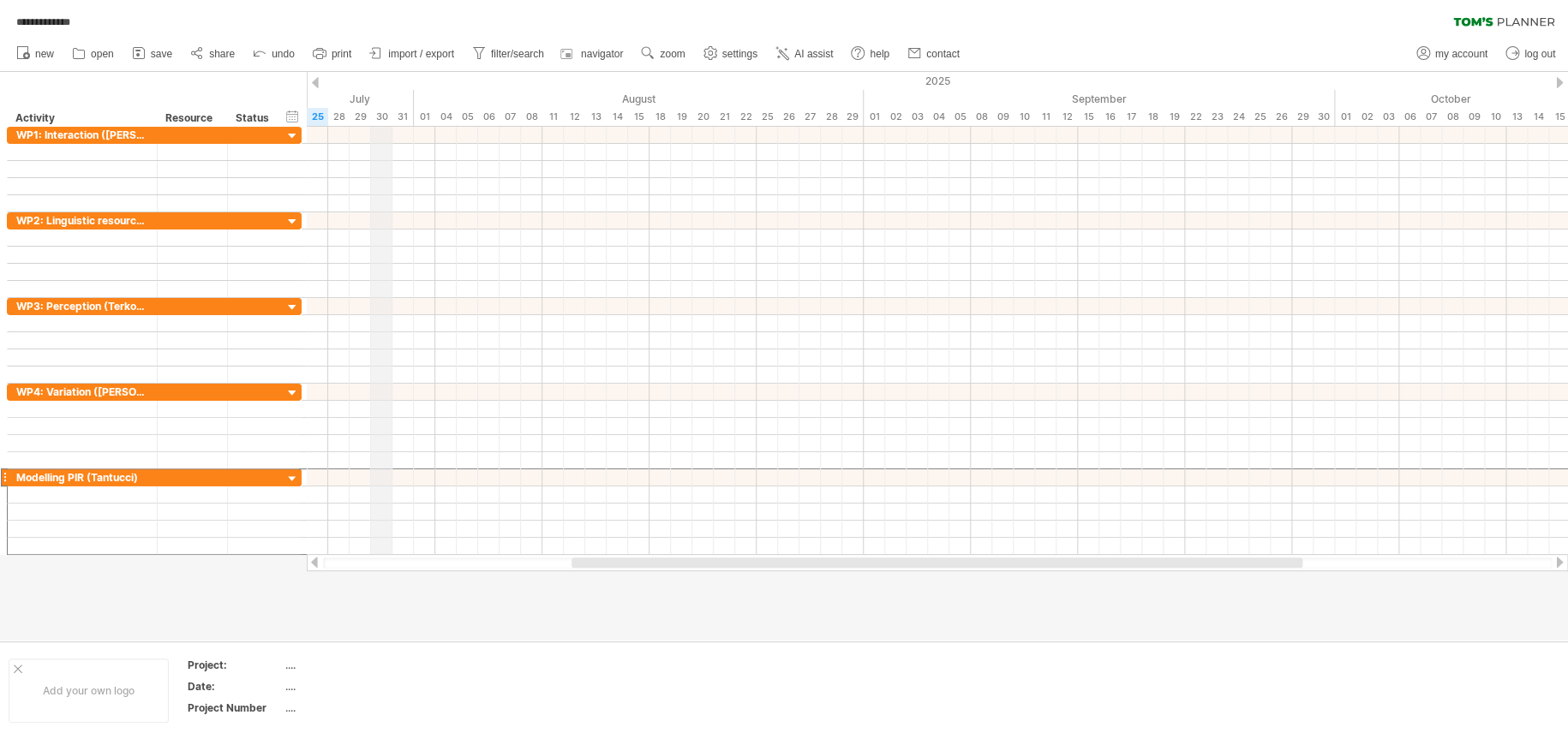click on "July" at bounding box center [167, 98] 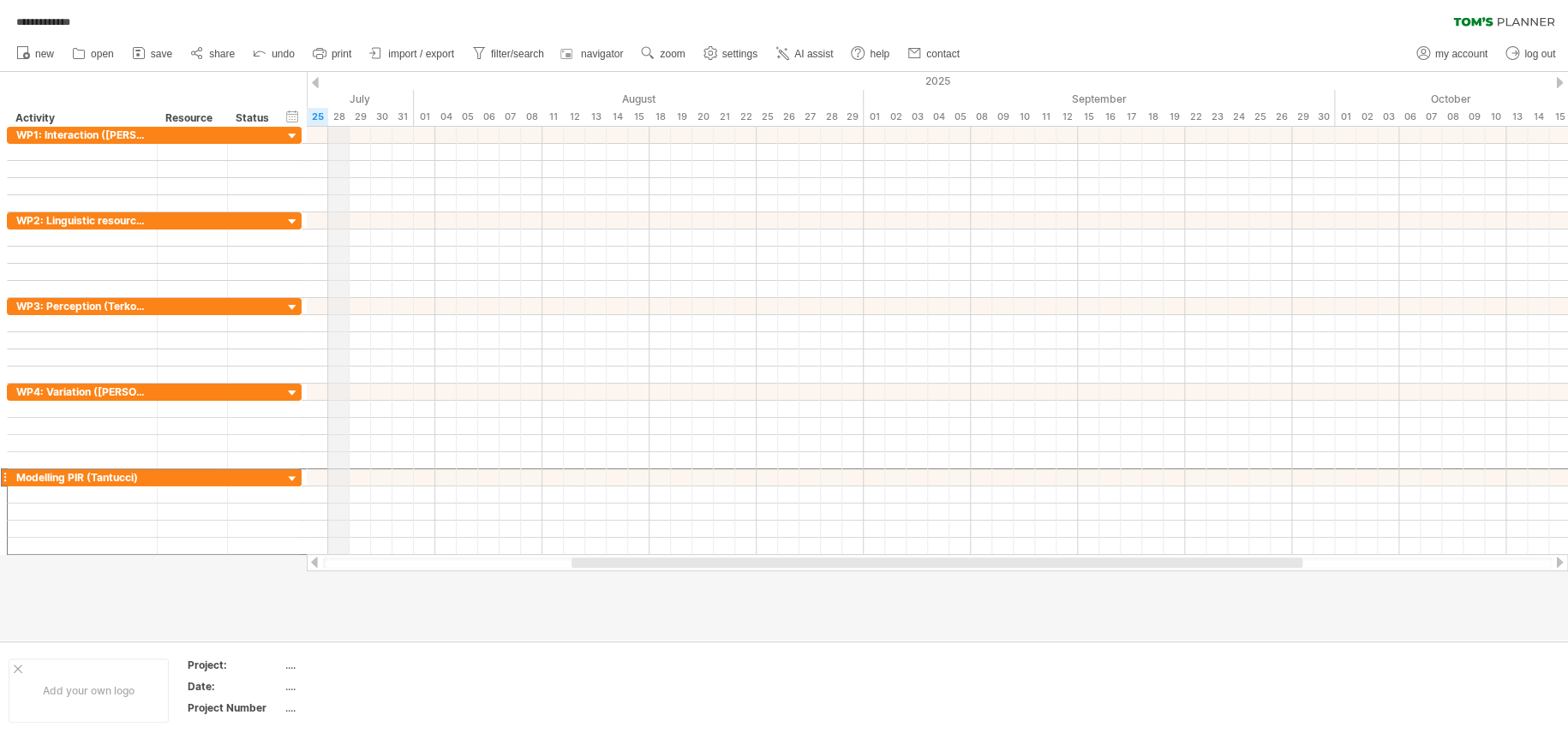 click on "July" at bounding box center (167, 98) 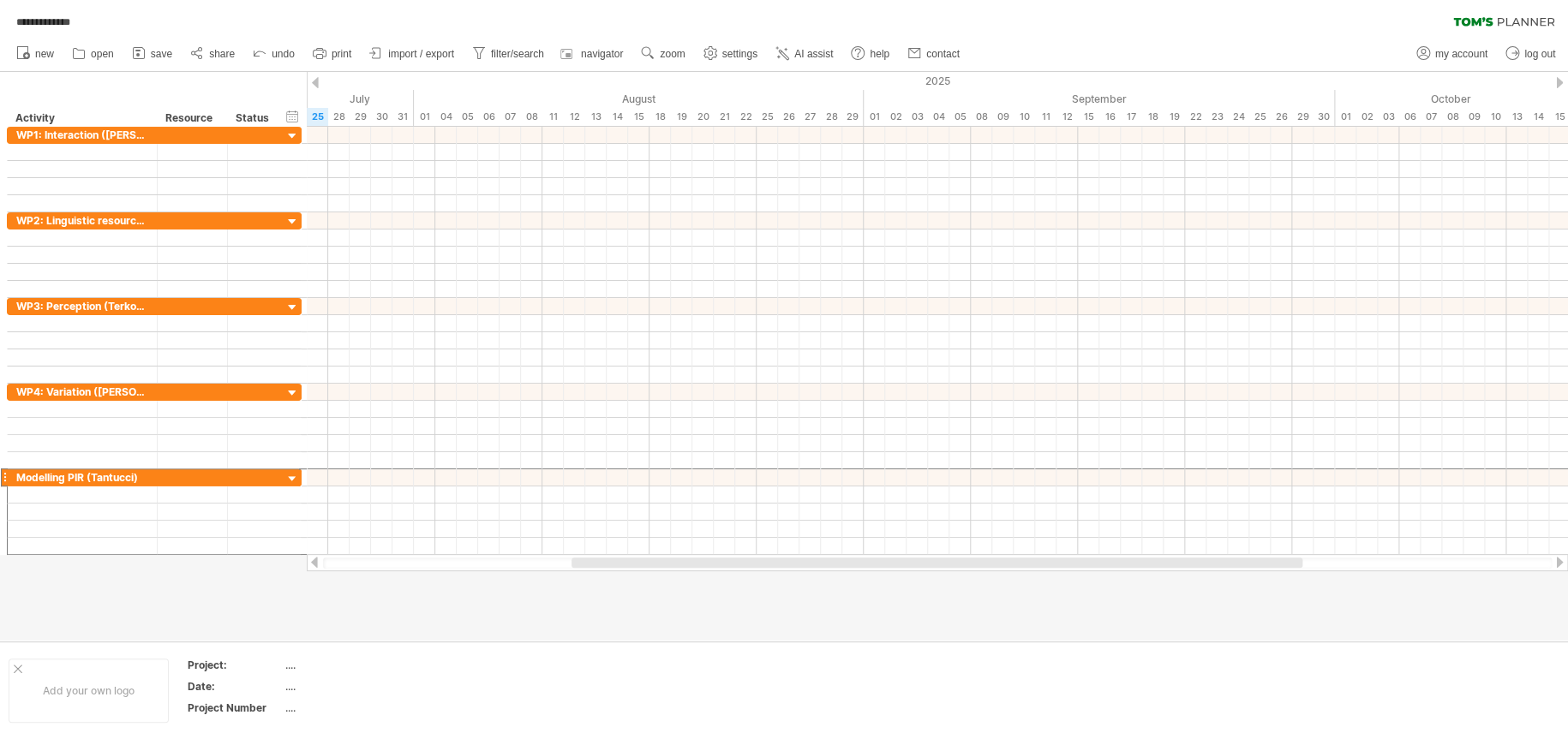 click at bounding box center [315, 82] 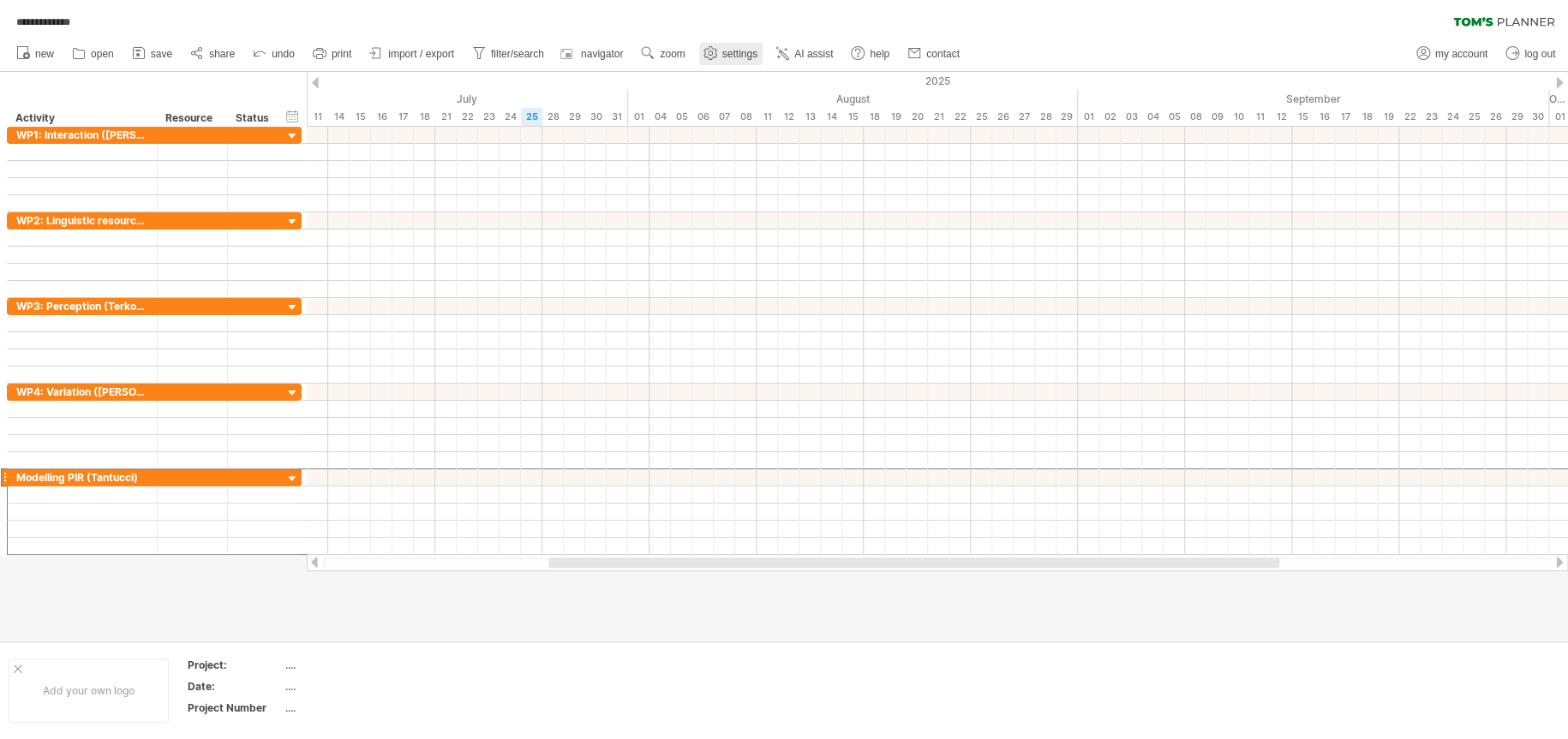 click on "settings" at bounding box center (739, 54) 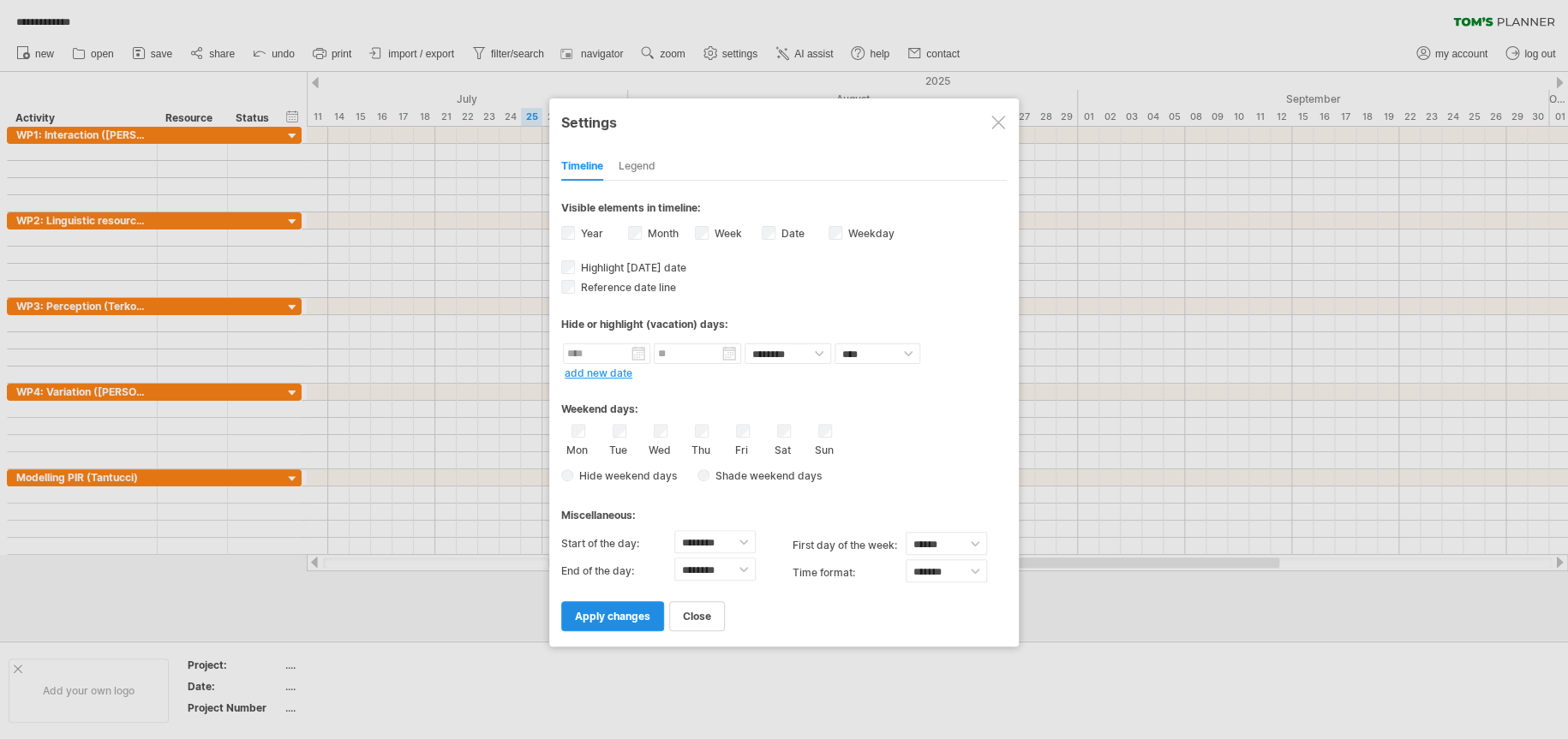 click on "apply changes" at bounding box center [613, 616] 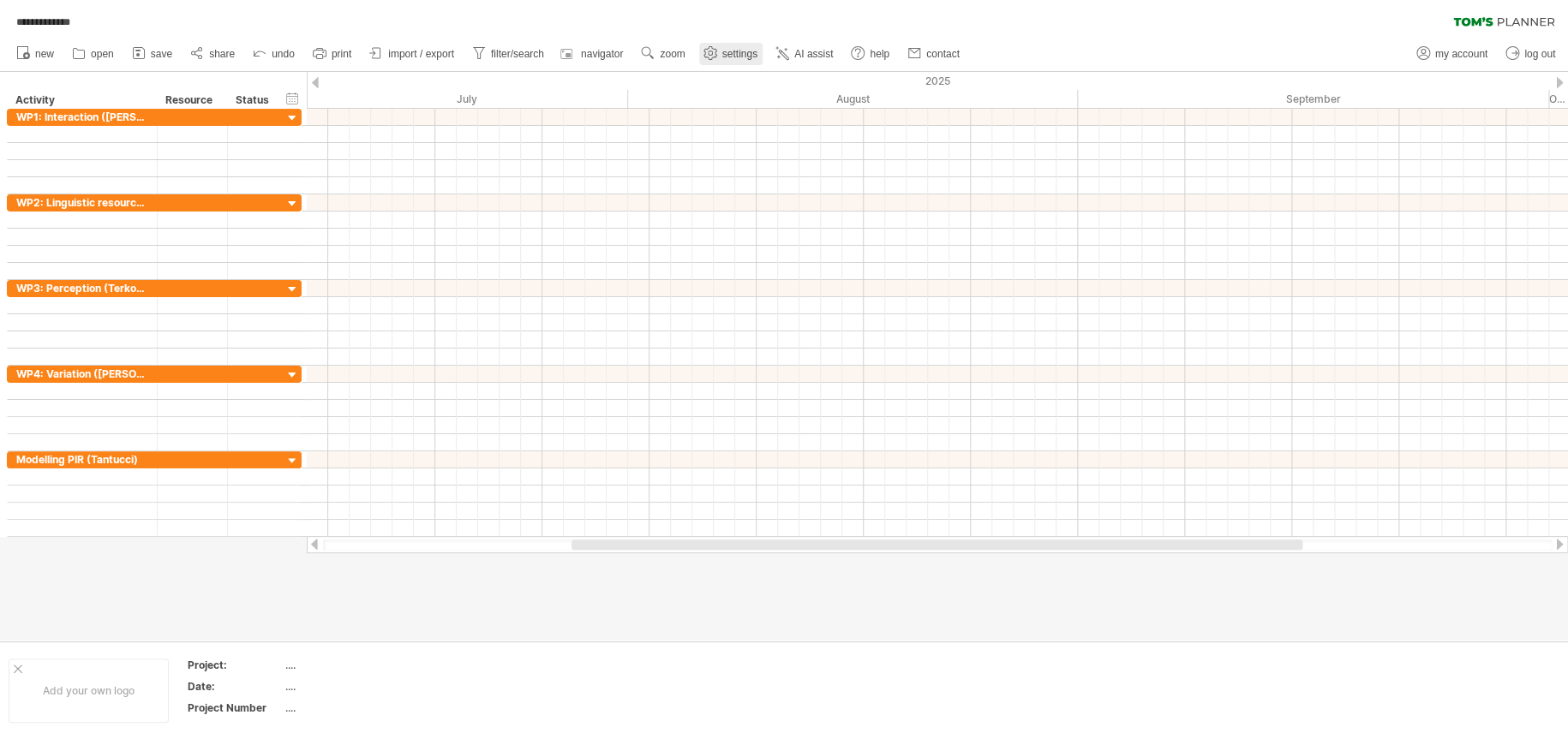 click on "settings" at bounding box center [739, 54] 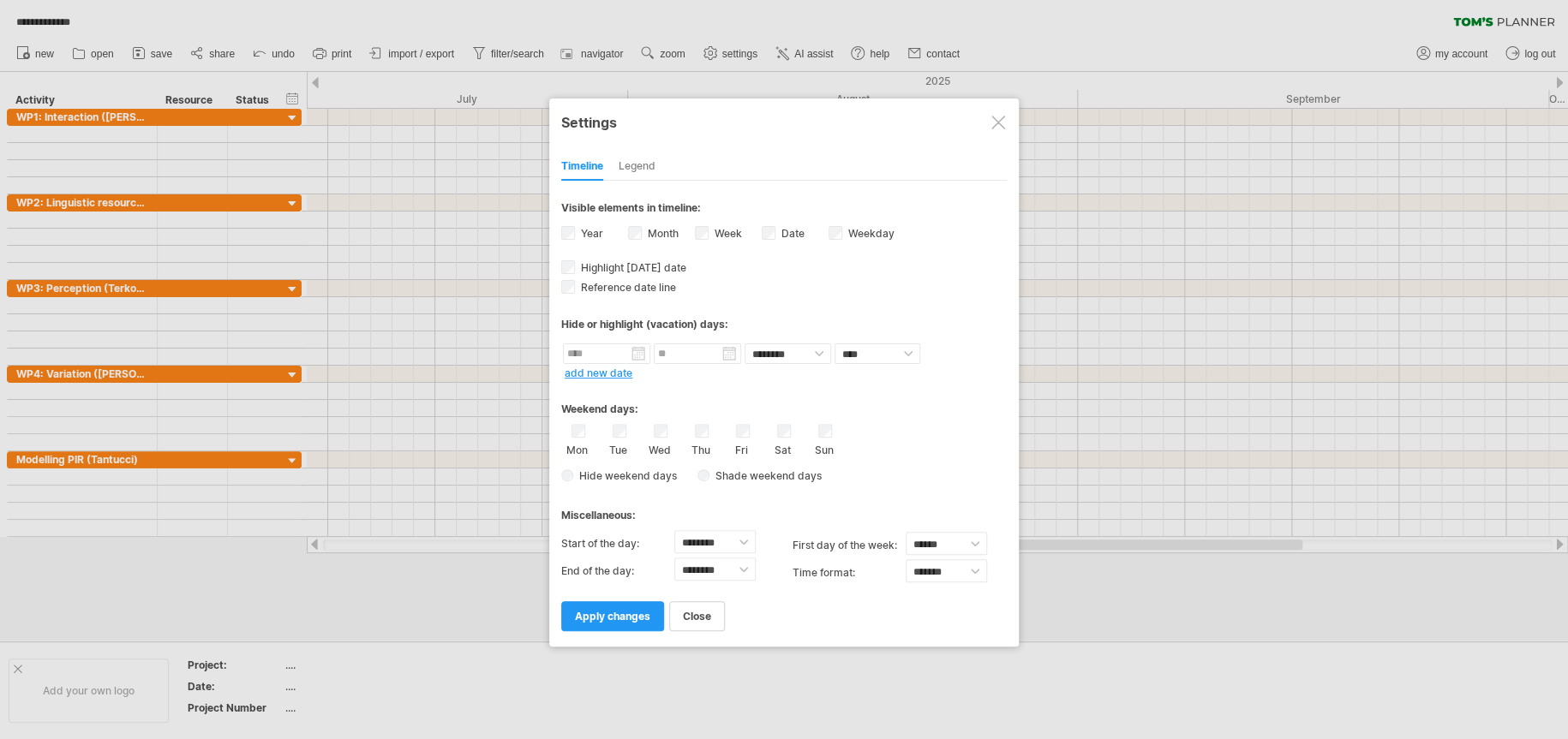 click on "Legend" at bounding box center (637, 167) 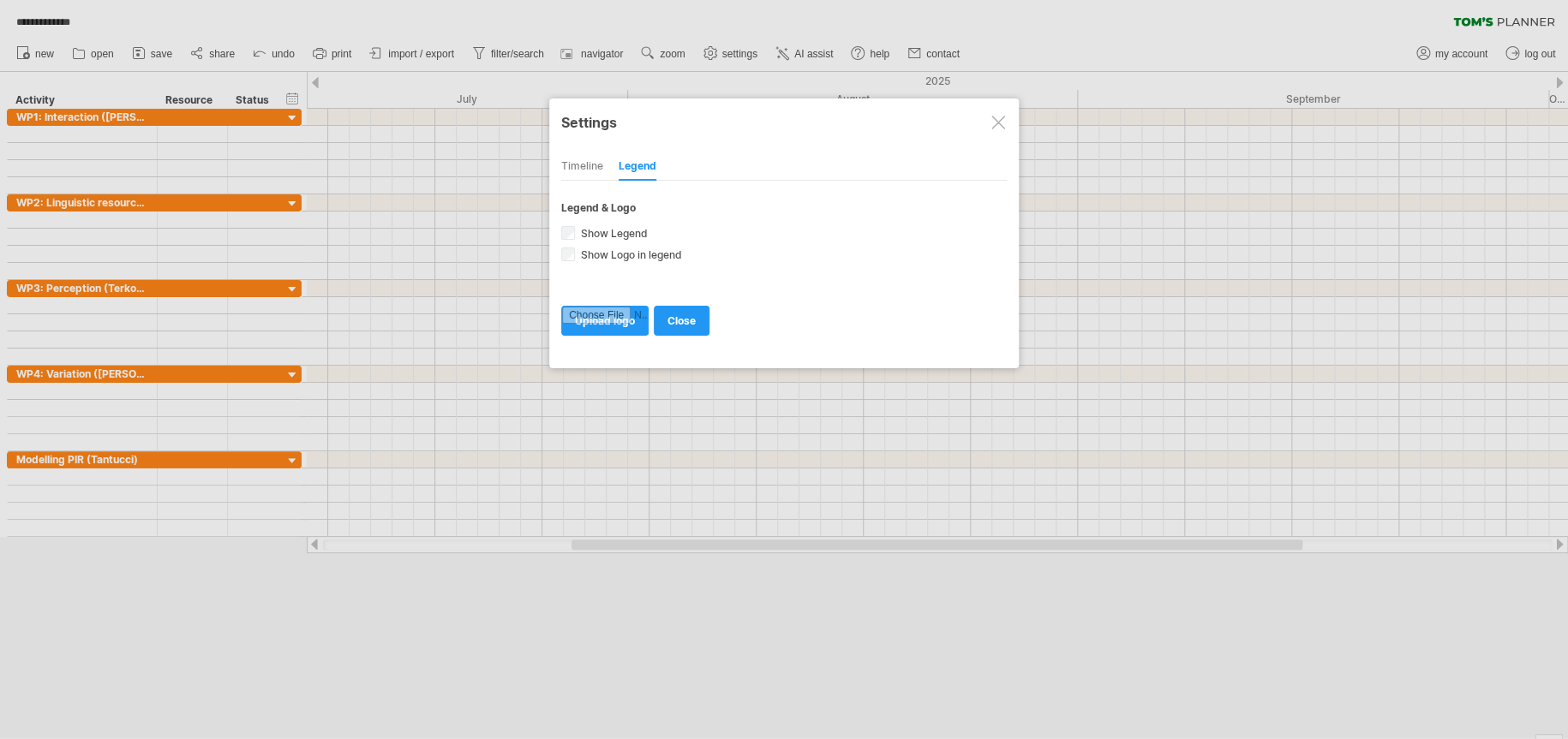 click on "Timeline" at bounding box center [582, 167] 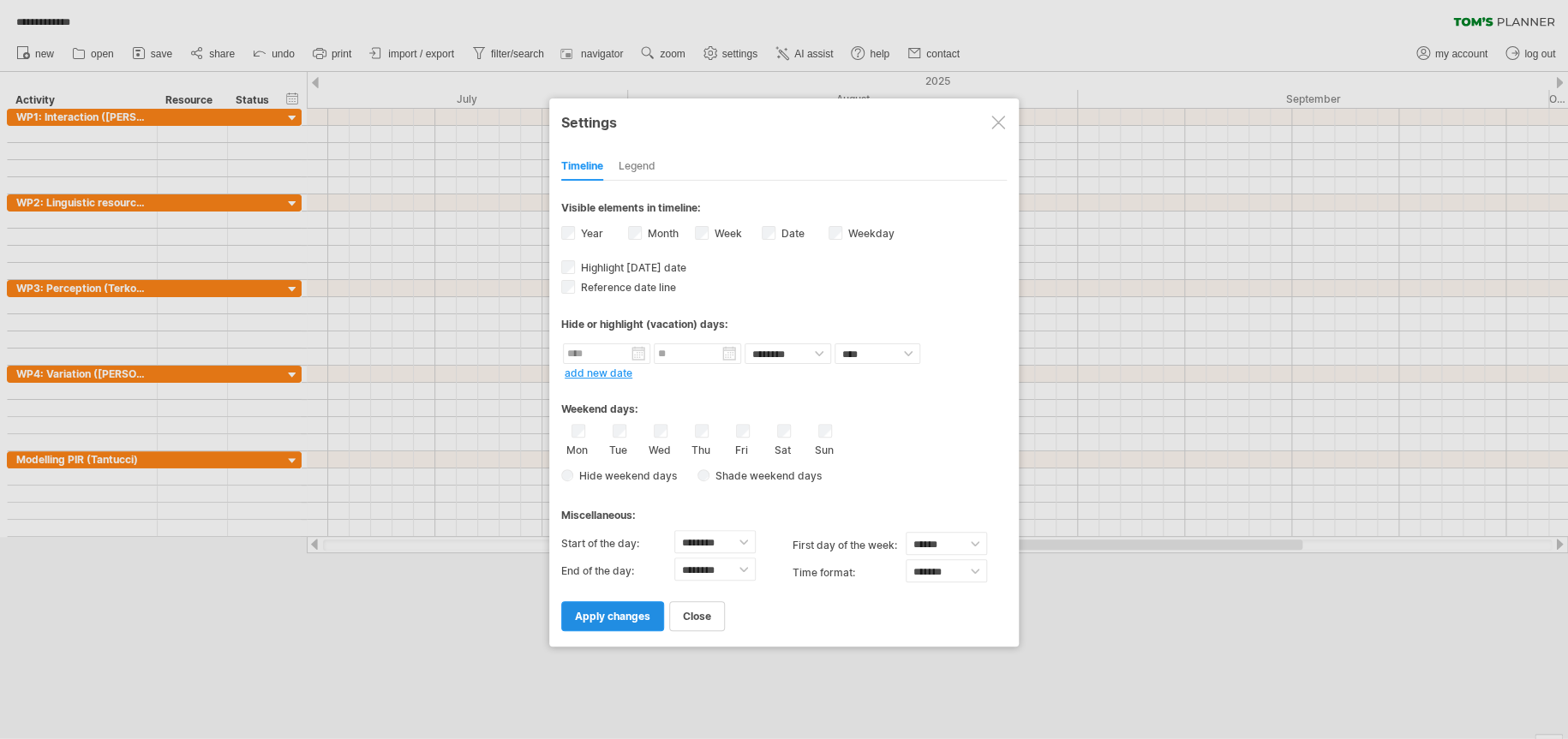 click on "apply changes" at bounding box center [613, 616] 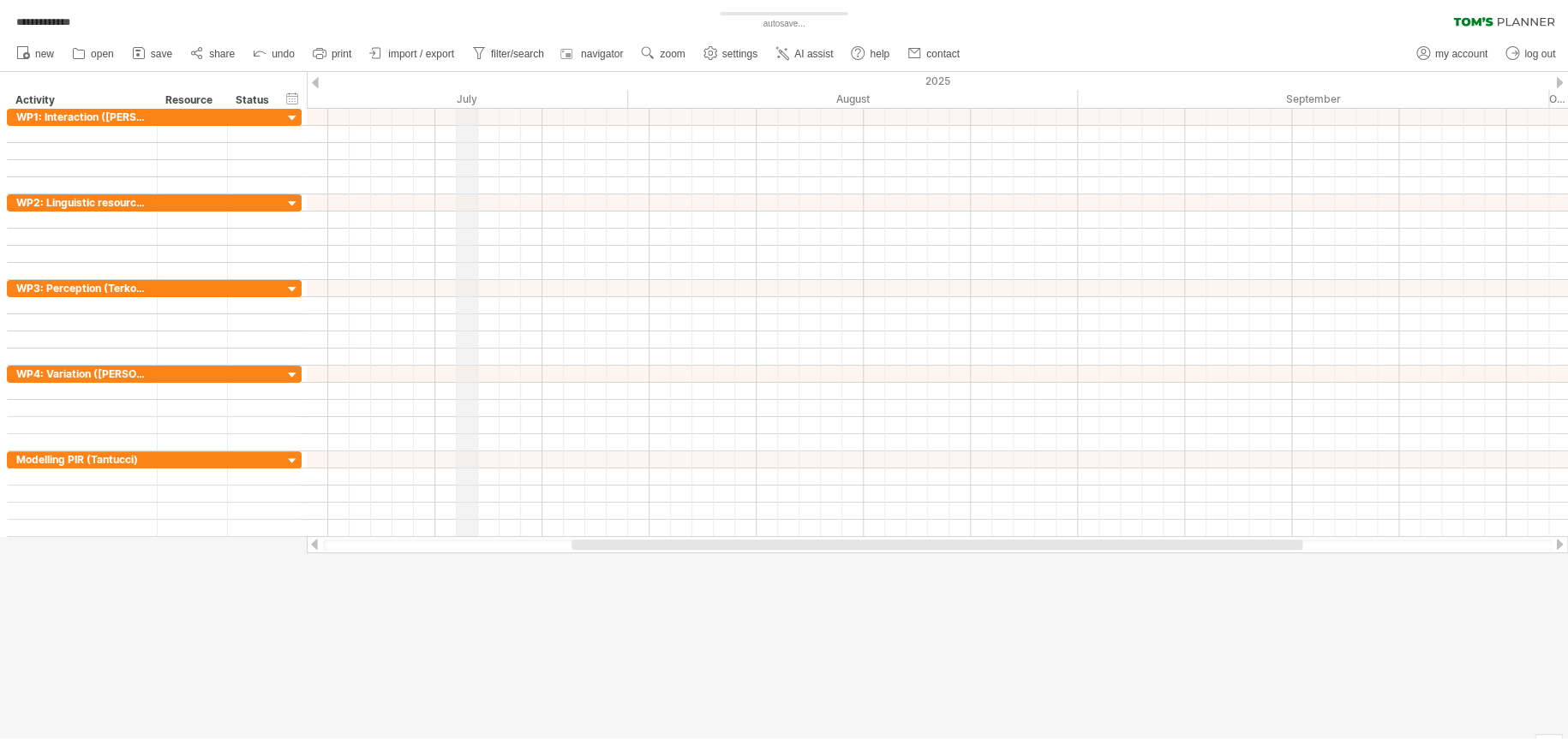 click on "July" at bounding box center (381, 98) 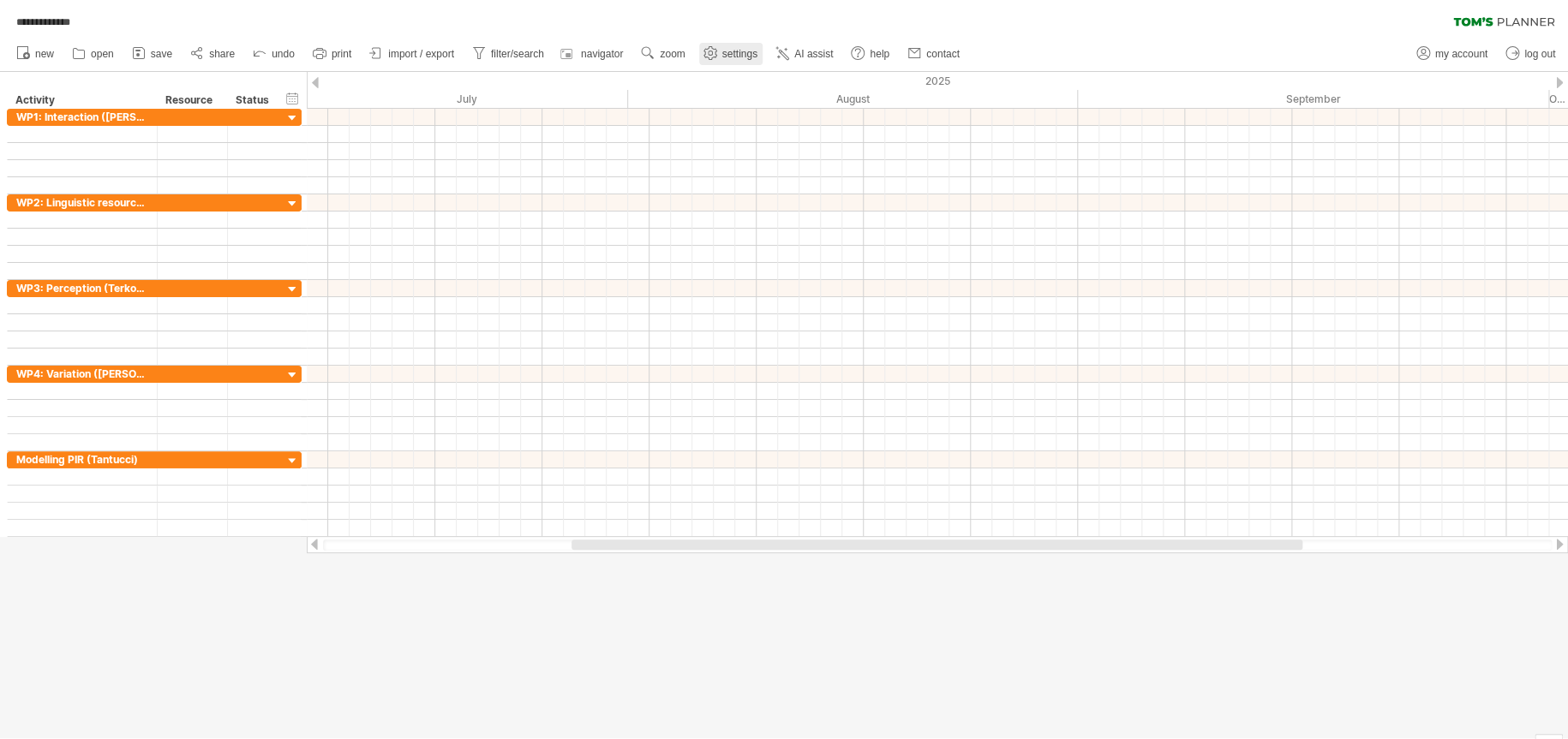 click on "settings" at bounding box center [739, 54] 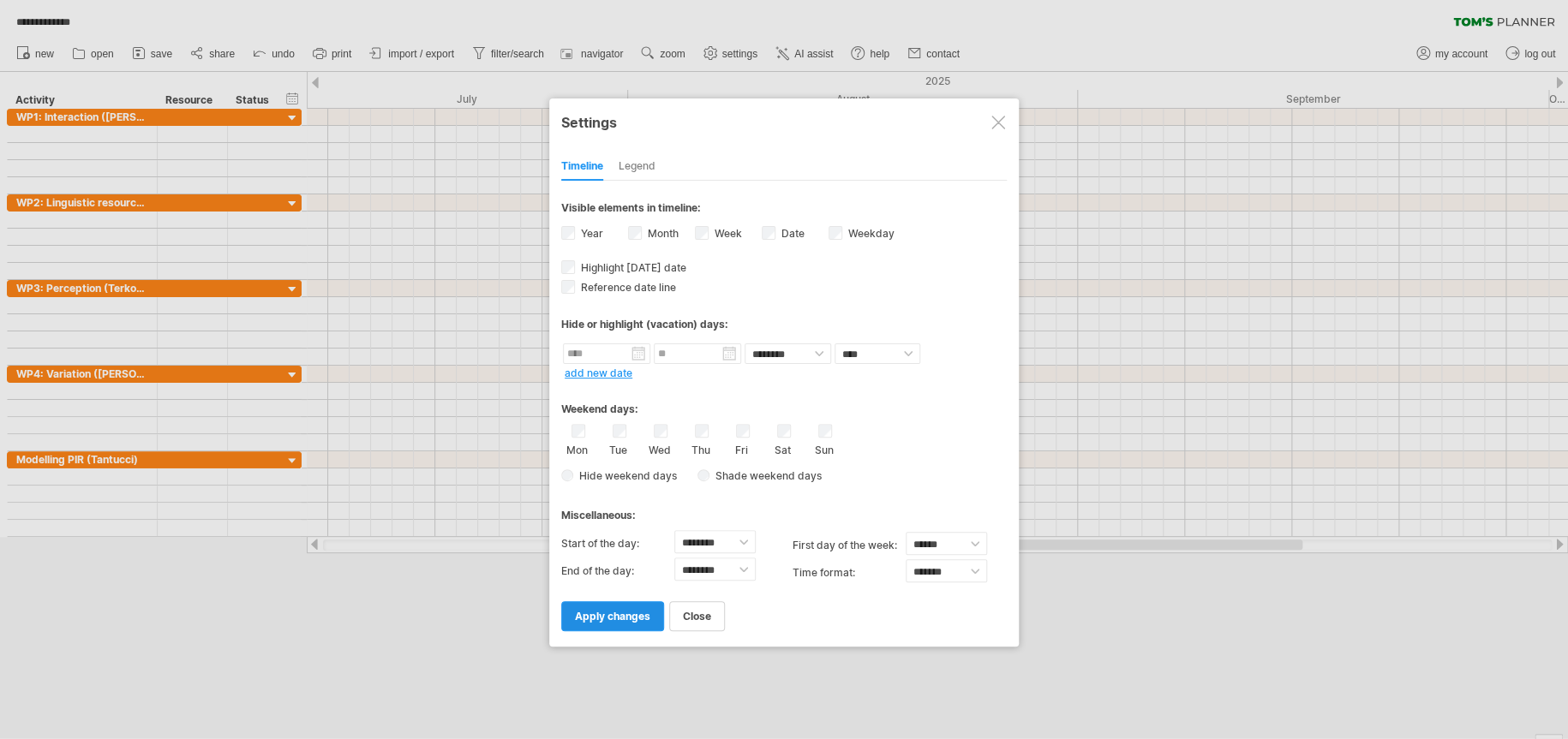 click on "apply changes" at bounding box center (613, 616) 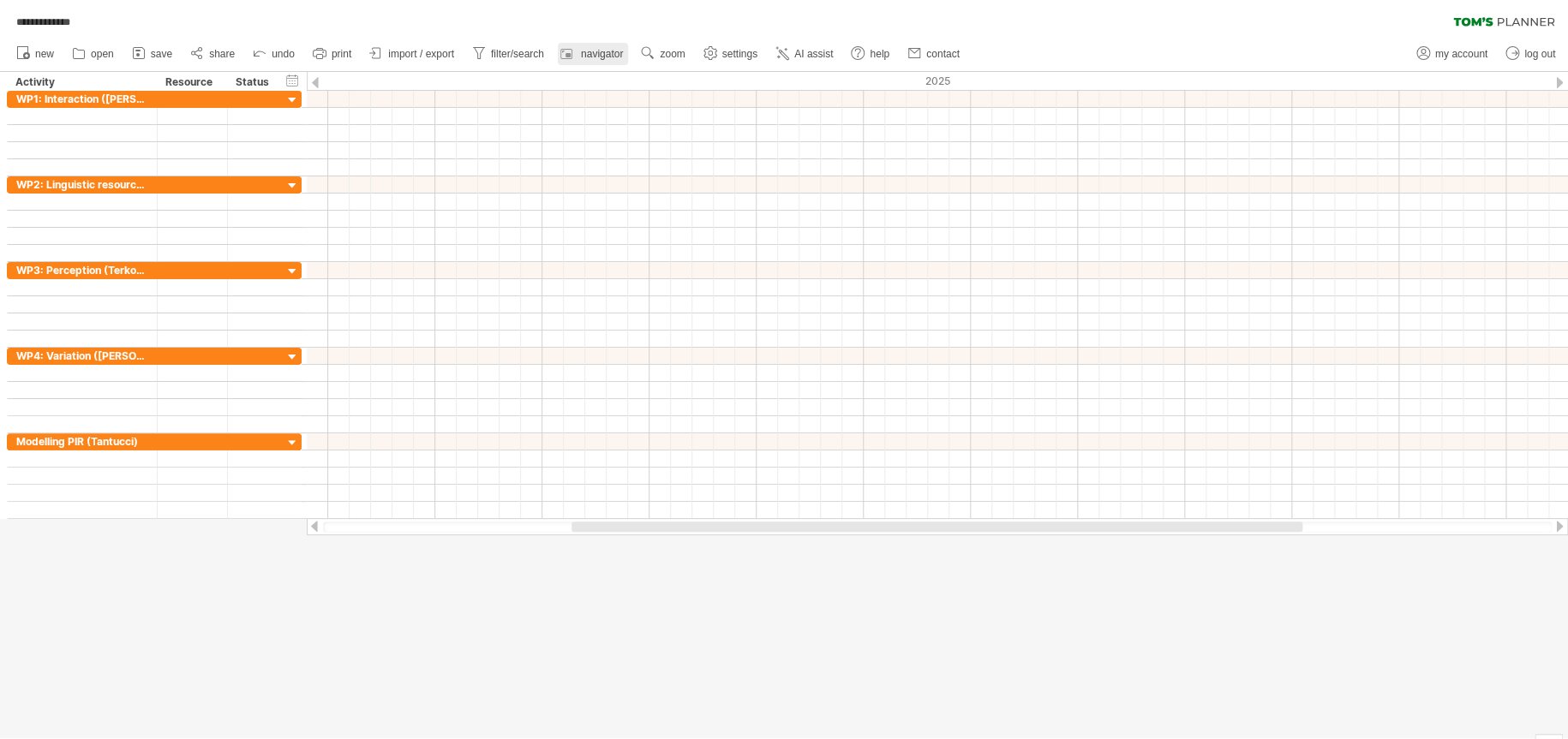 click on "navigator" at bounding box center (601, 54) 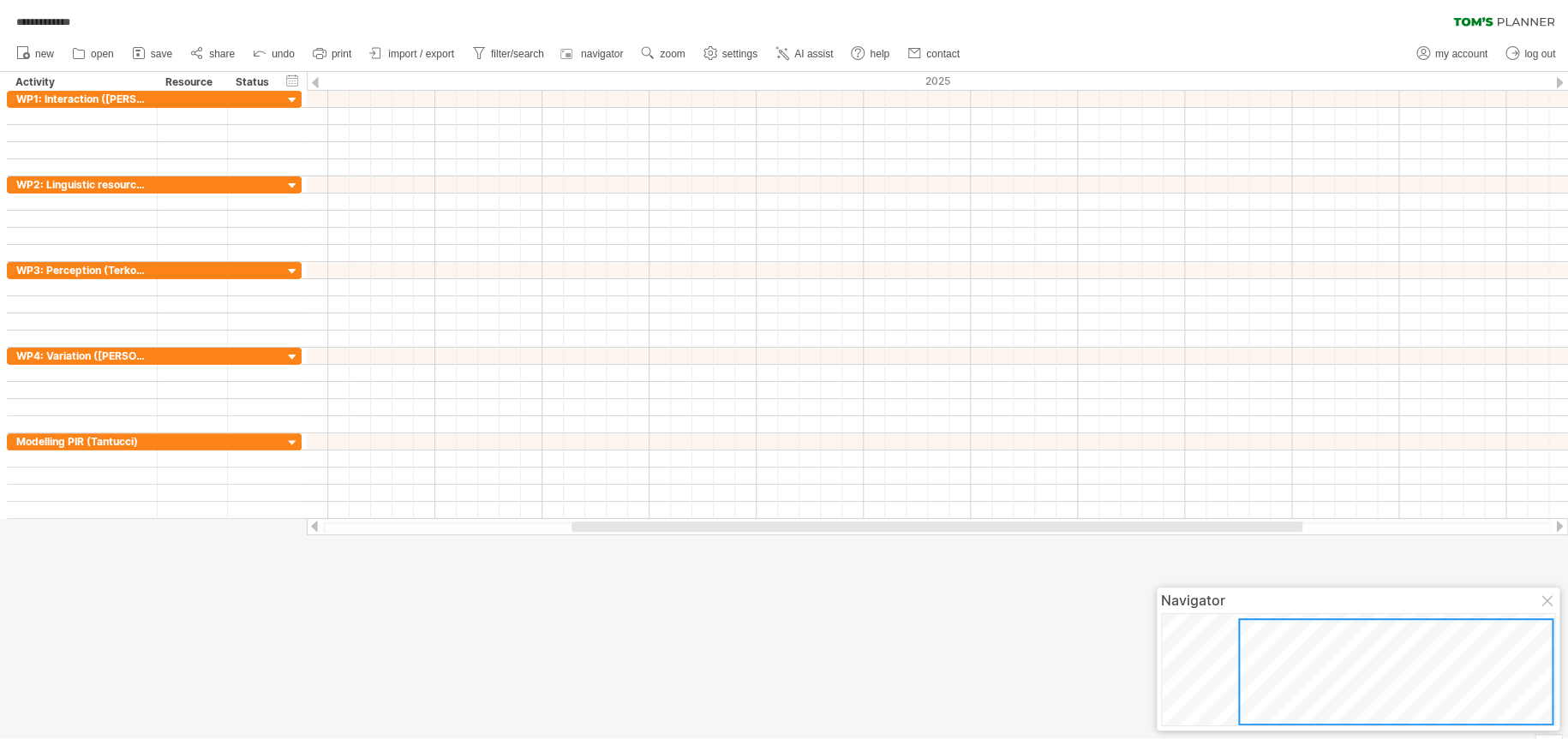 click at bounding box center (1548, 602) 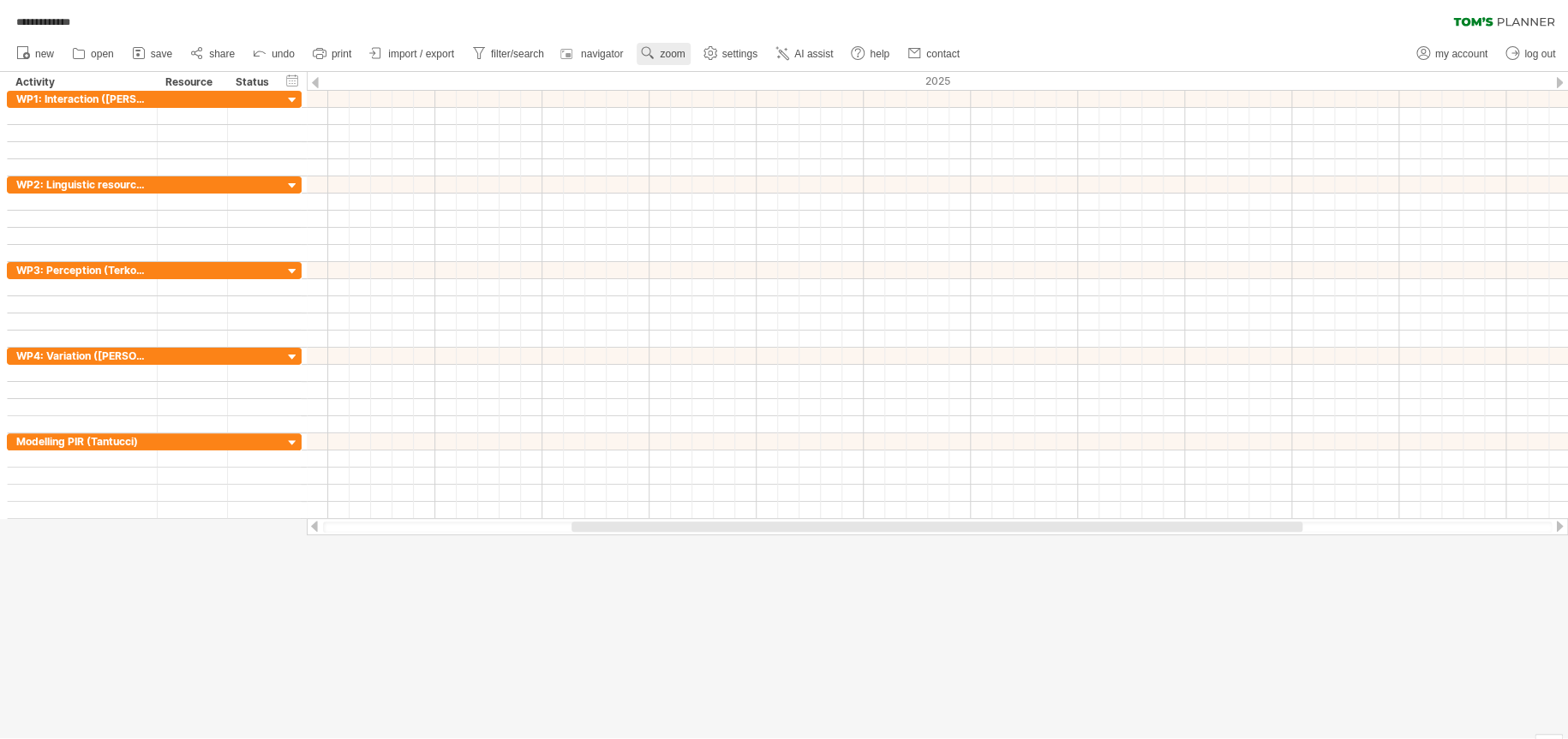 click 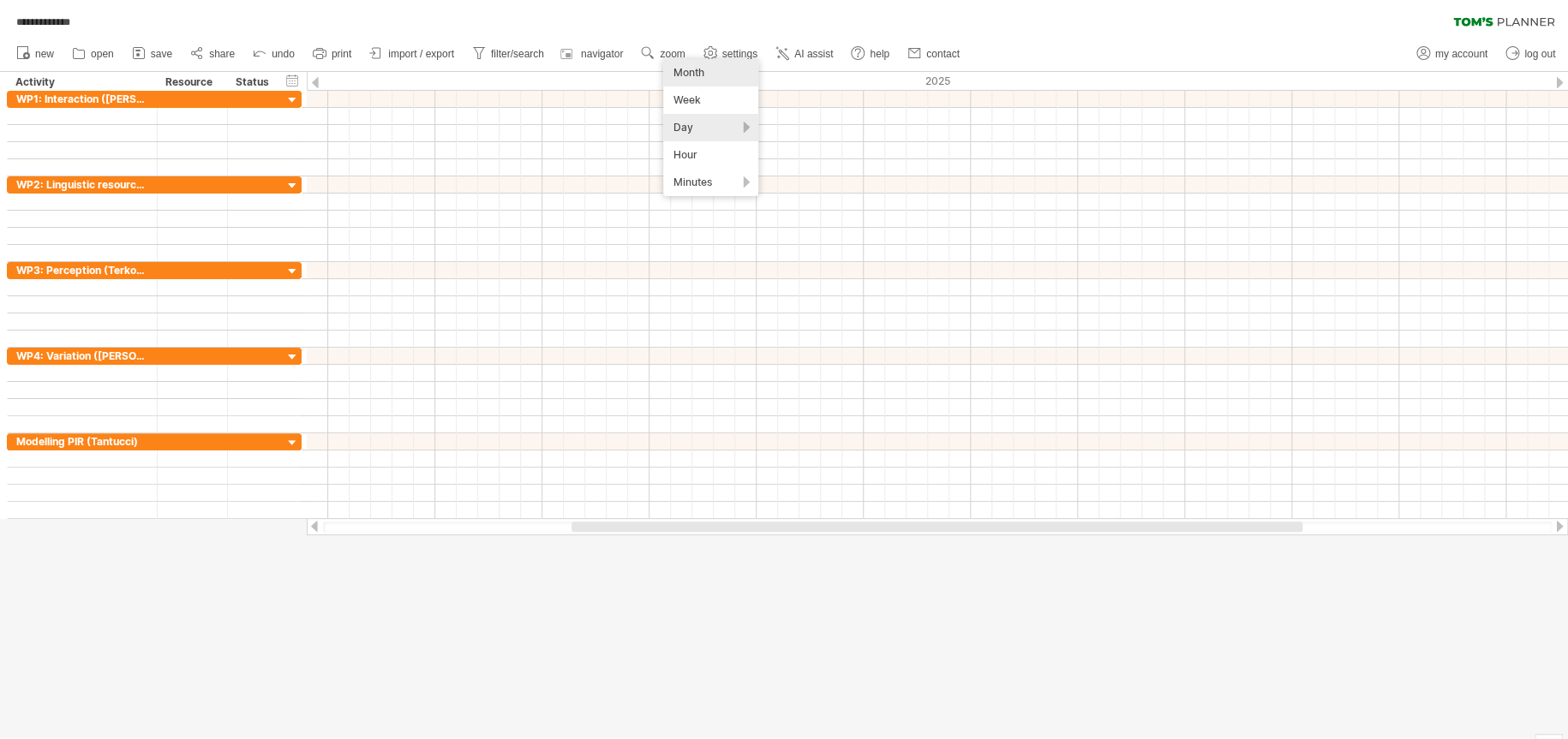 click on "Month" at bounding box center (710, 73) 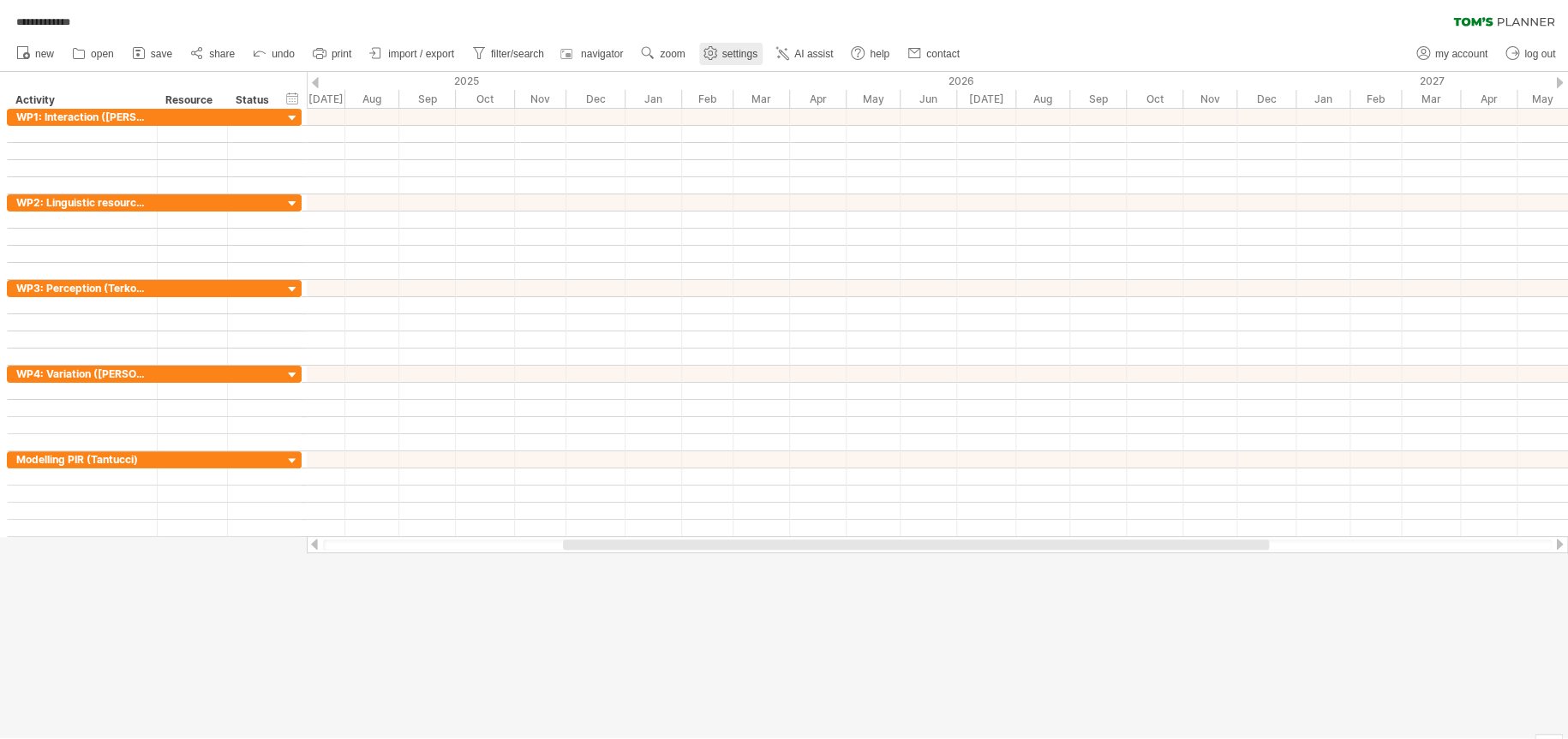 click on "settings" at bounding box center (731, 54) 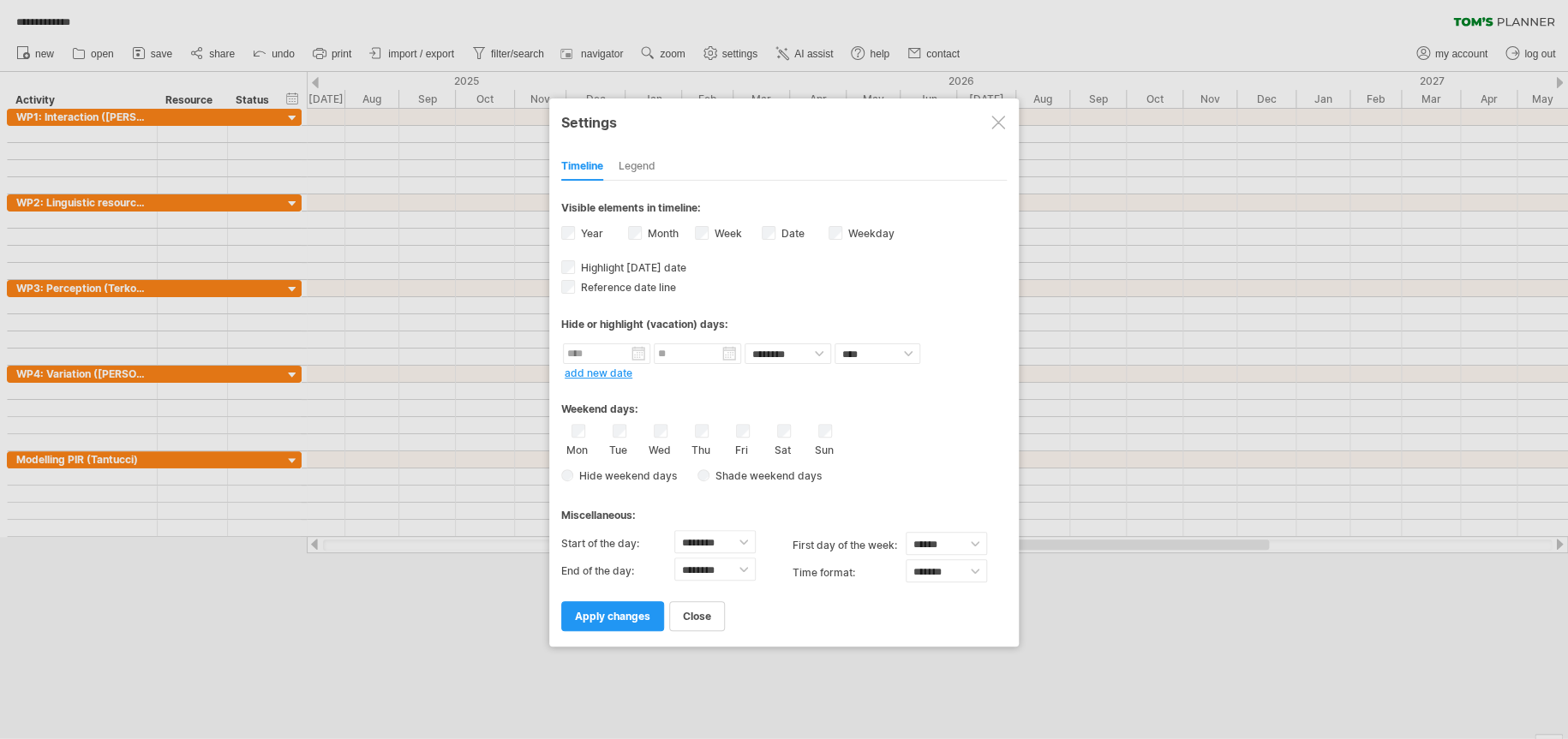 click at bounding box center (998, 122) 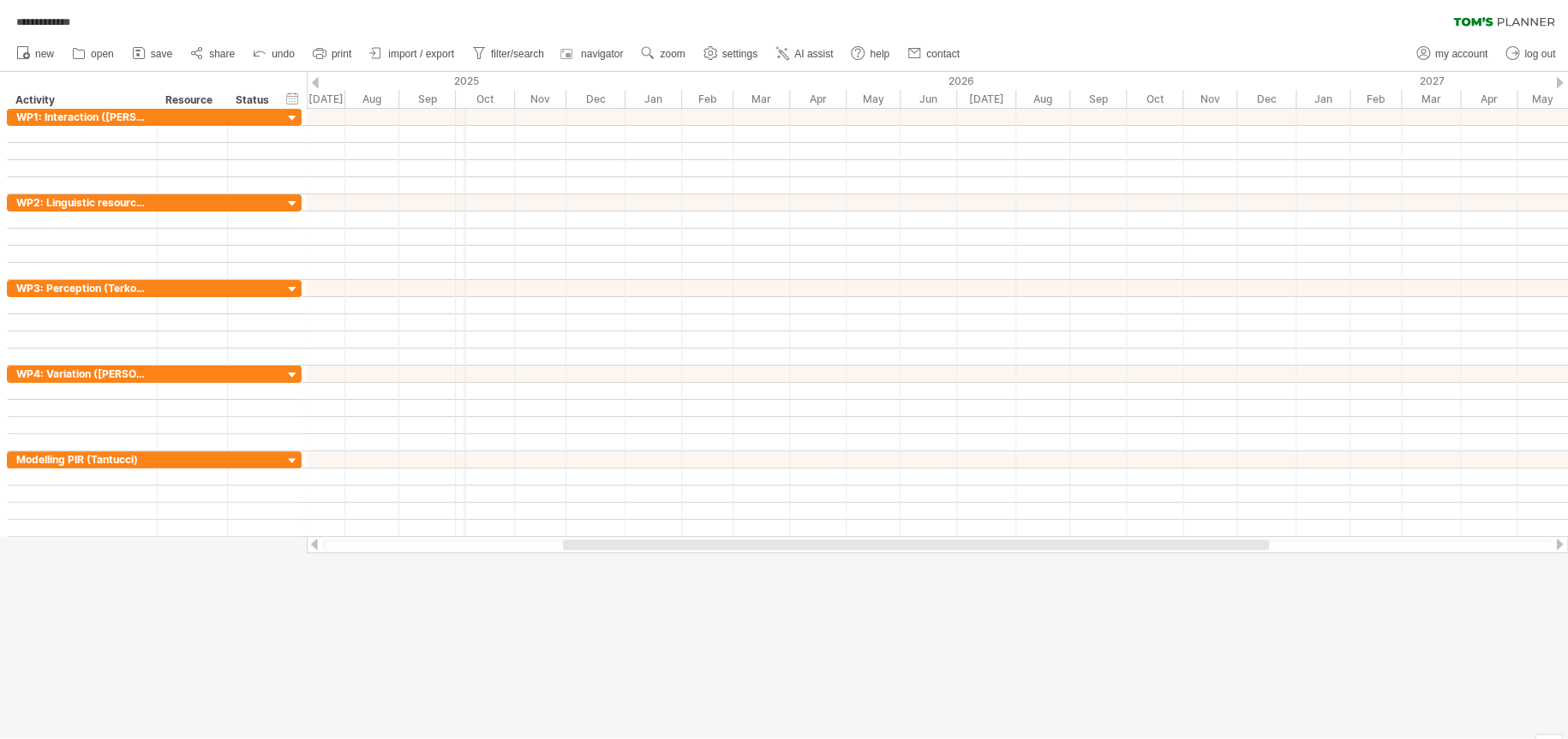 click on "2025" at bounding box center (290, 80) 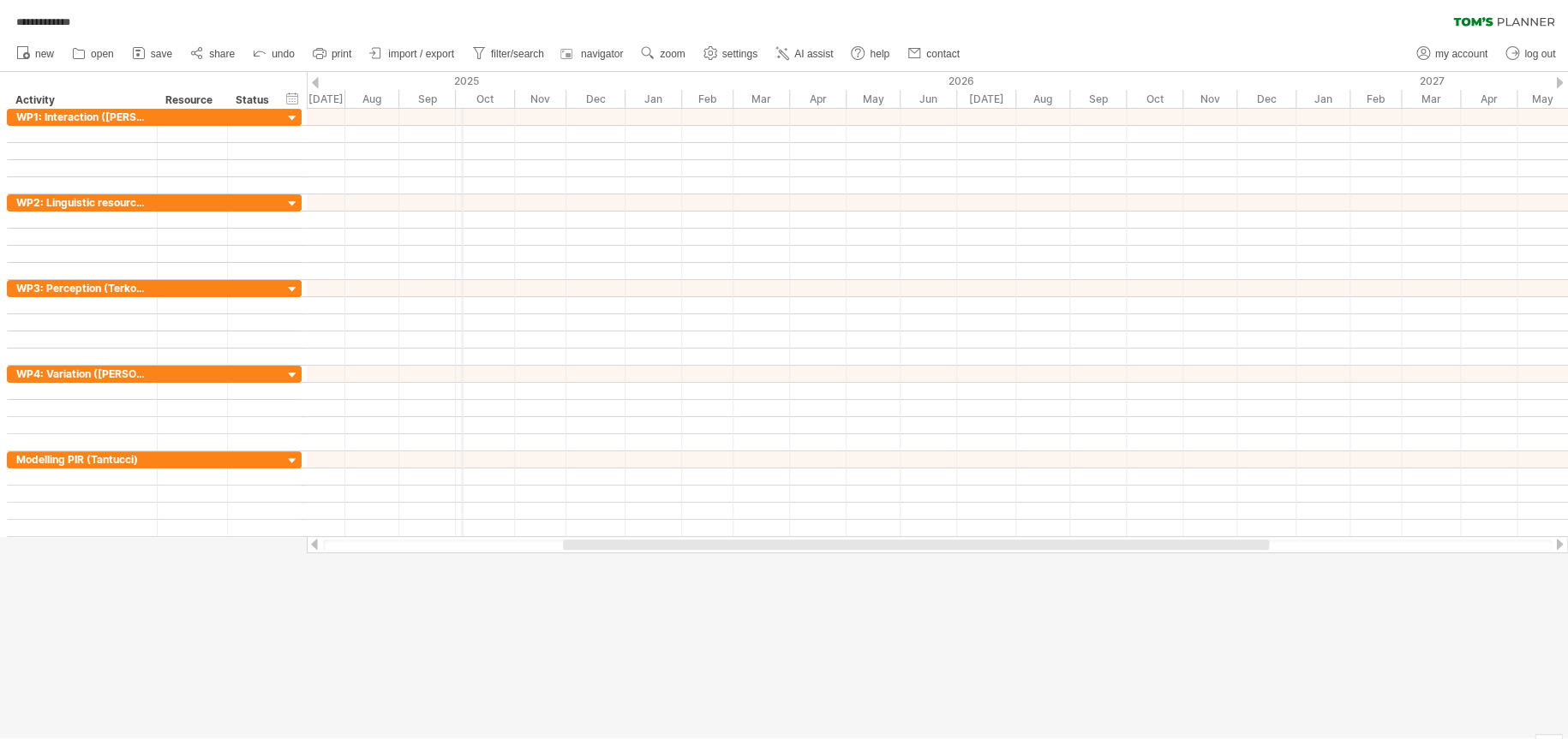 click on "2025" at bounding box center [290, 80] 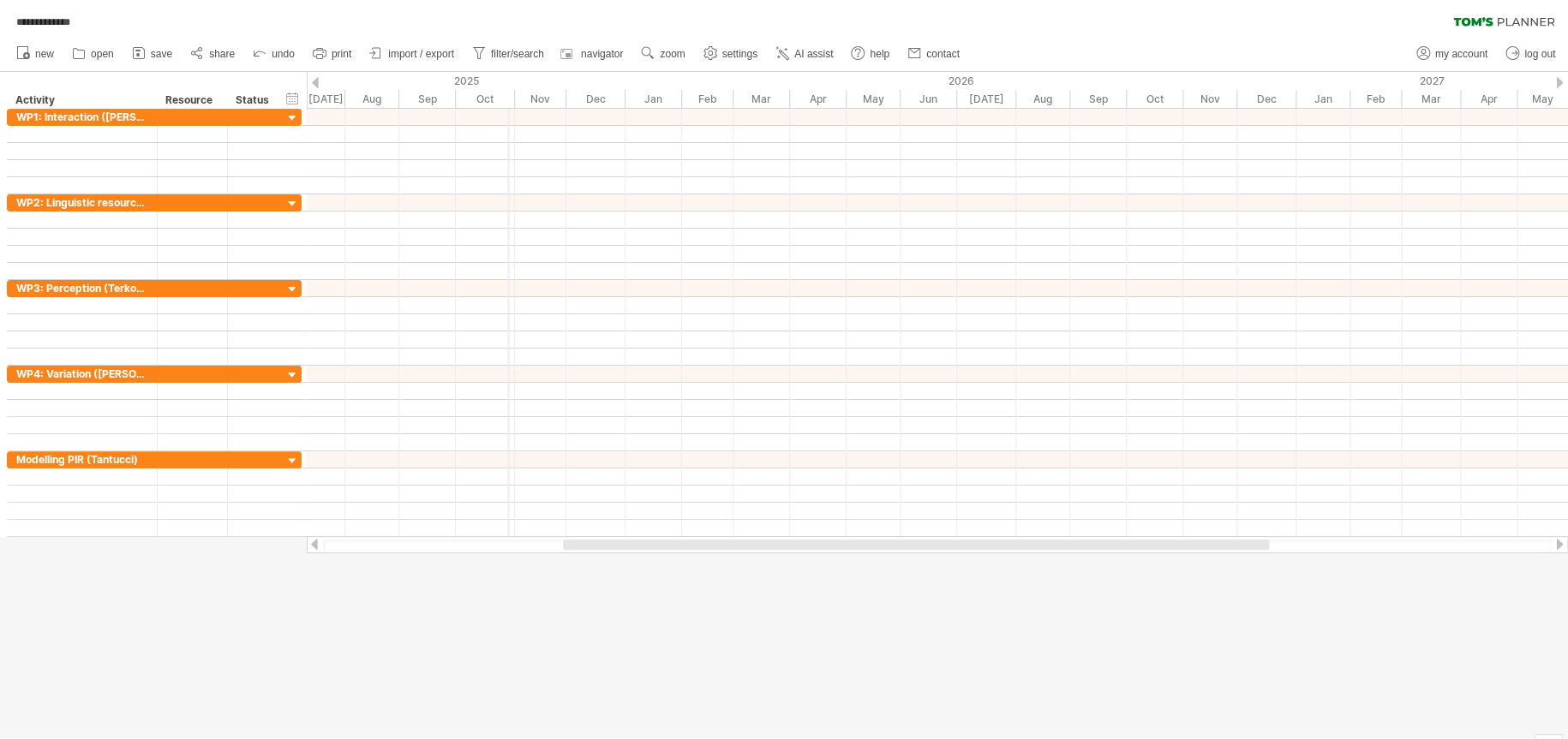 click on "2025" at bounding box center (290, 80) 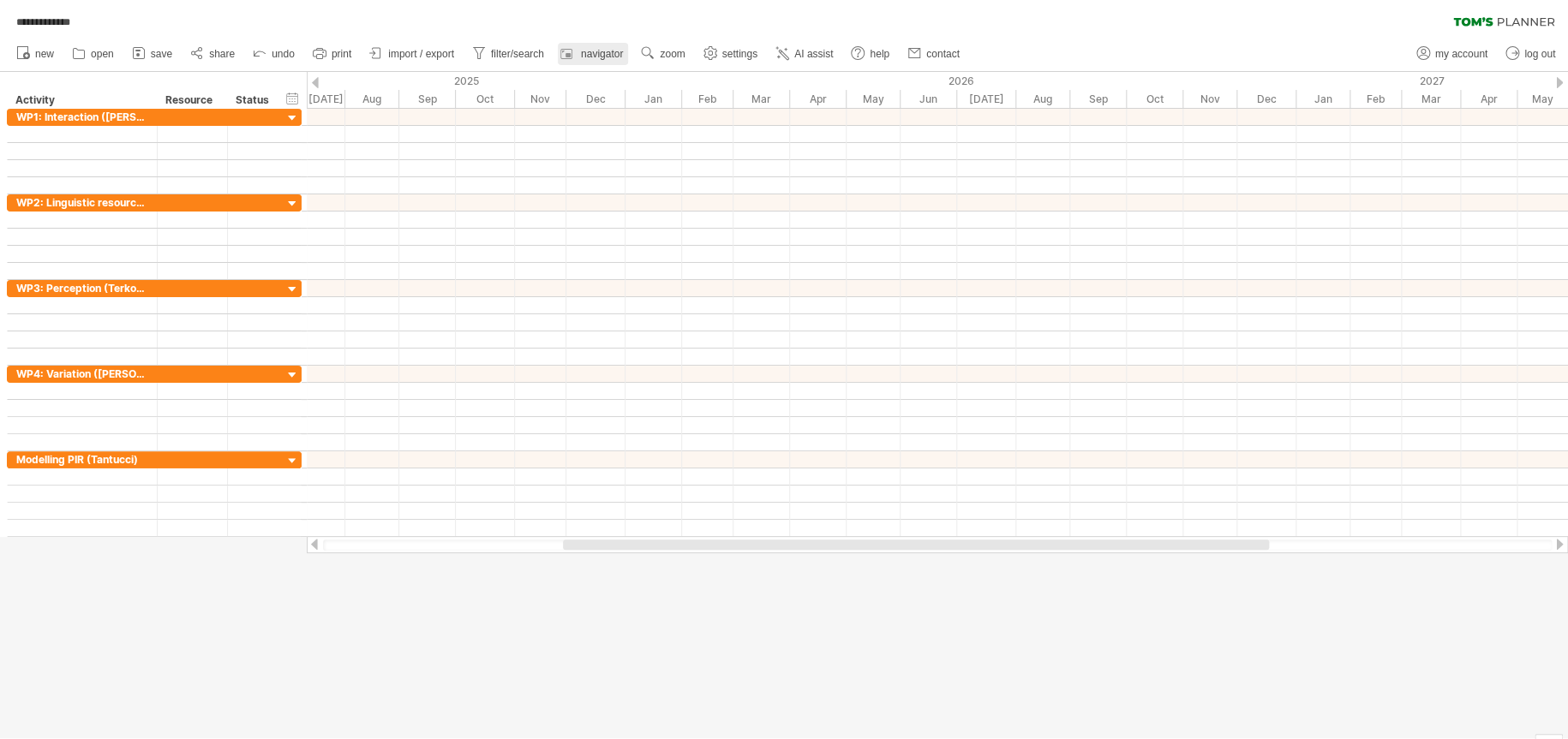 click on "navigator" at bounding box center (601, 54) 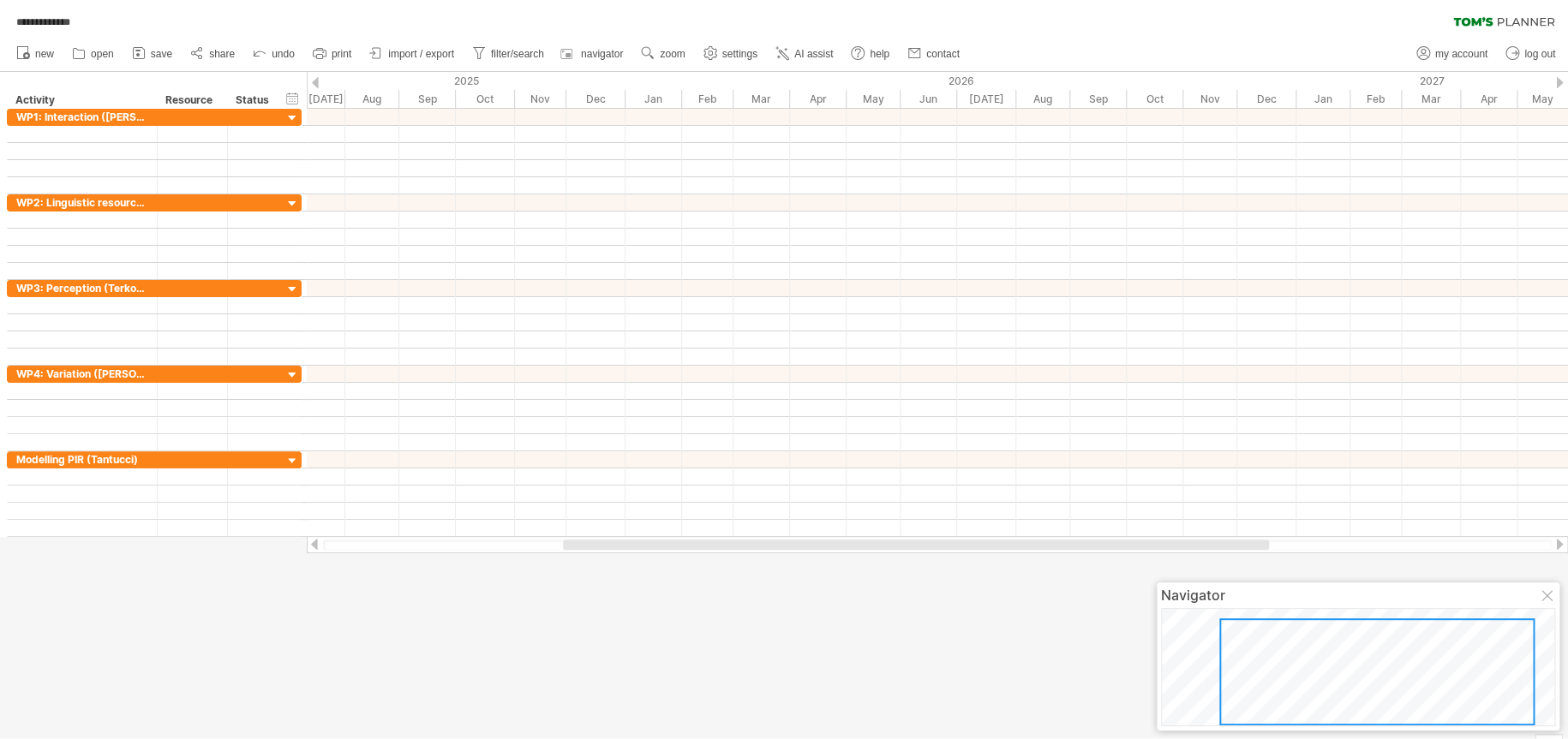 click at bounding box center (1548, 597) 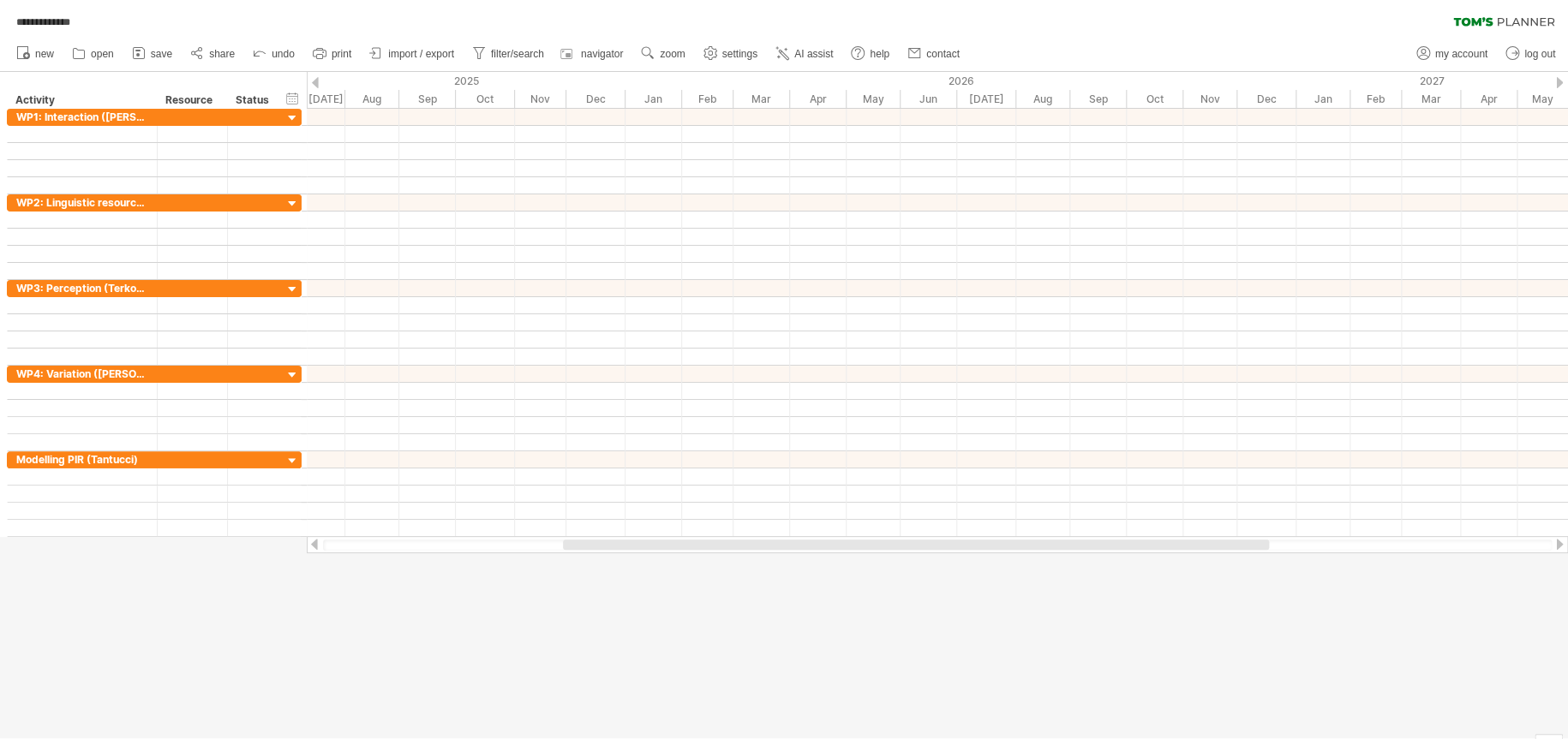 click at bounding box center (784, 405) 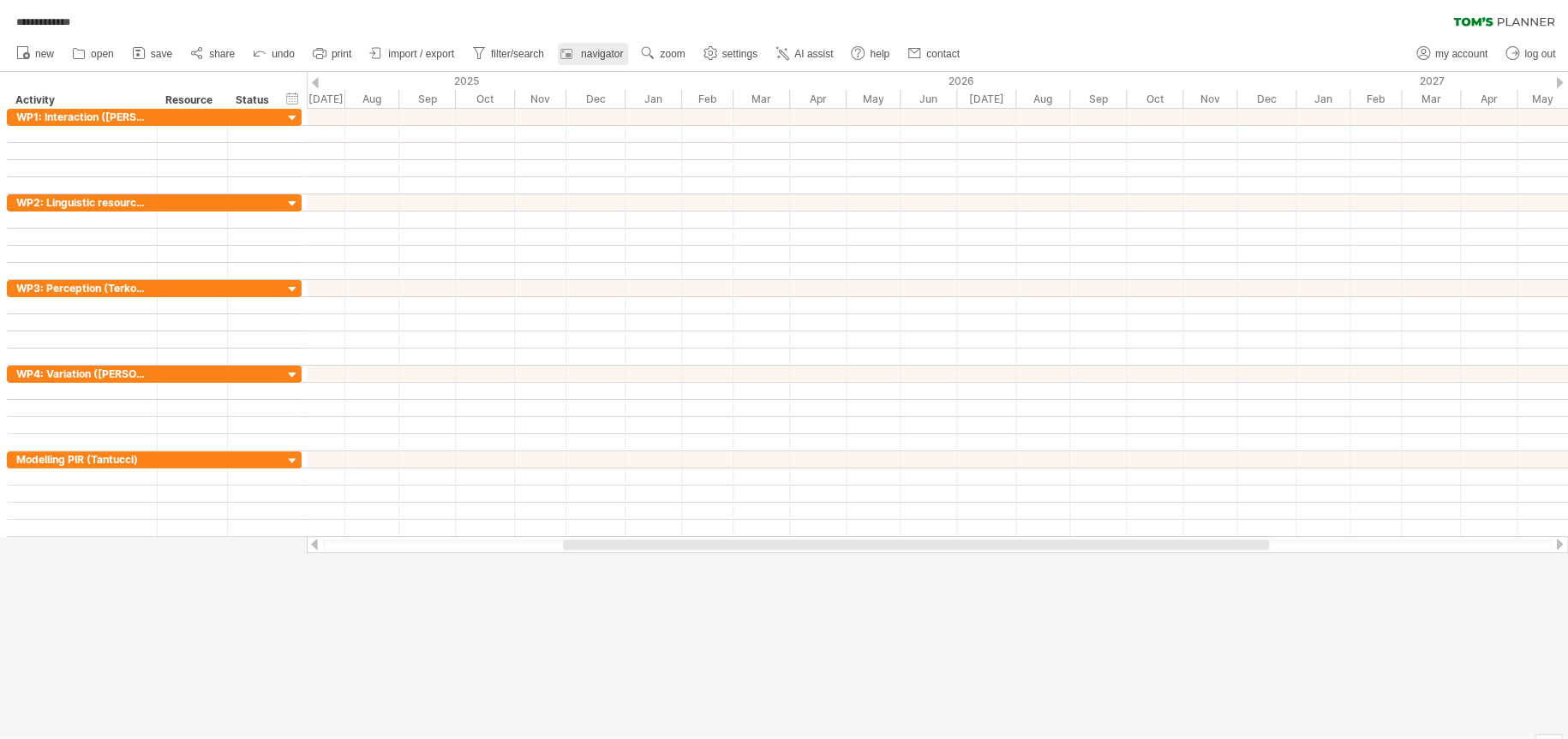 click on "navigator" at bounding box center [601, 54] 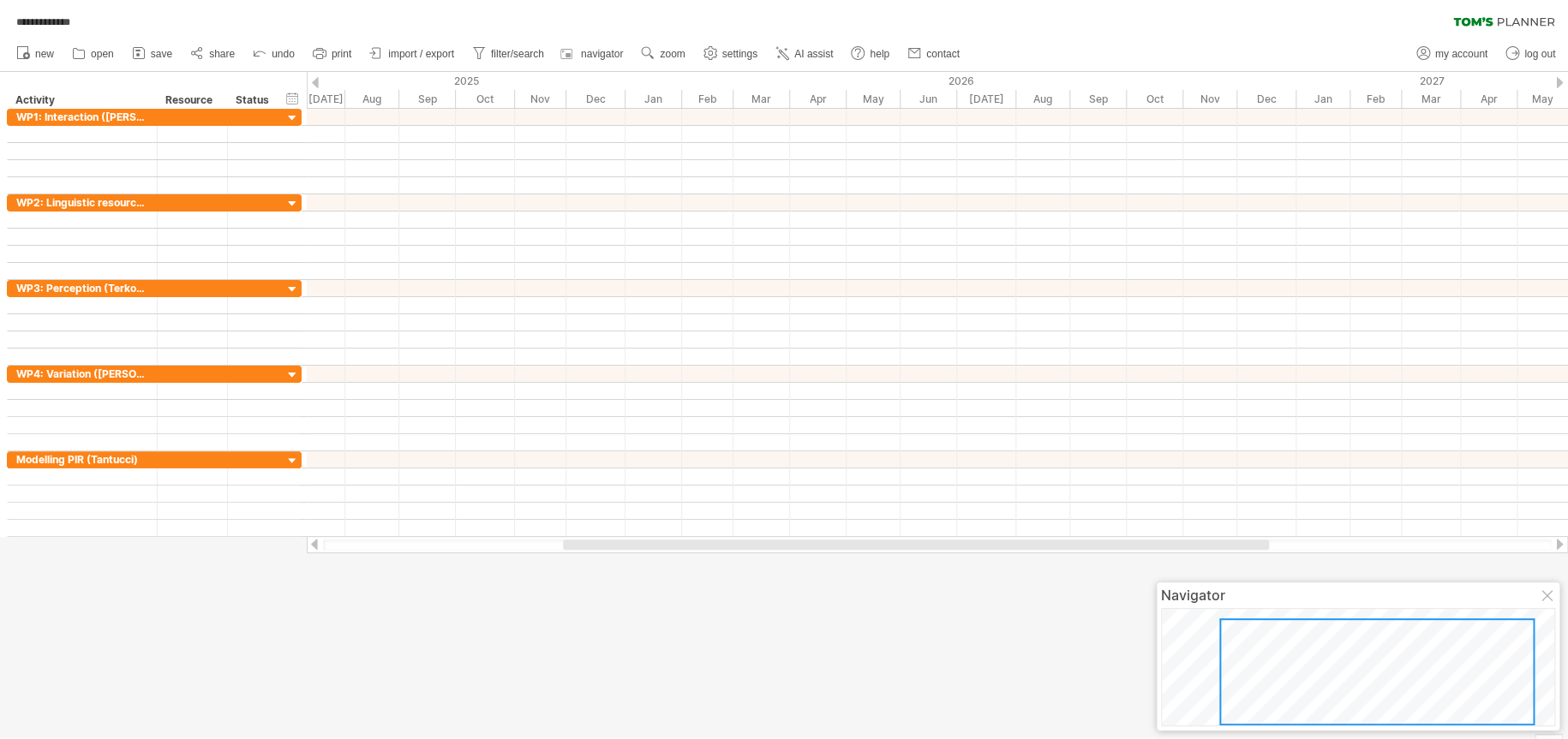 click at bounding box center [1548, 597] 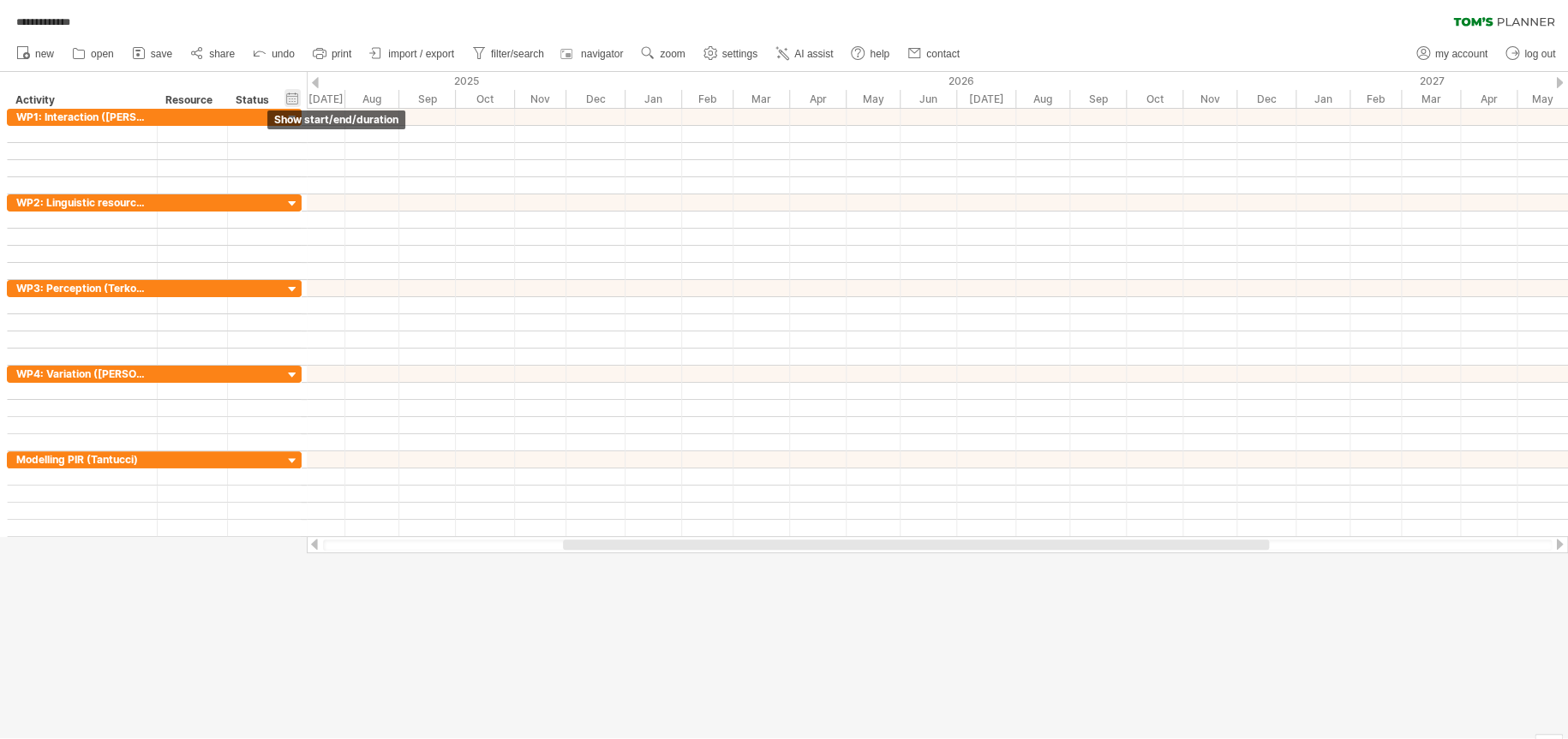 click on "hide start/end/duration show start/end/duration" at bounding box center (292, 98) 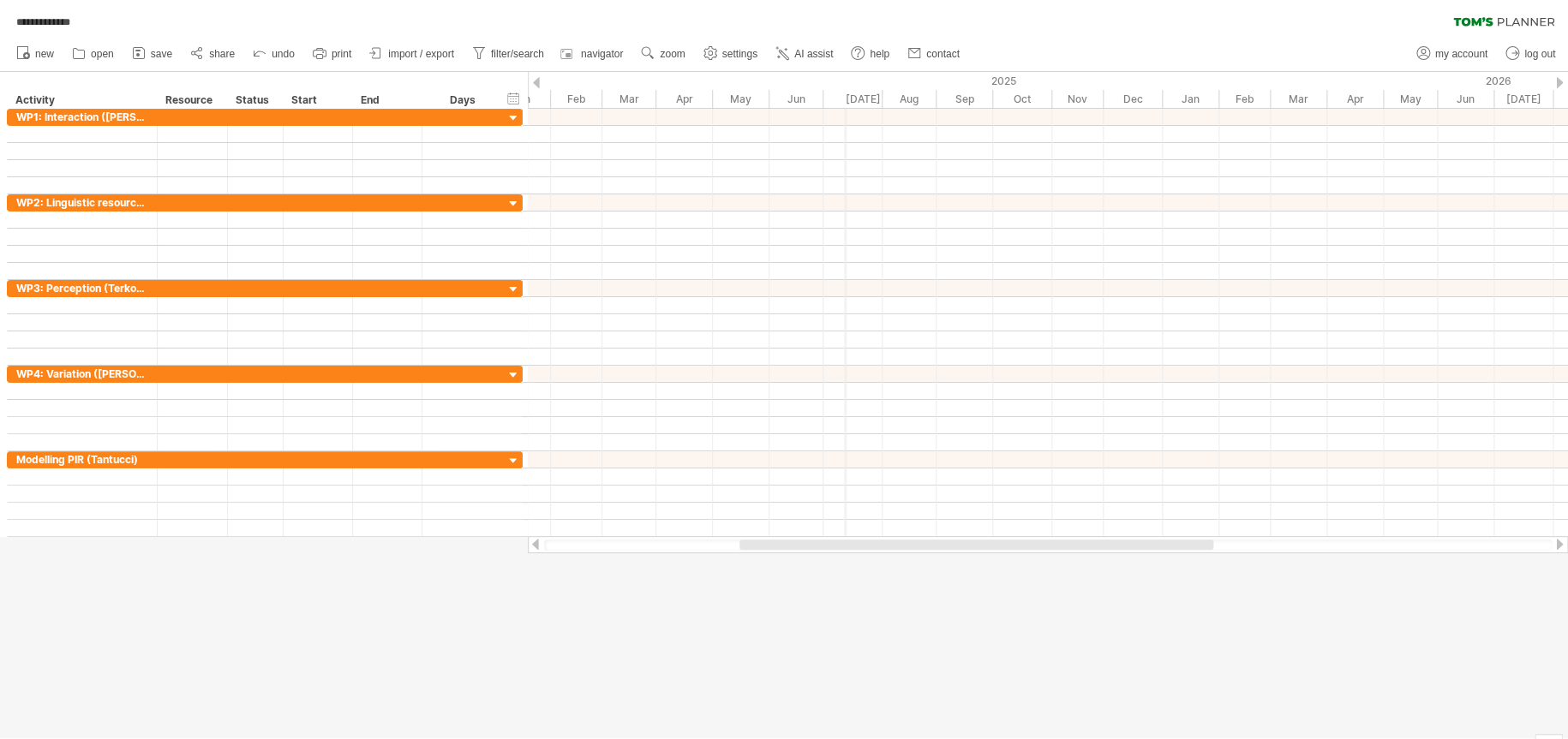 drag, startPoint x: 530, startPoint y: 84, endPoint x: 846, endPoint y: 92, distance: 316.10125 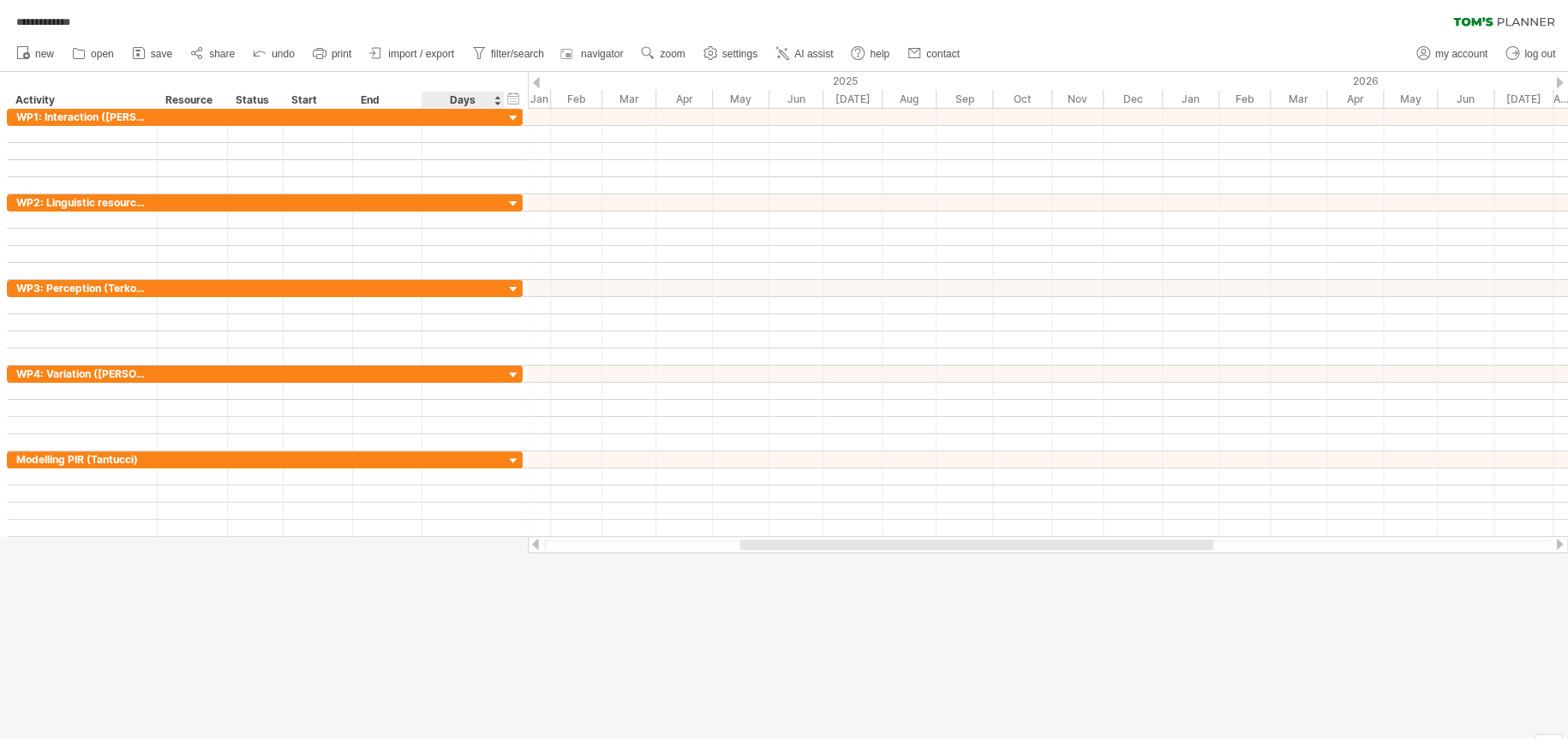 click on "Days" at bounding box center [462, 100] 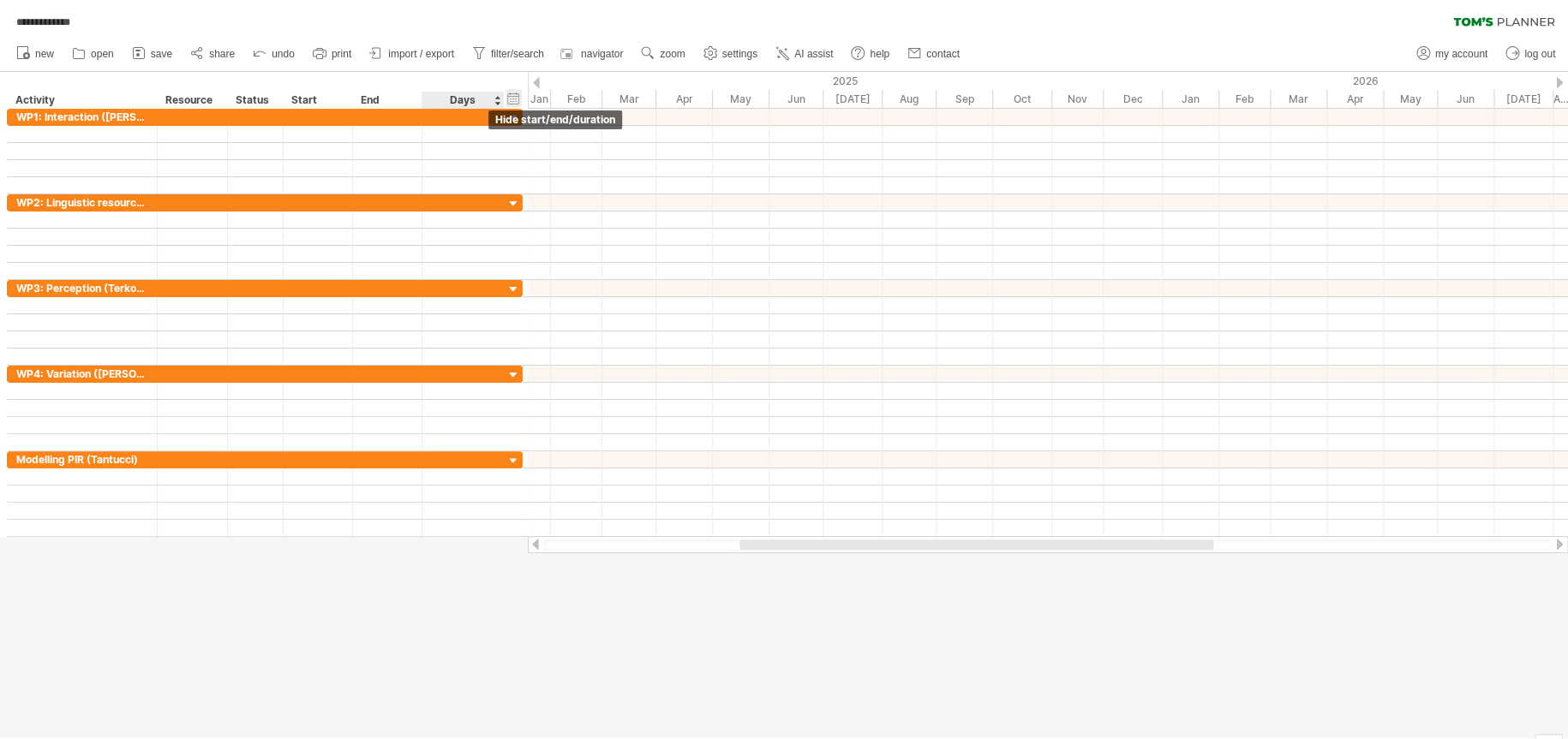 click on "hide start/end/duration show start/end/duration" at bounding box center (513, 98) 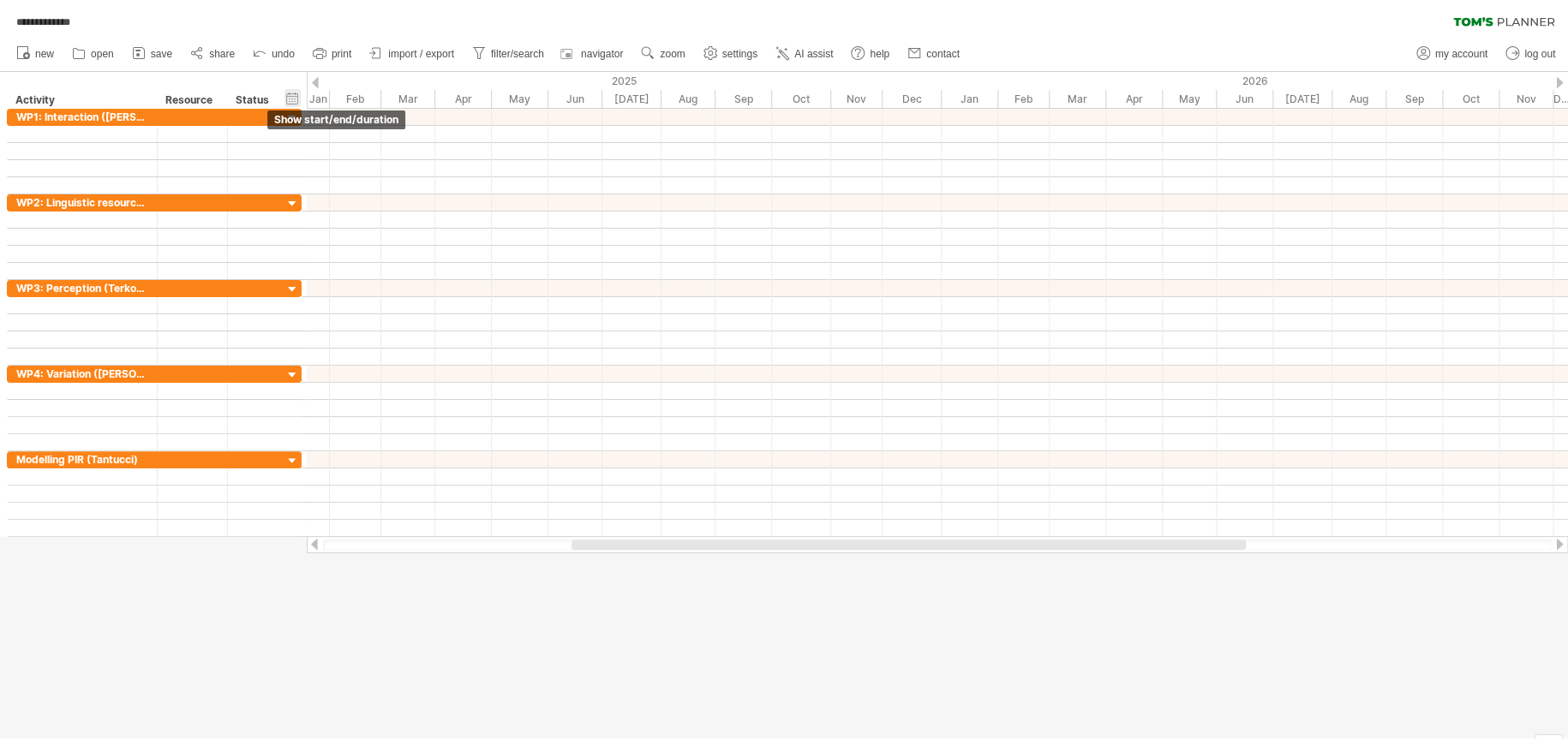 click on "hide start/end/duration show start/end/duration" at bounding box center [292, 98] 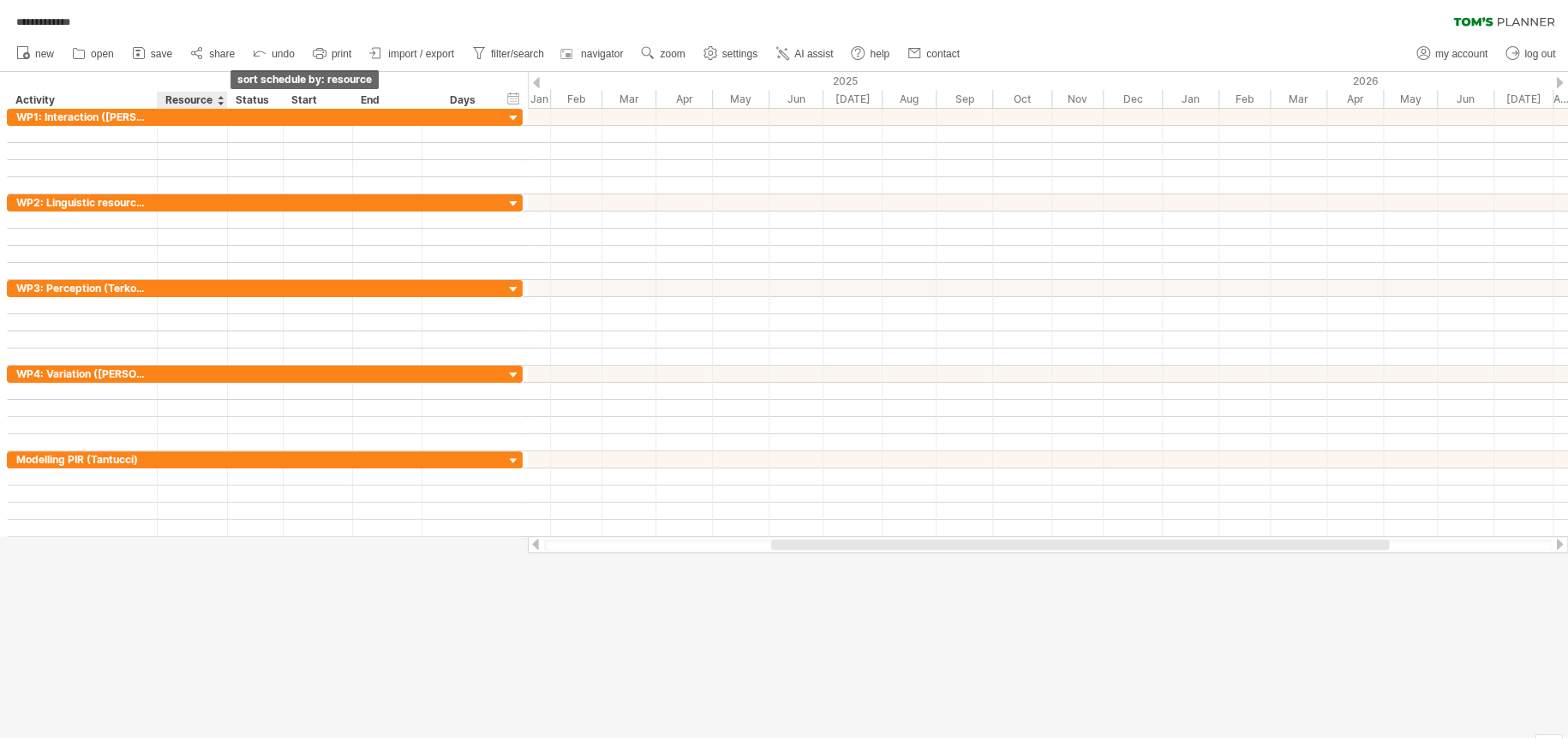 click at bounding box center (220, 100) 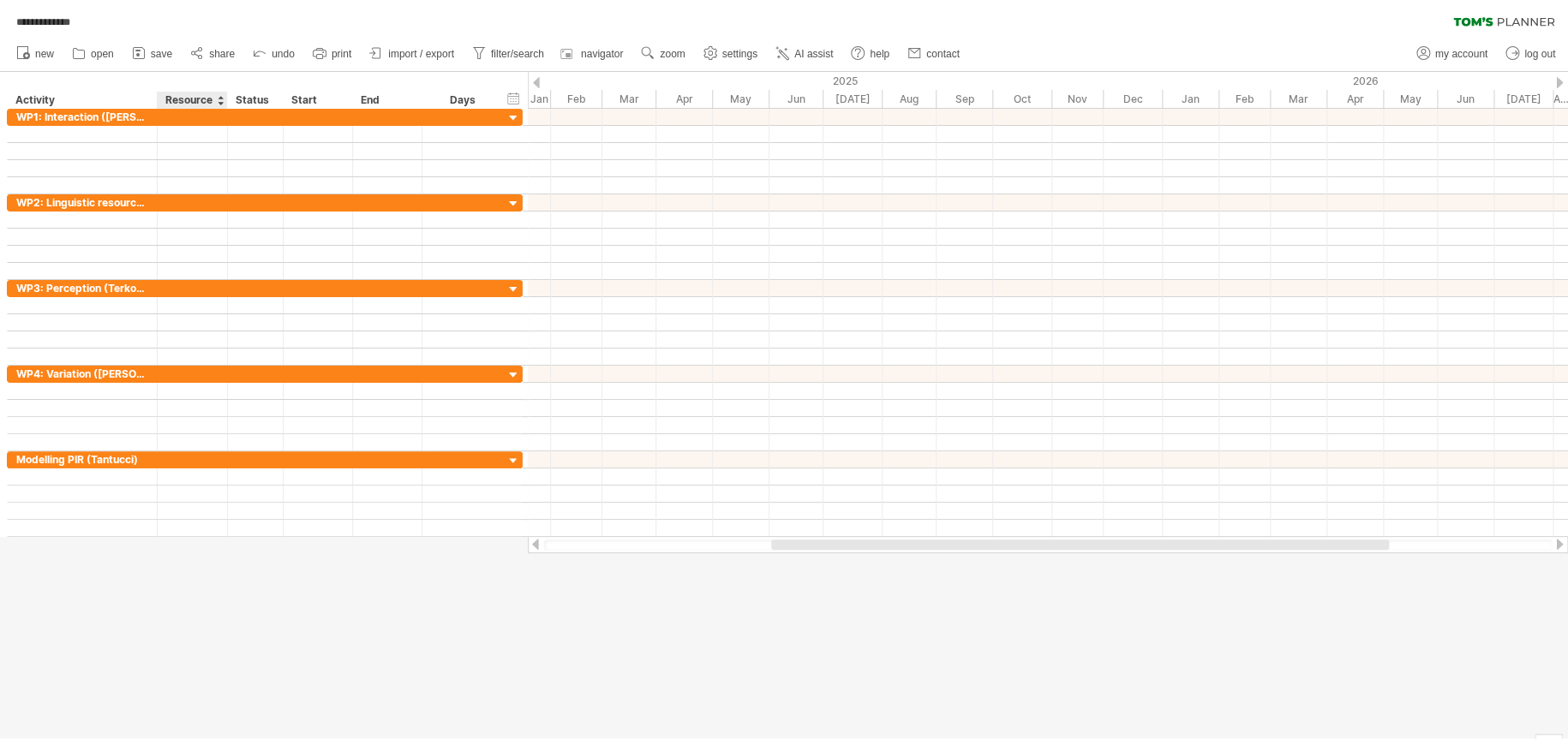click at bounding box center [220, 100] 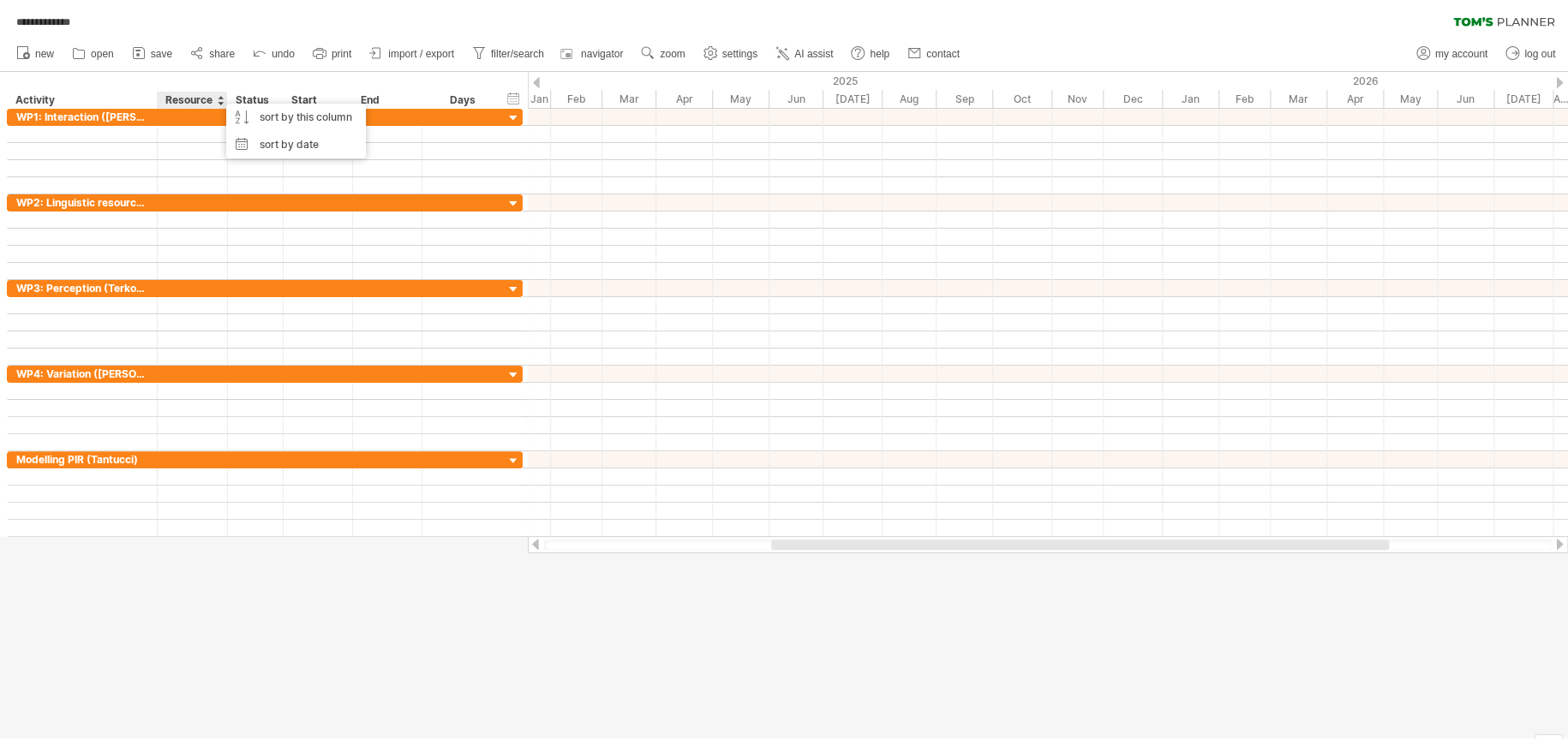 click on "Status" at bounding box center (254, 100) 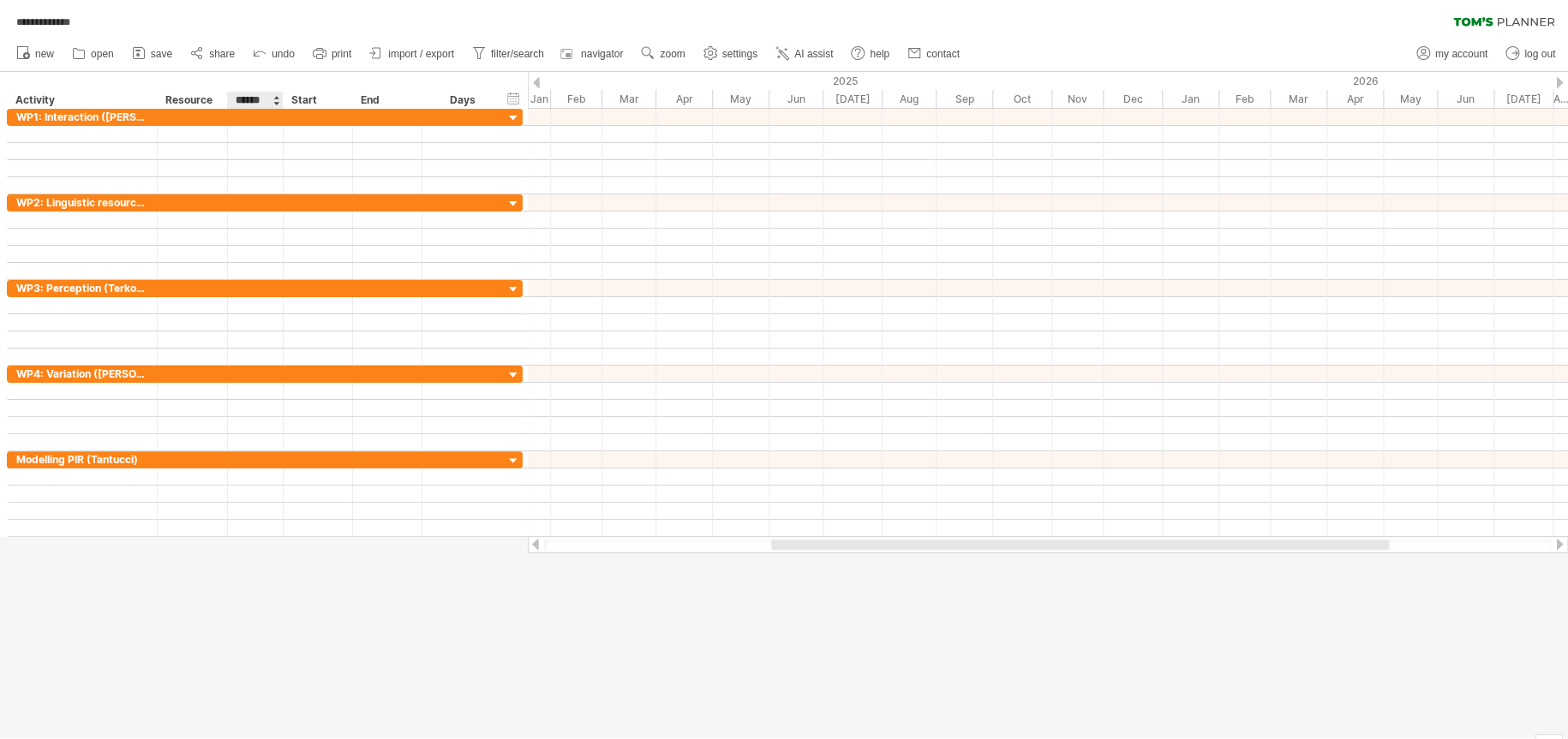 click on "******" at bounding box center [254, 100] 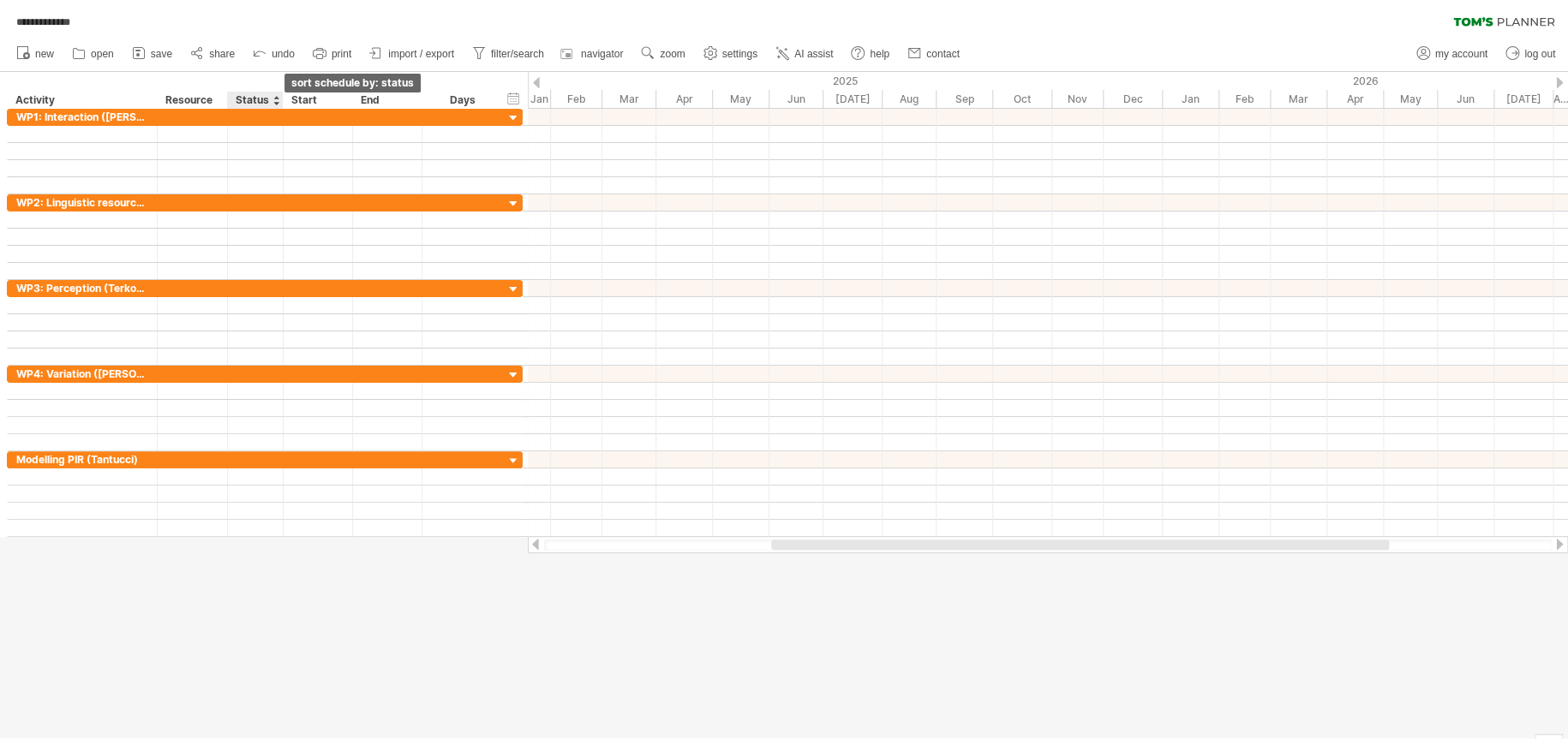 click at bounding box center (276, 100) 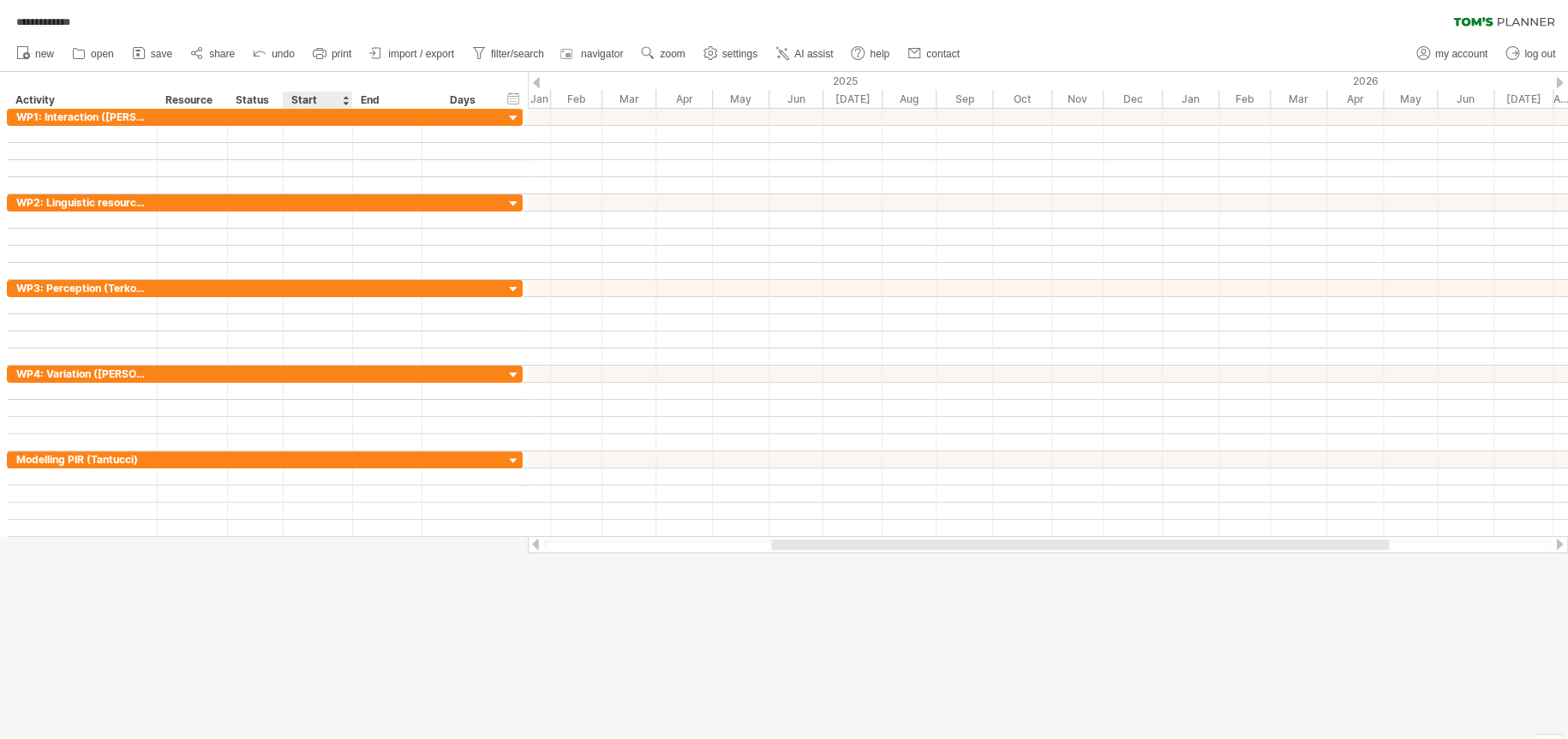 click on "Start" at bounding box center [317, 100] 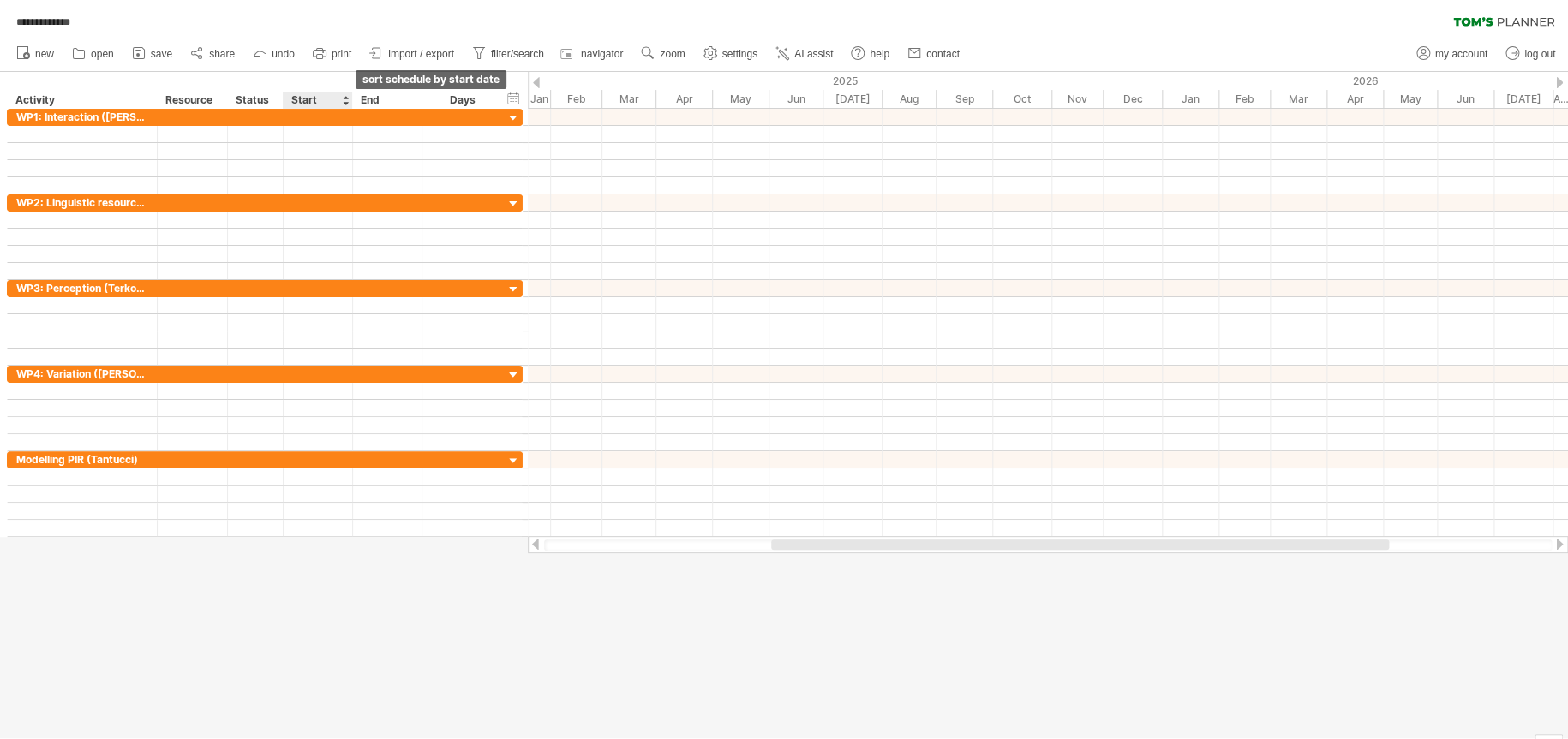 click at bounding box center [345, 100] 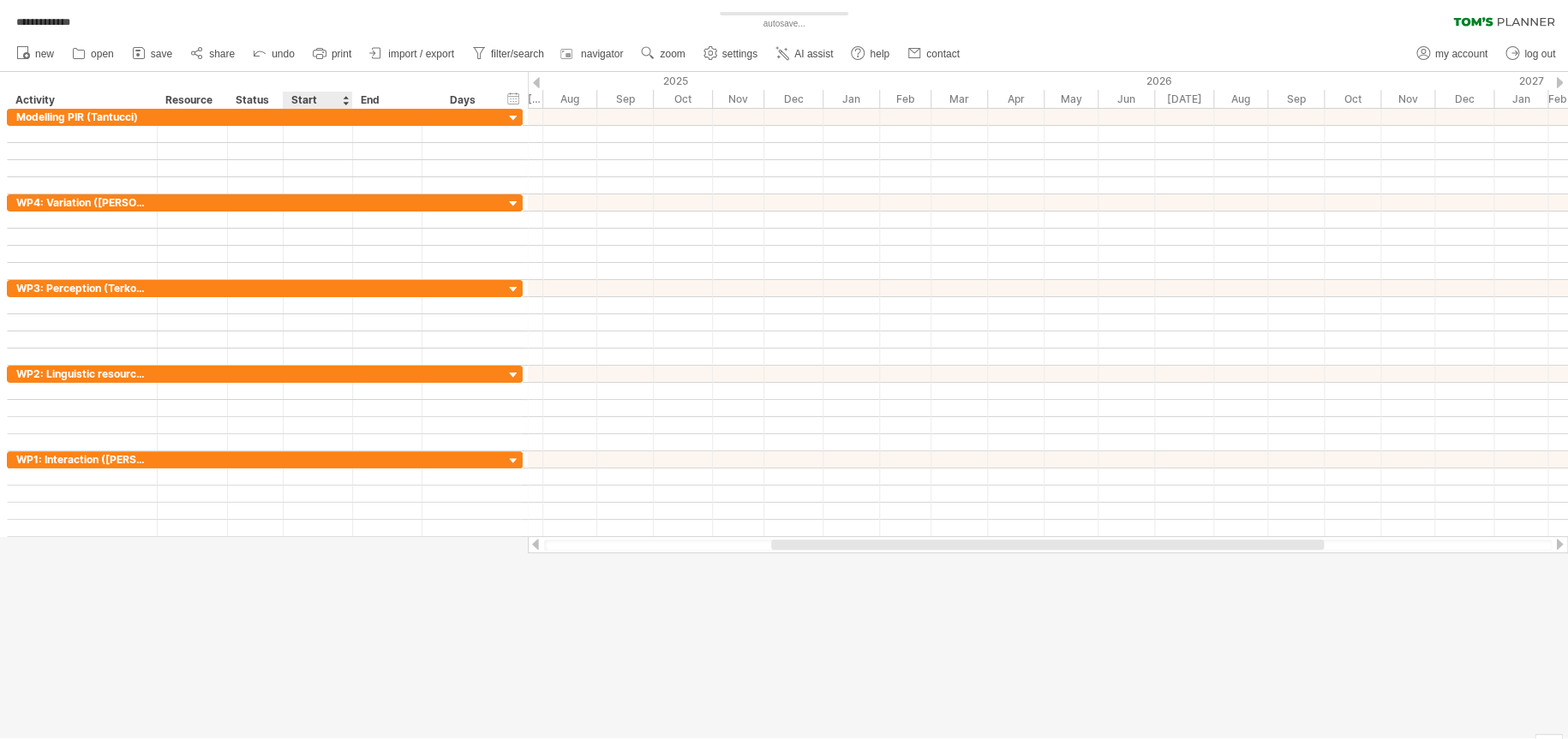 click at bounding box center (345, 100) 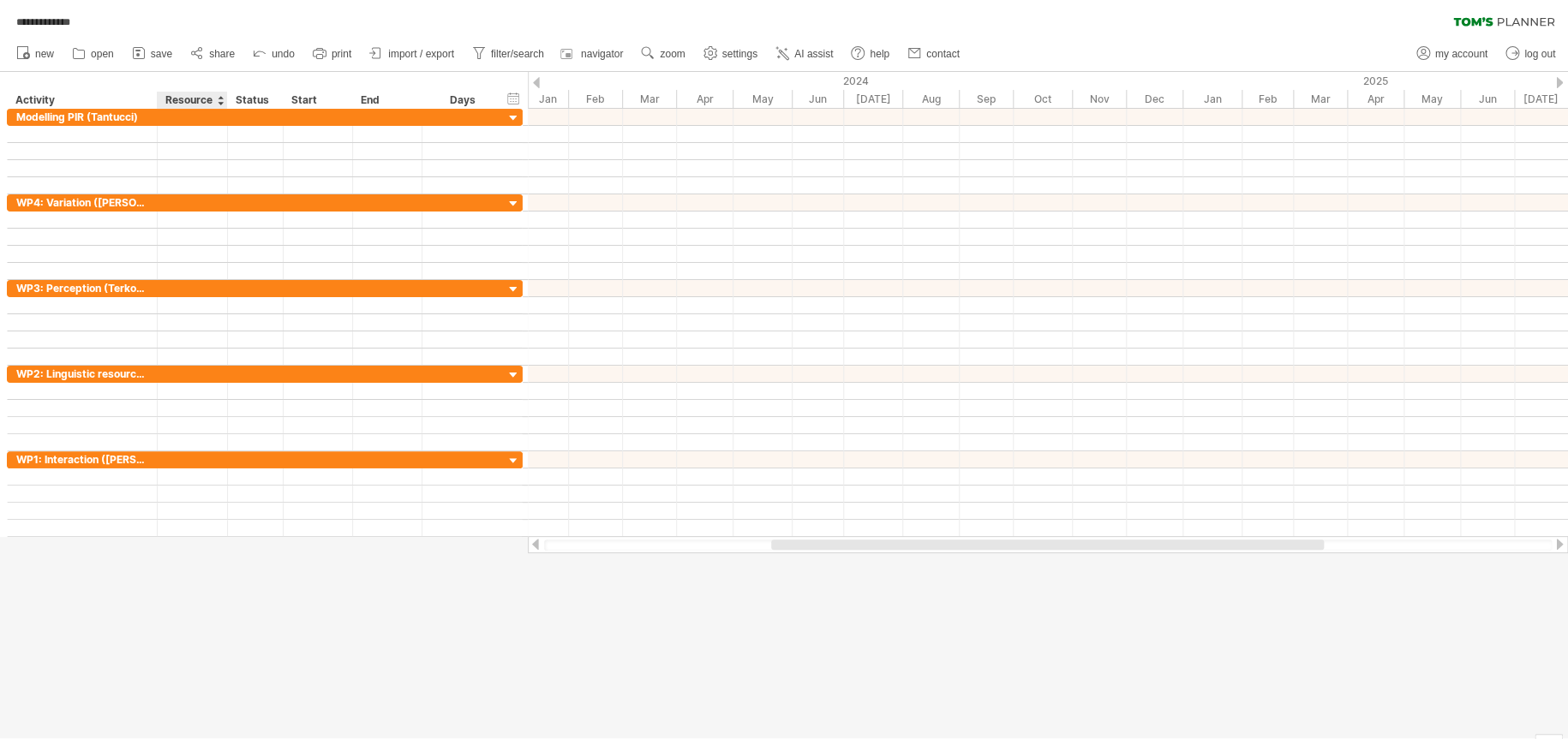 click on "Resource" at bounding box center [191, 100] 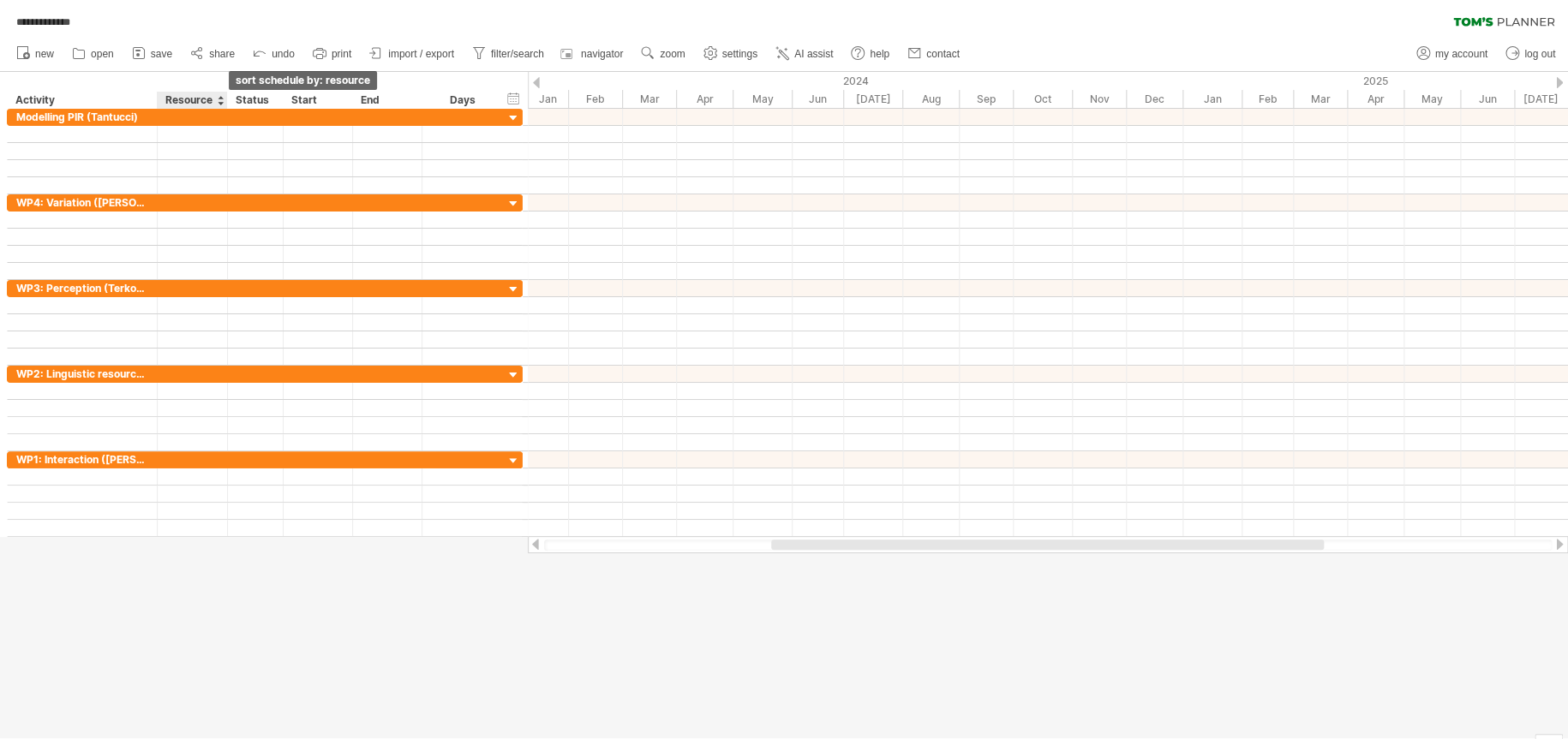click at bounding box center [220, 100] 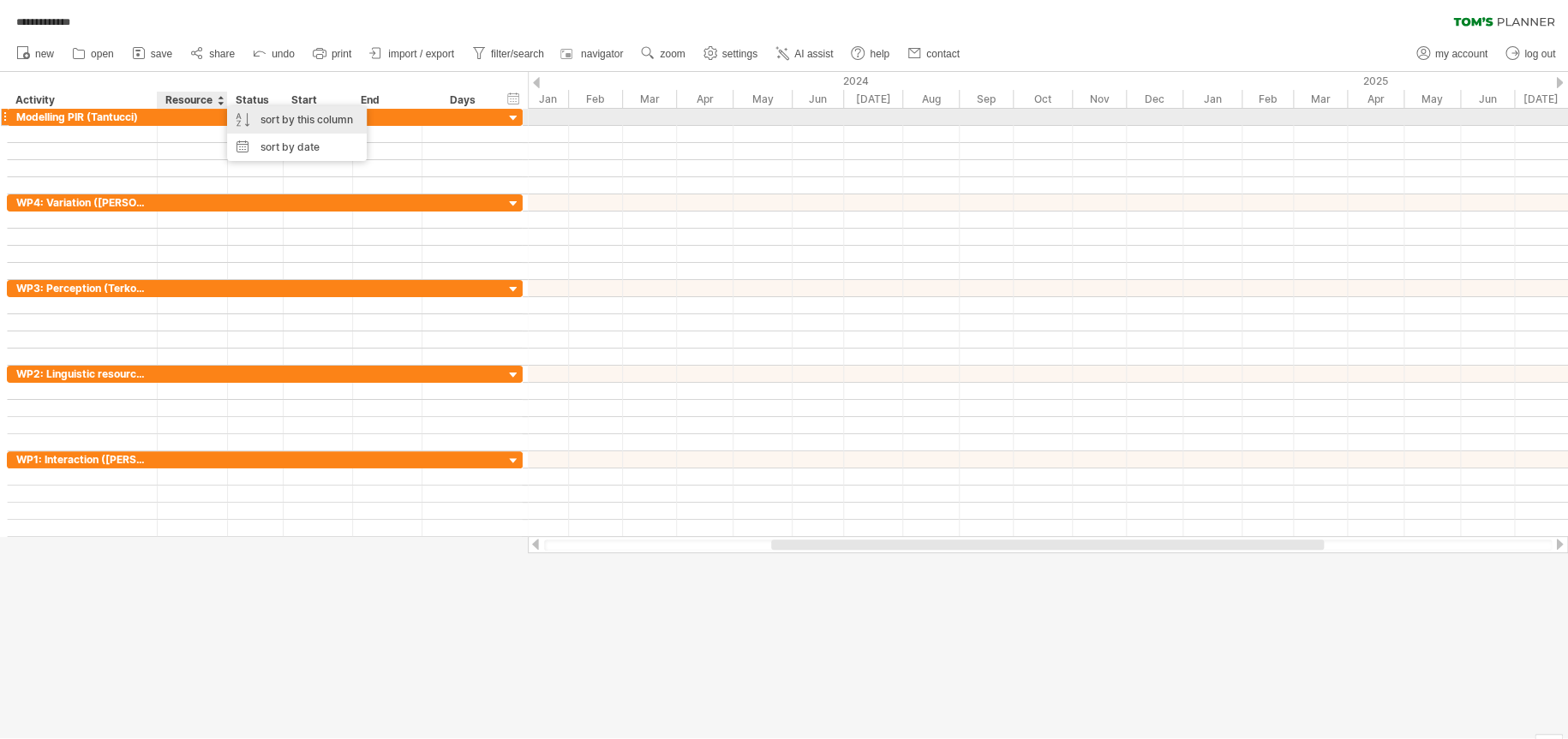click on "sort by this column" at bounding box center (296, 120) 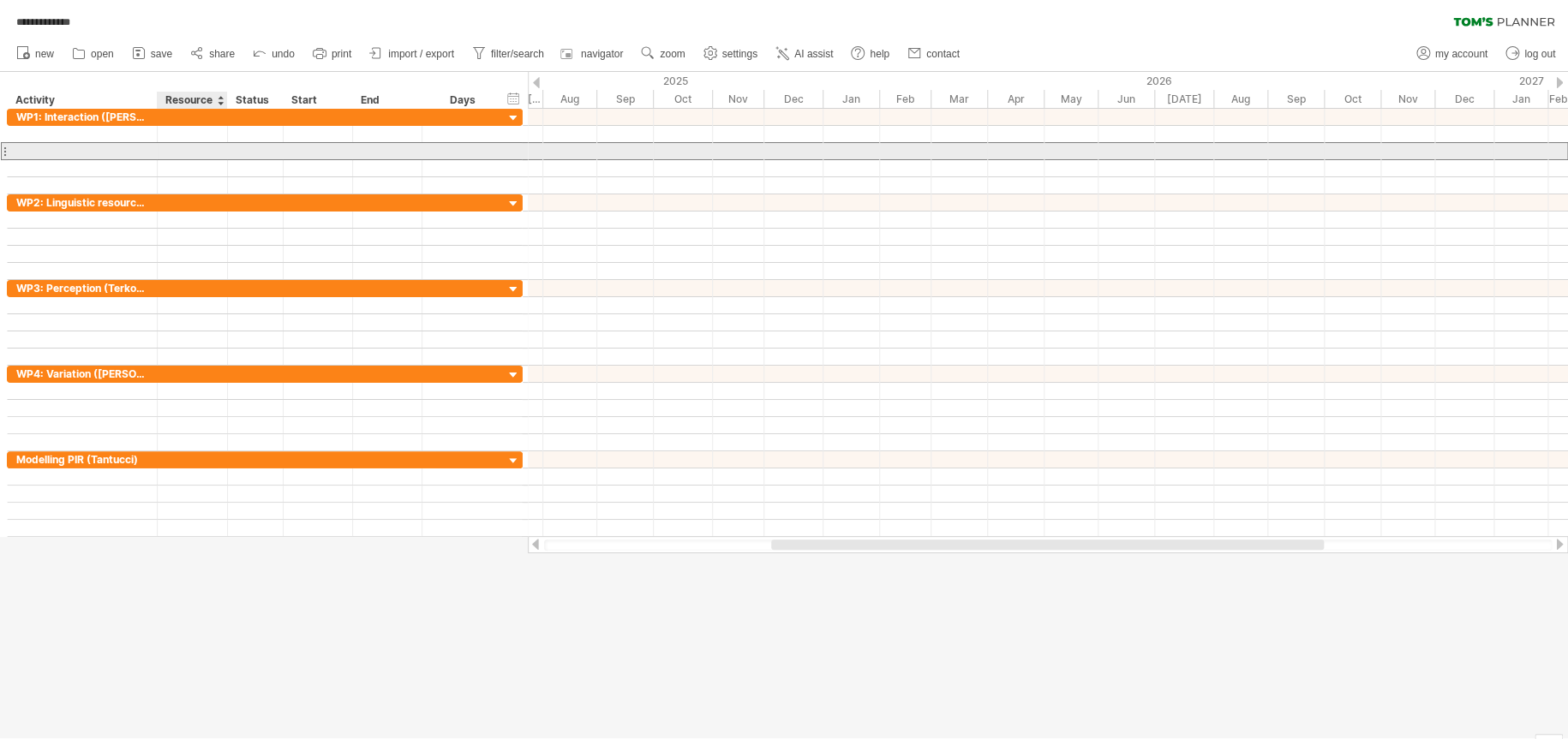 click at bounding box center [463, 151] 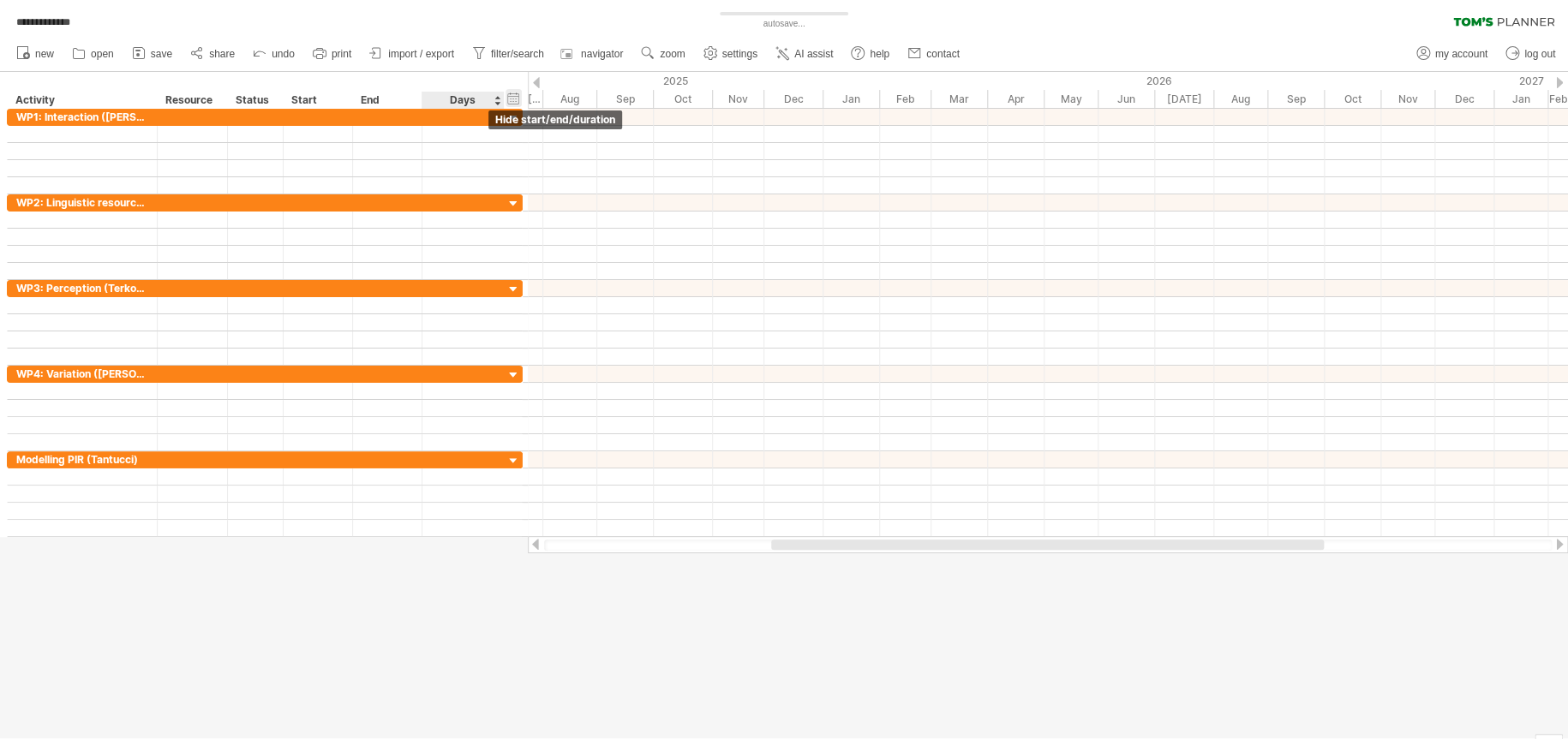 scroll, scrollTop: 0, scrollLeft: 0, axis: both 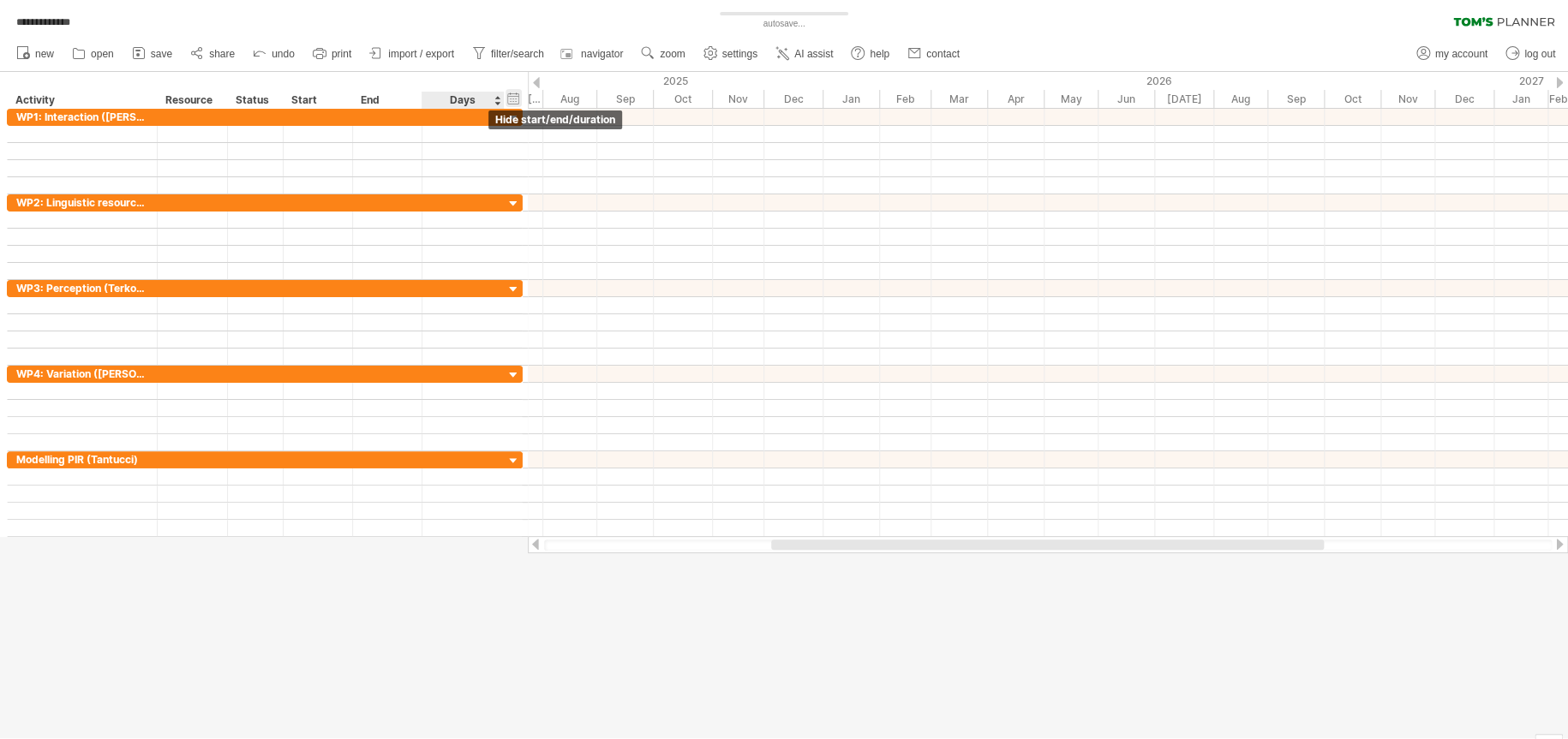 click on "hide start/end/duration show start/end/duration" at bounding box center [513, 98] 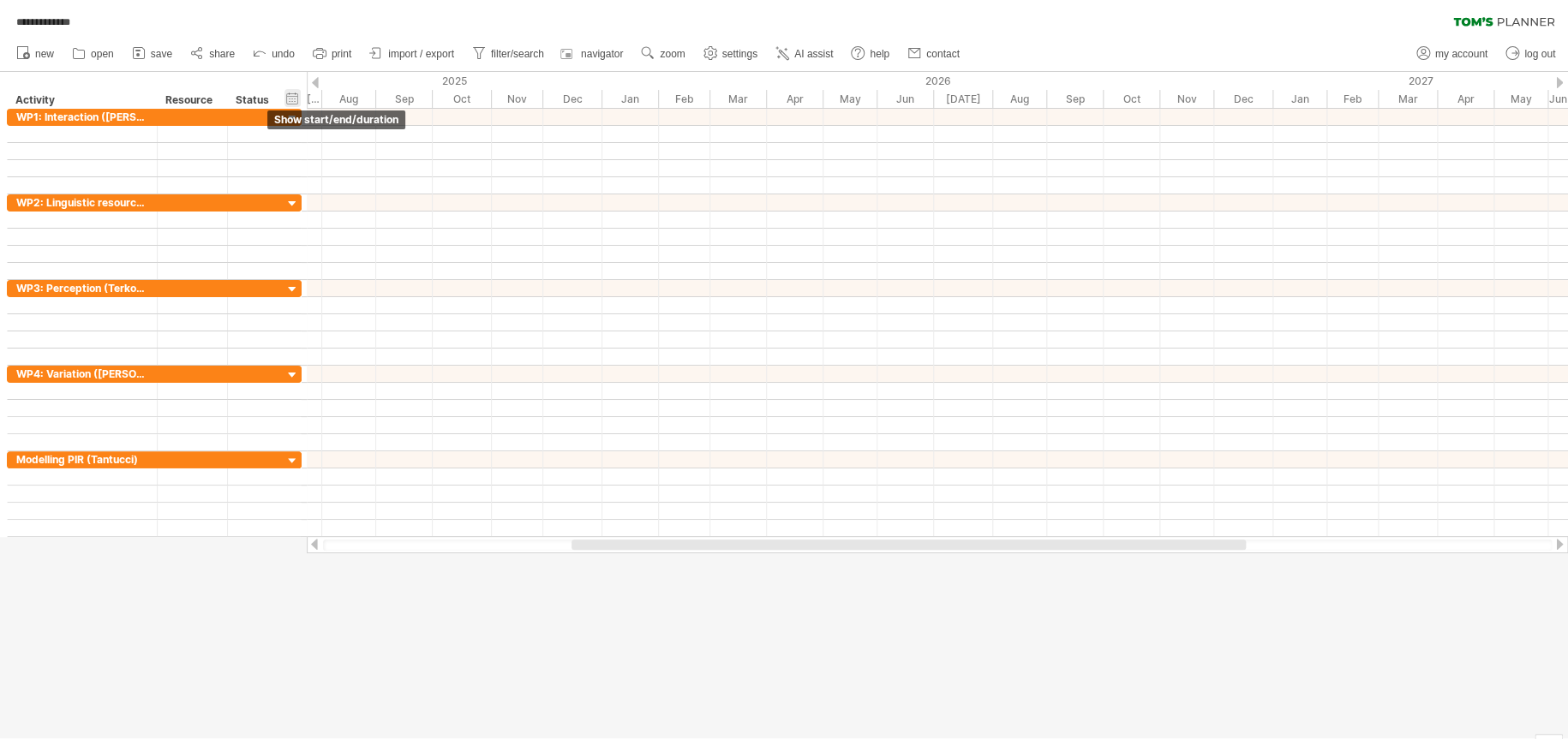 click on "hide start/end/duration show start/end/duration" at bounding box center [292, 98] 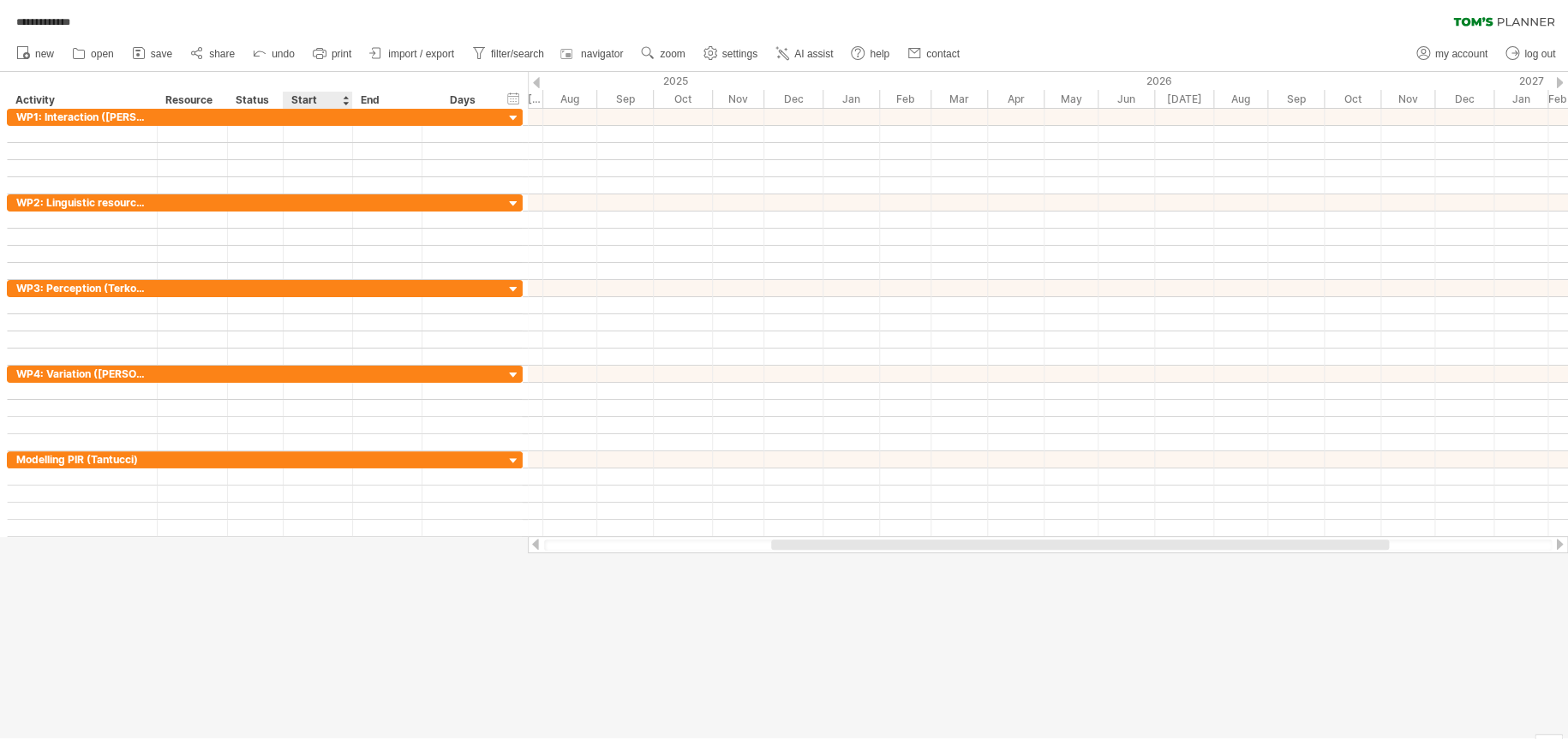 click at bounding box center (345, 100) 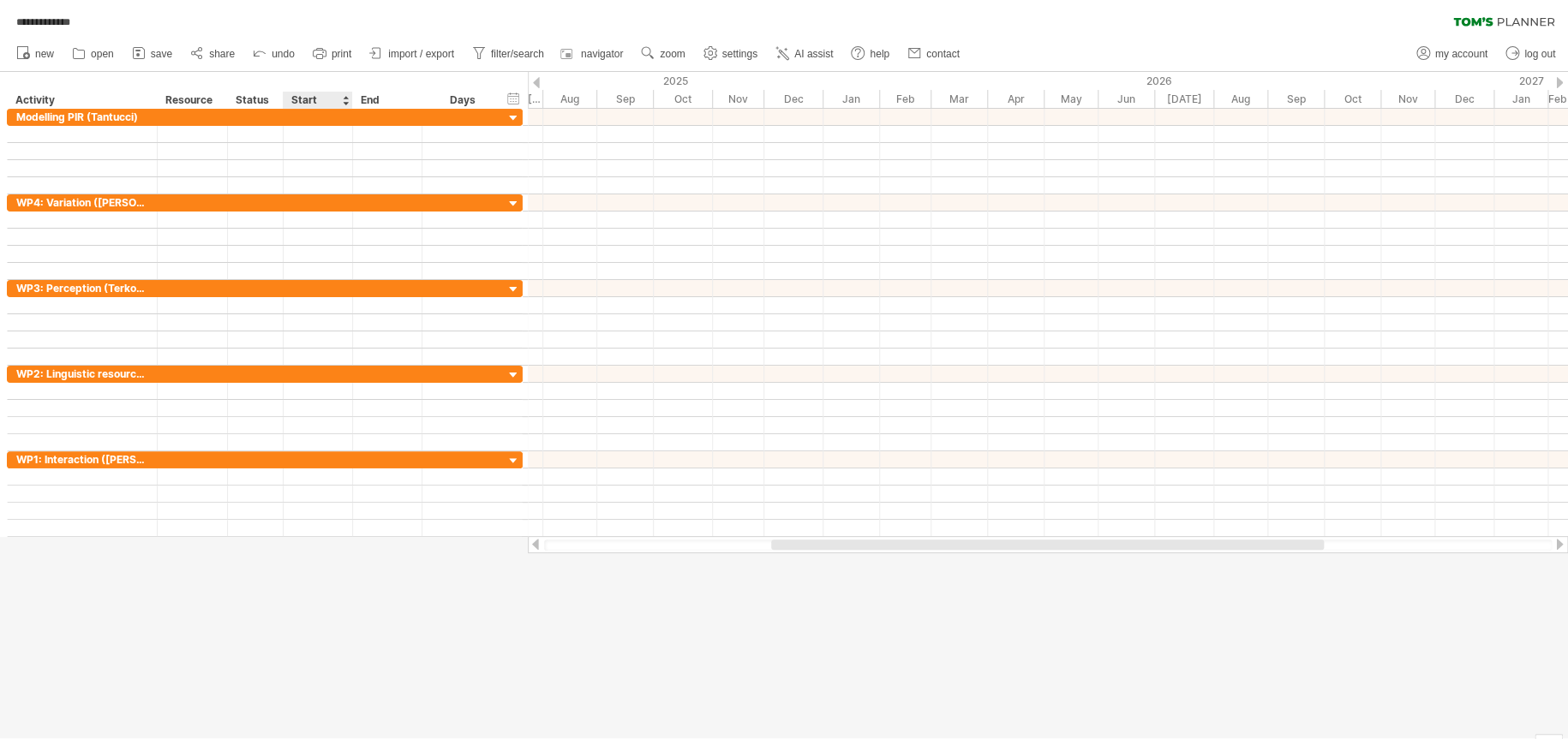 click at bounding box center [345, 100] 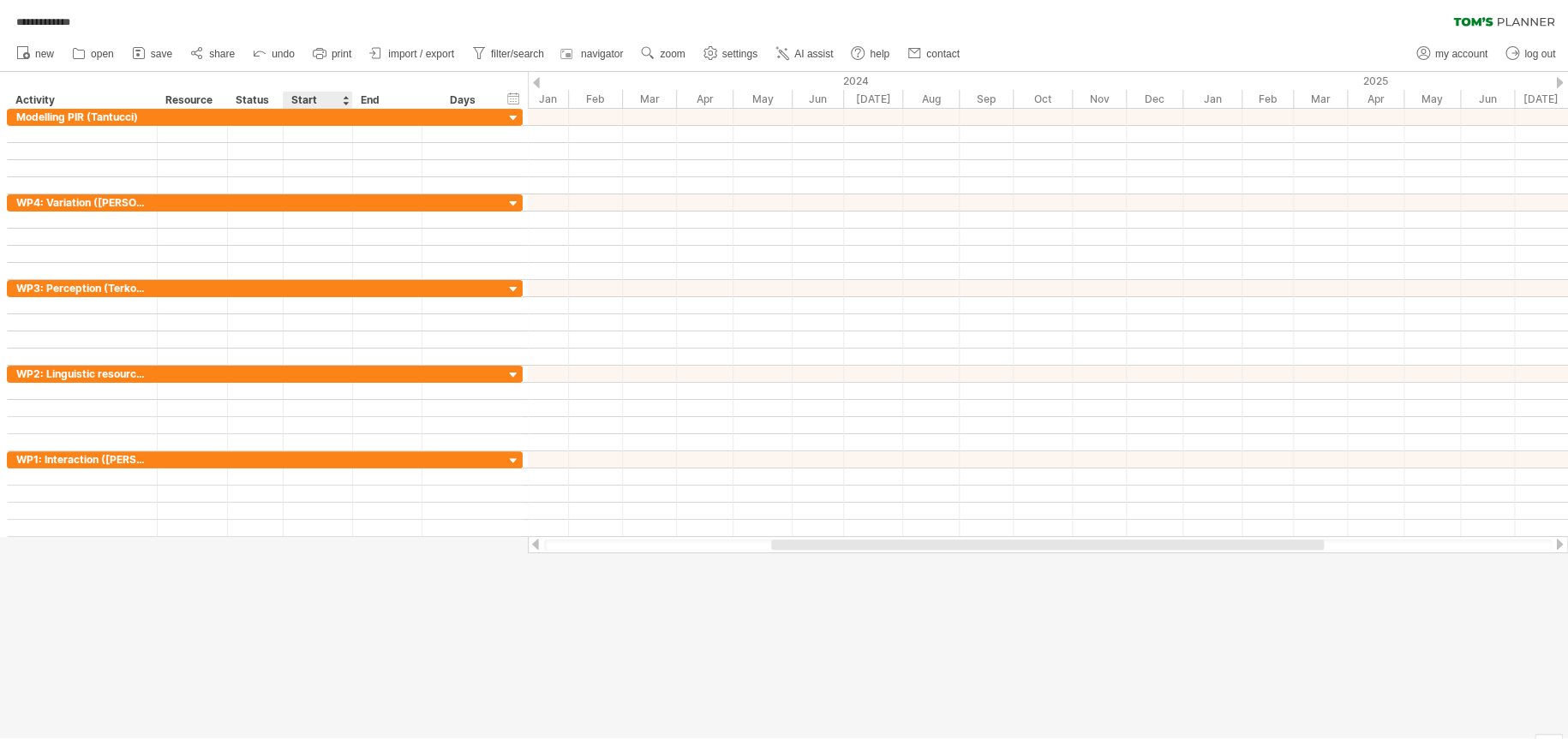 click on "Start" at bounding box center (317, 100) 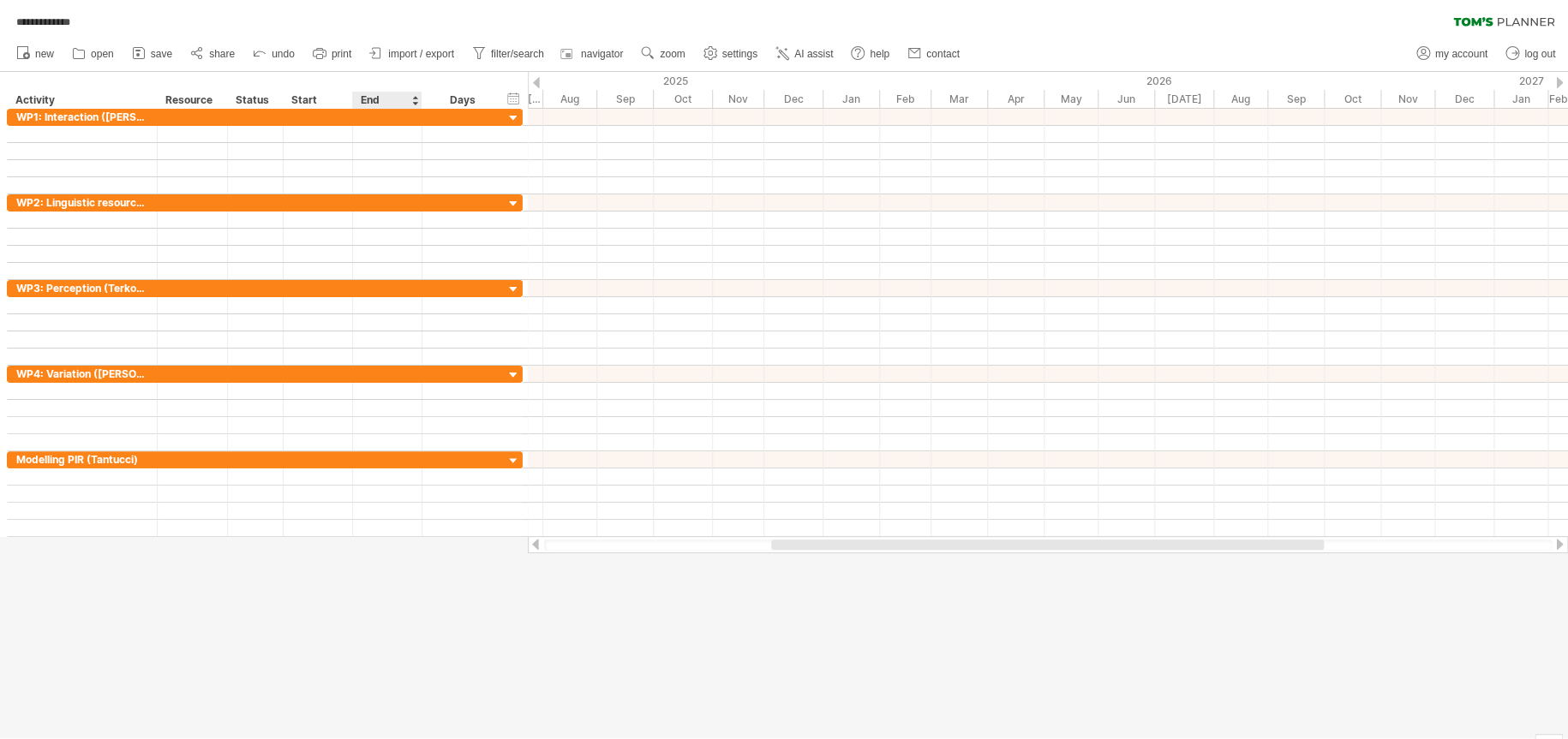 click at bounding box center (415, 100) 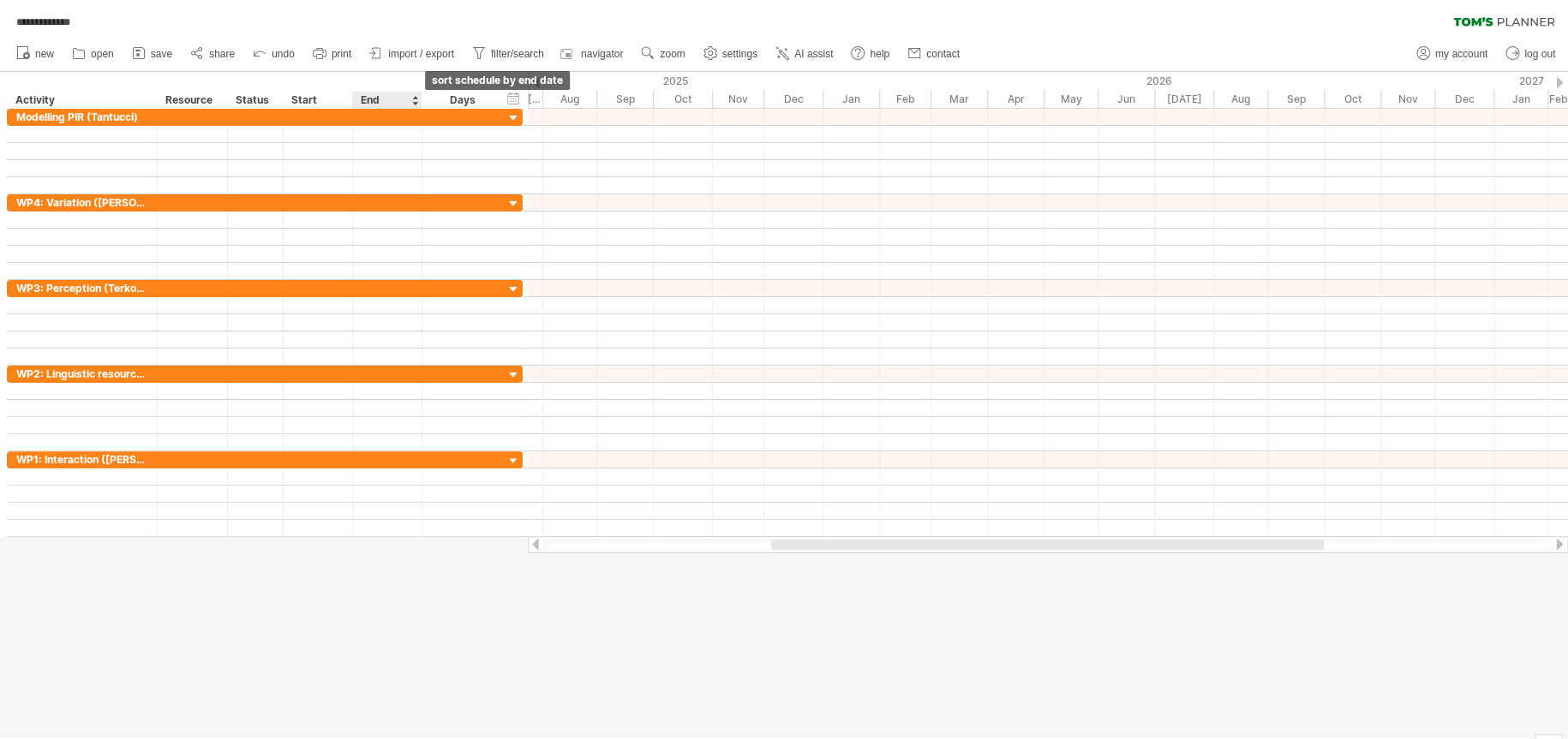 click at bounding box center [415, 100] 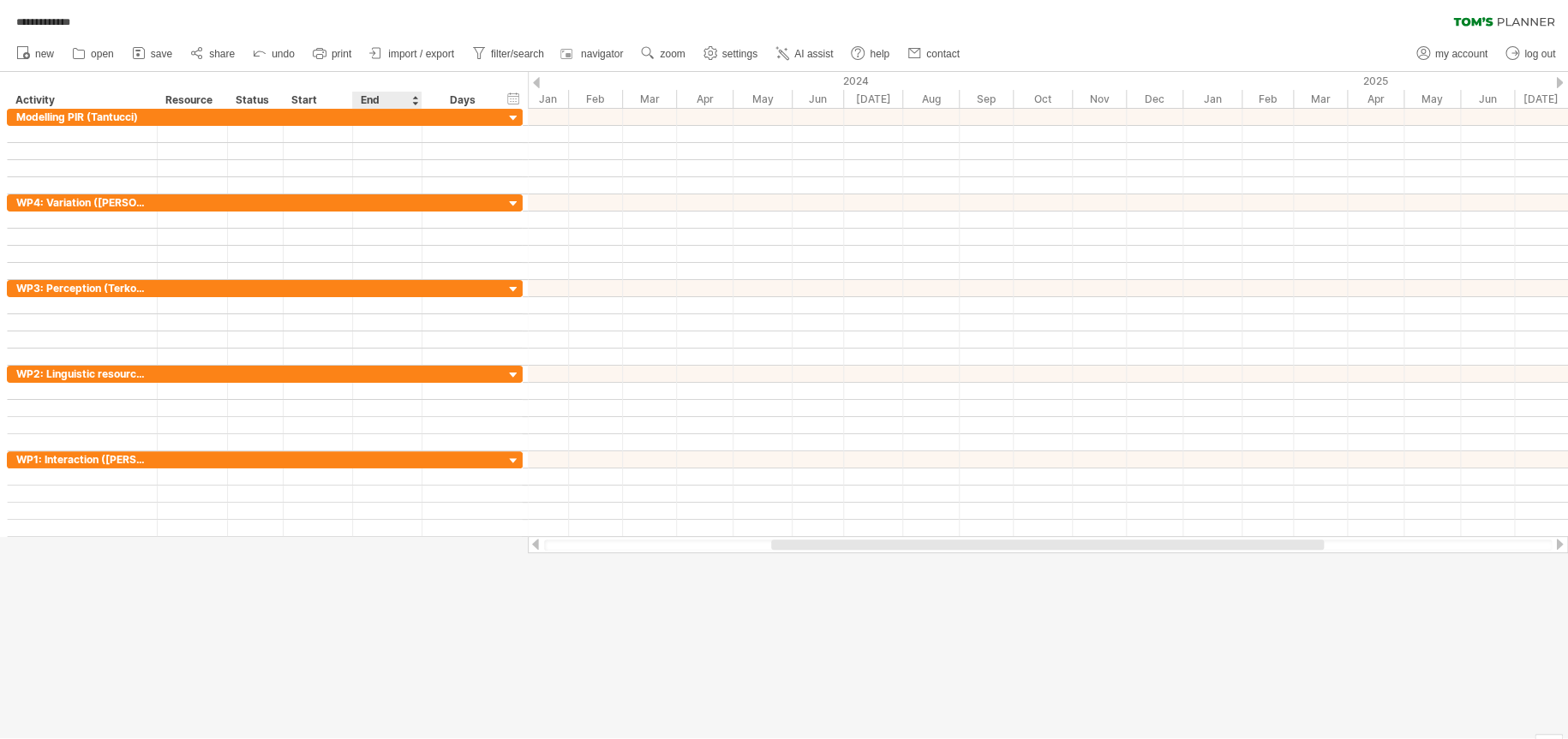 click at bounding box center [415, 100] 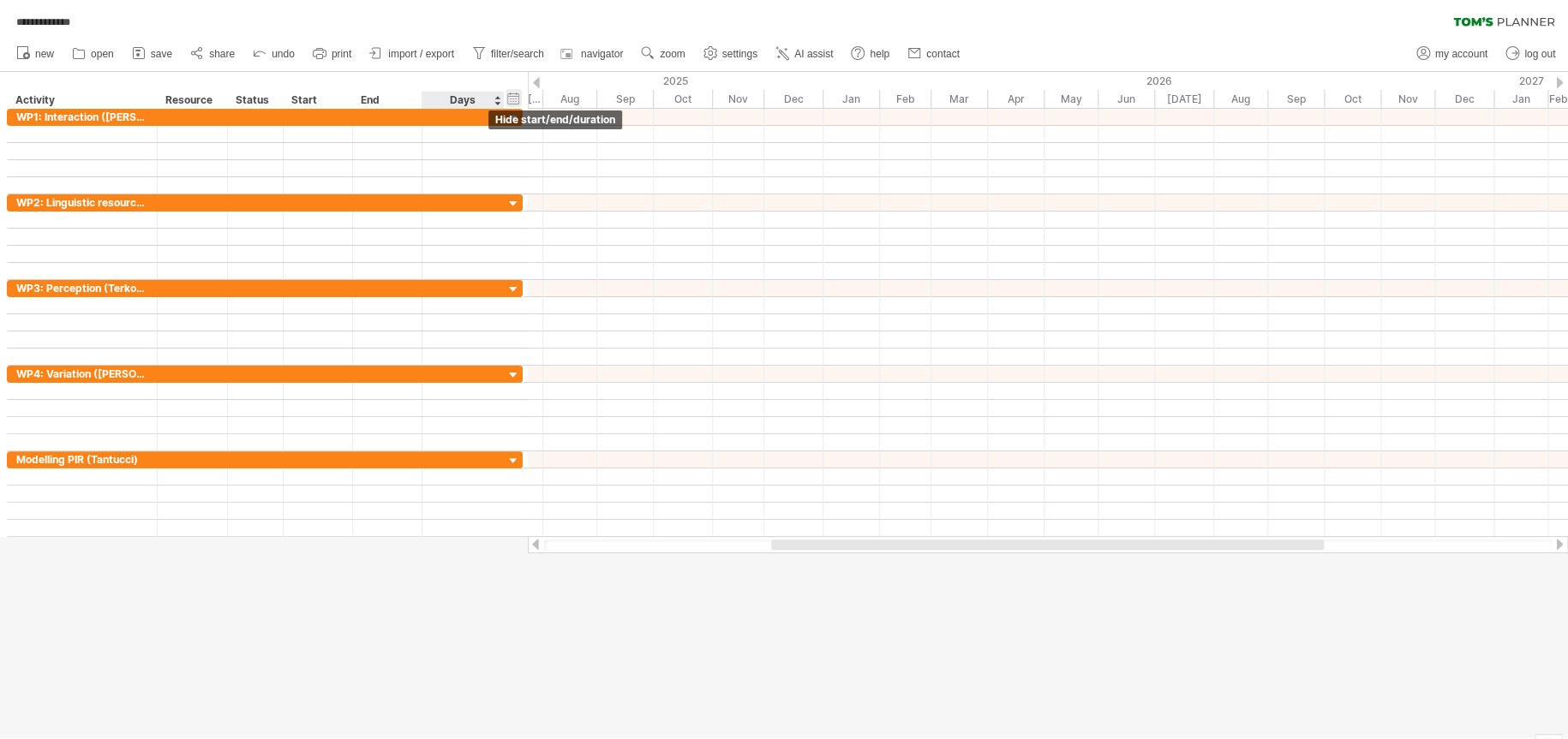 click on "hide start/end/duration show start/end/duration" at bounding box center [513, 98] 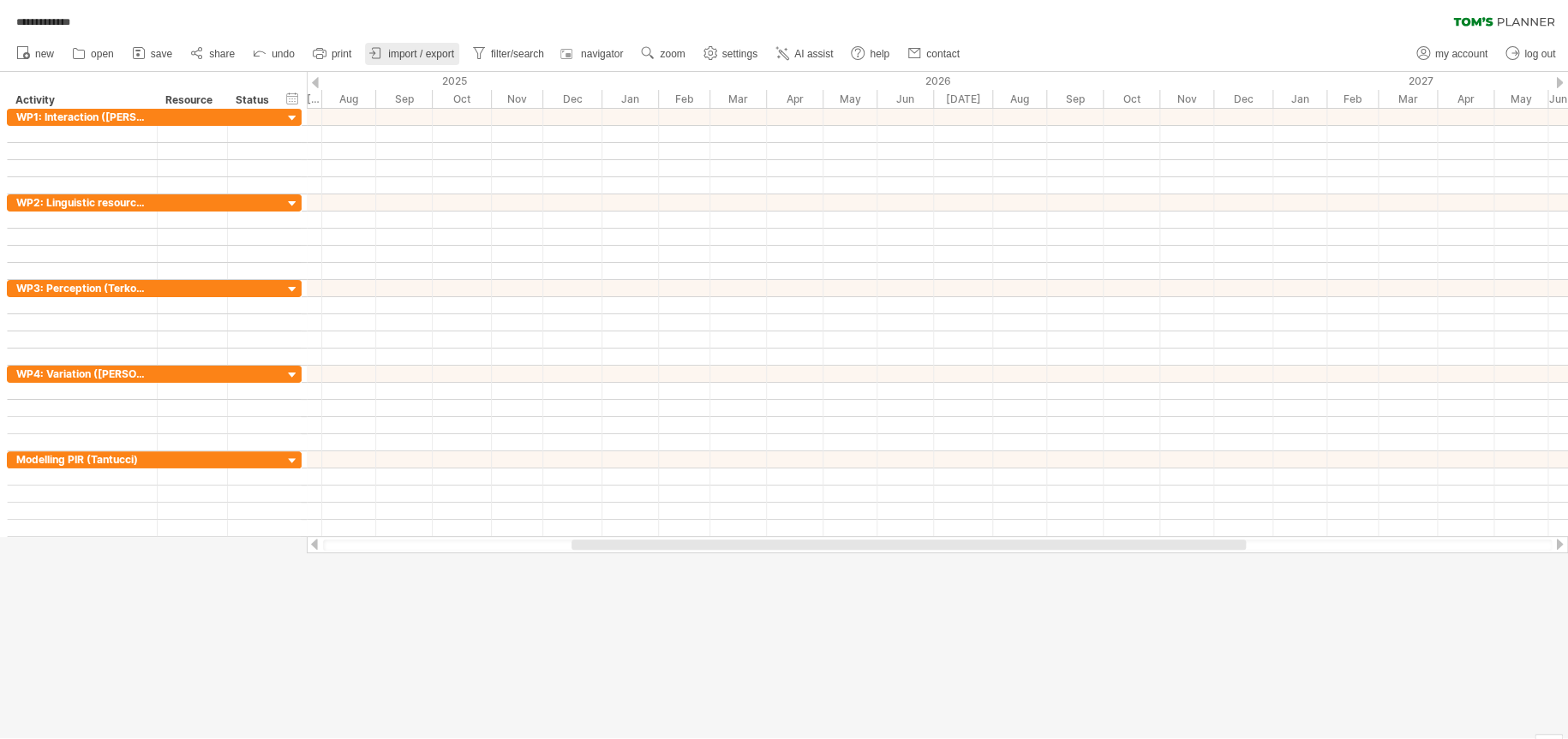 click on "import / export" at bounding box center (421, 54) 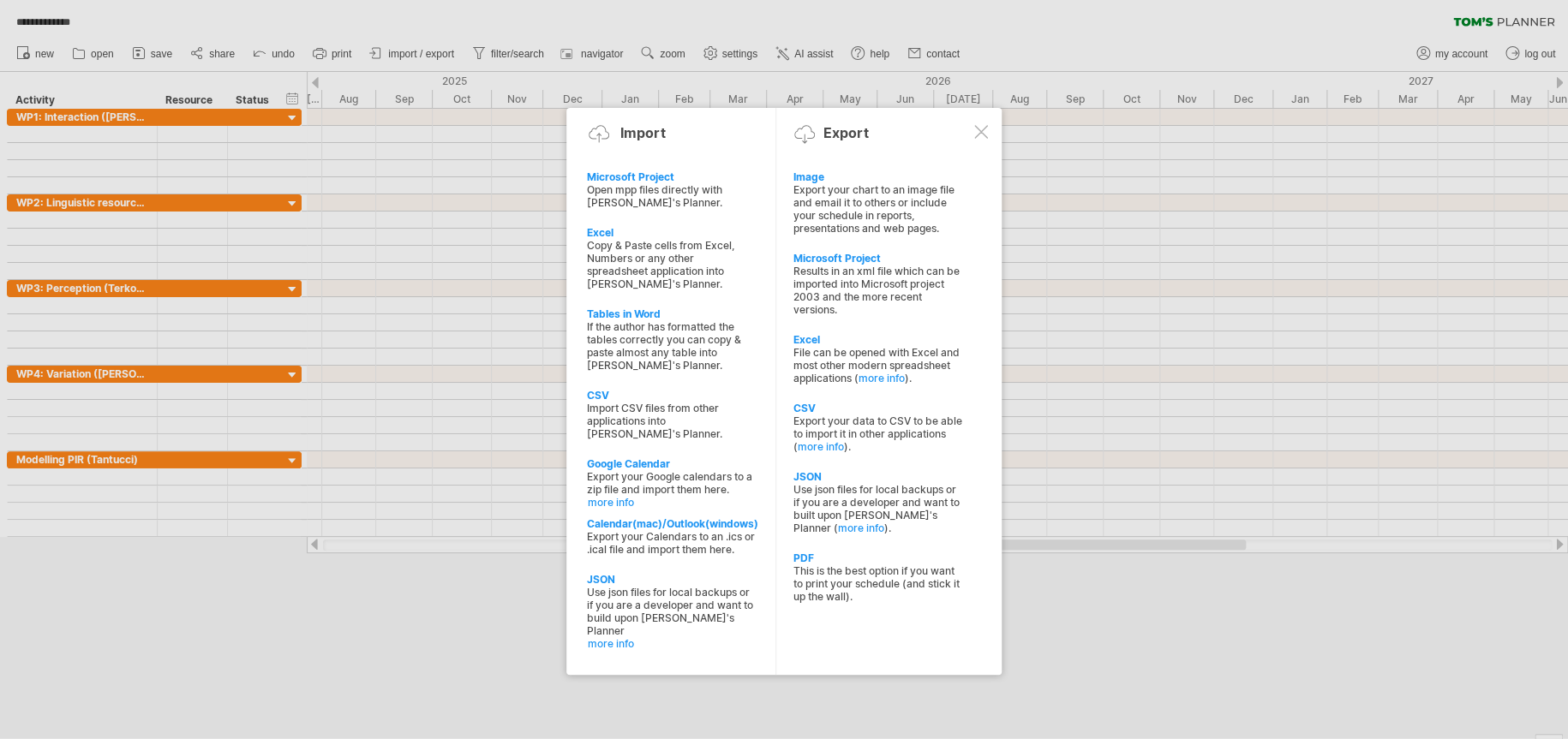 click at bounding box center [784, 369] 